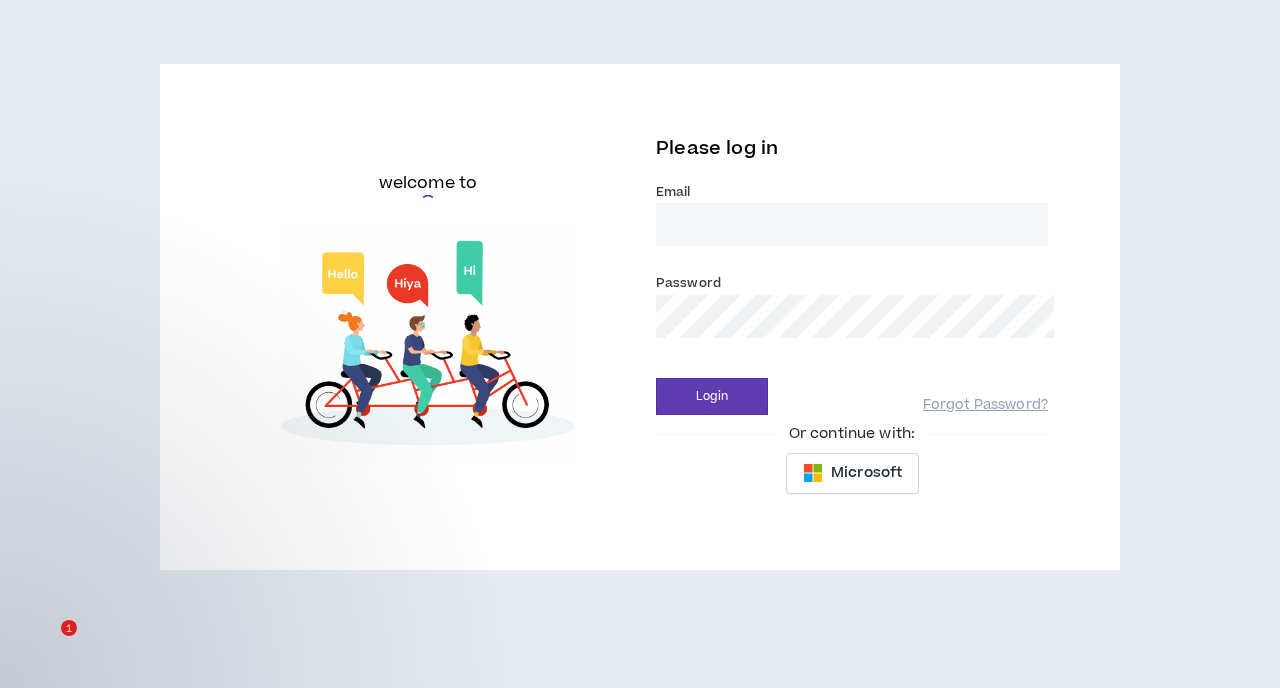 scroll, scrollTop: 0, scrollLeft: 0, axis: both 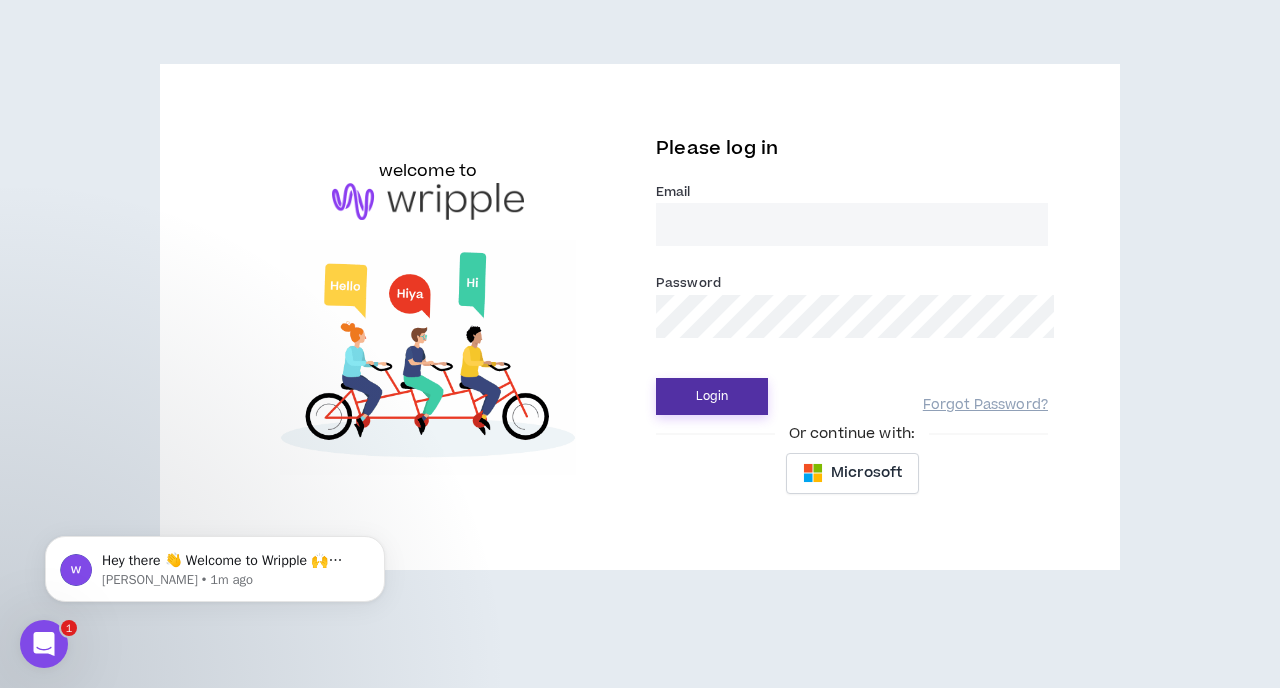 type on "Ezinne174@gmail.com" 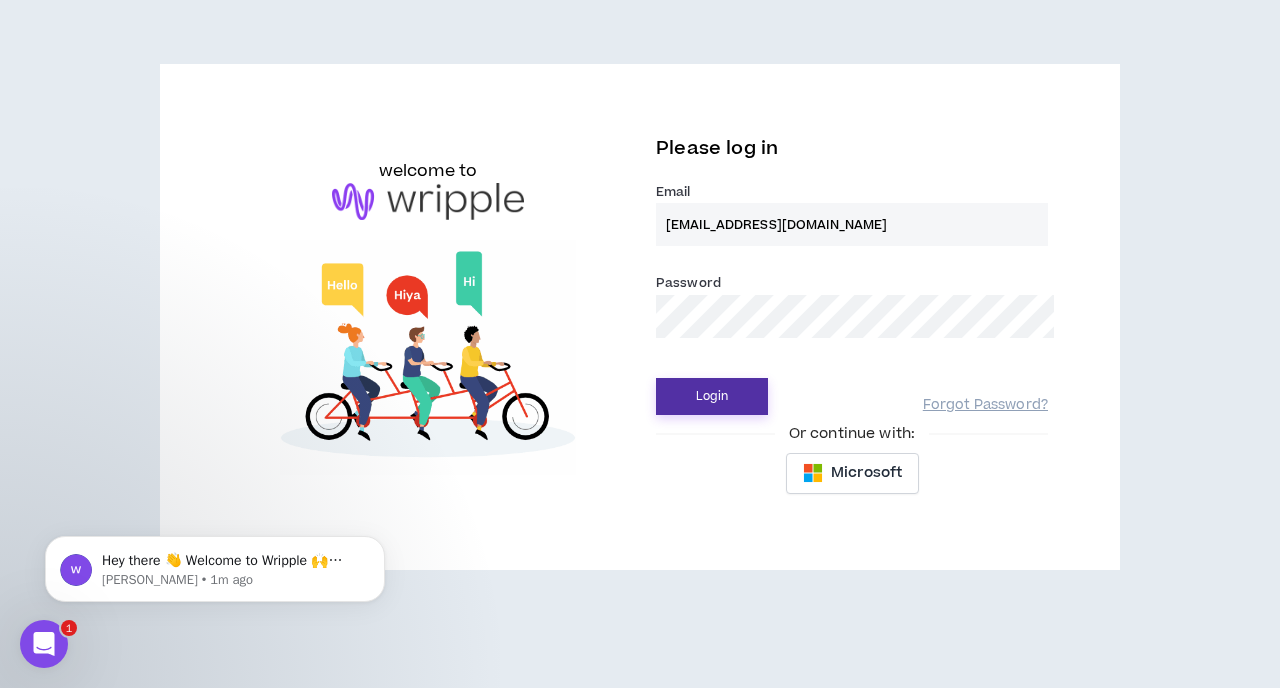 click on "Login" at bounding box center [712, 396] 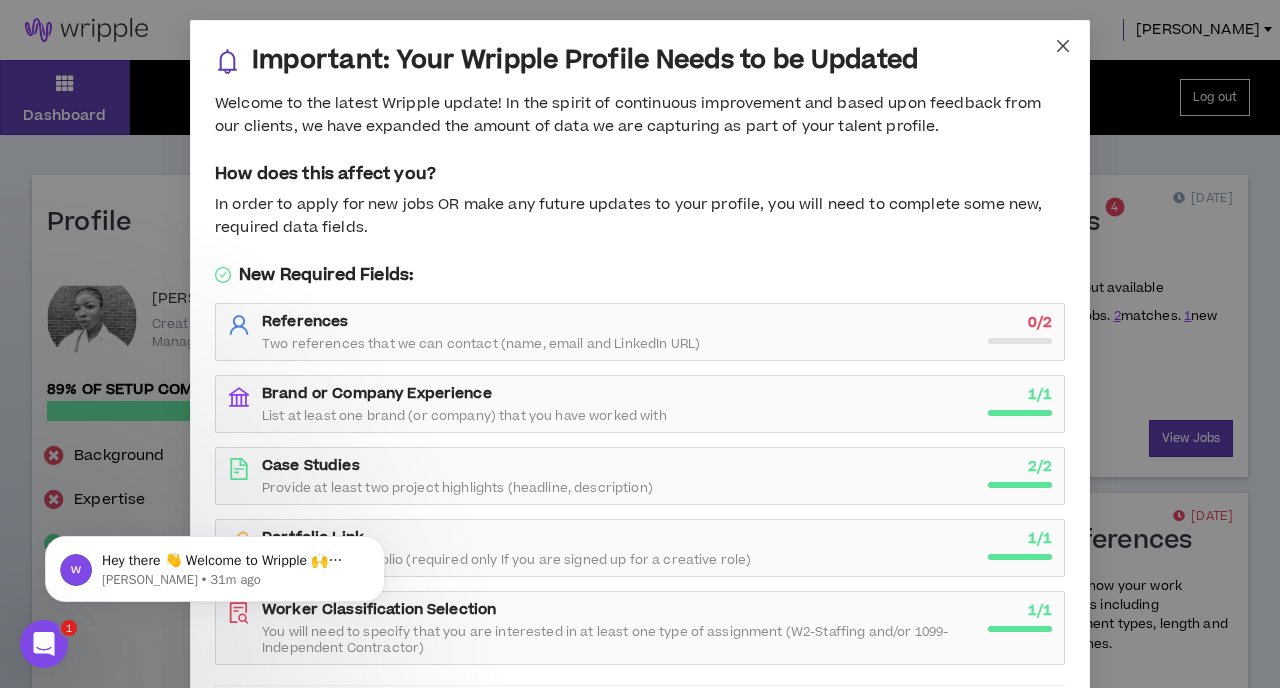 click 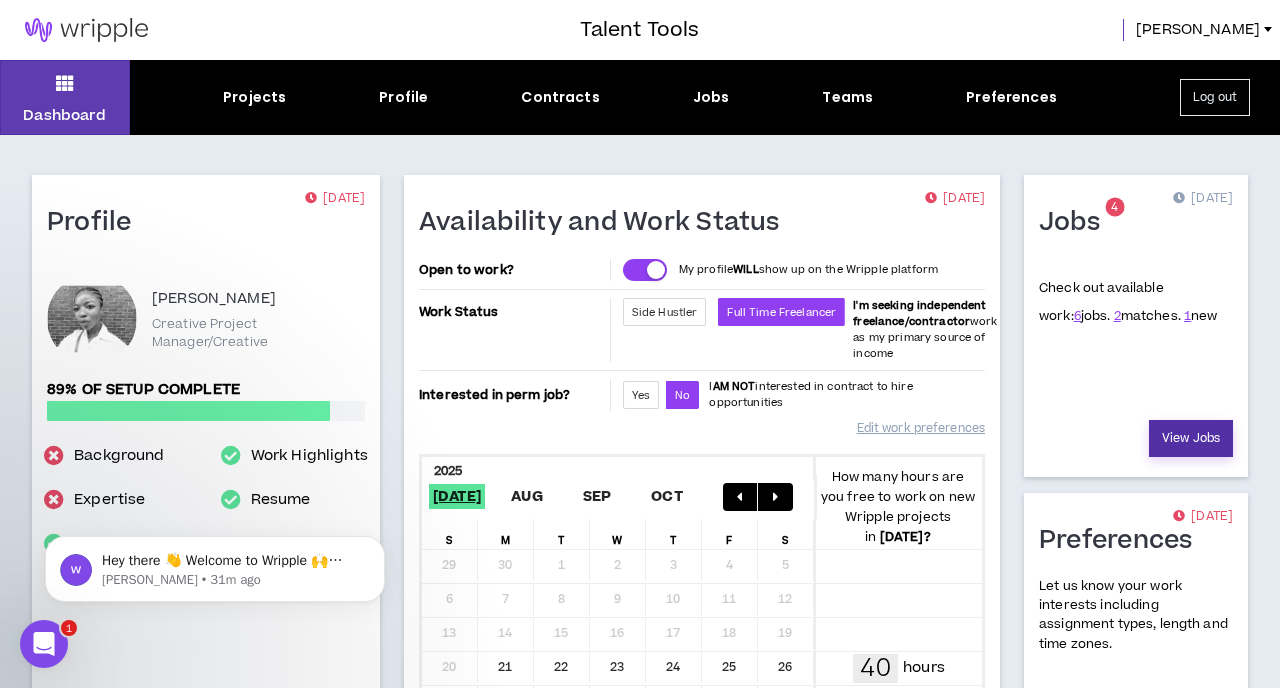 click on "View Jobs" at bounding box center [1191, 438] 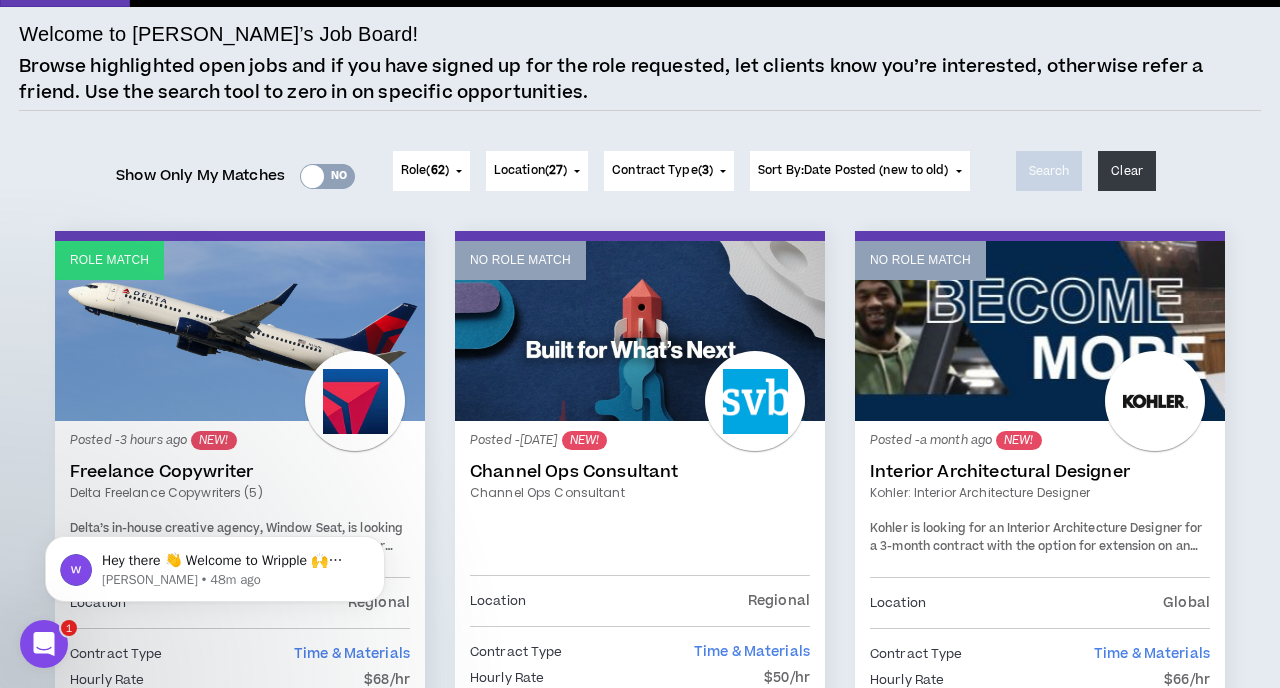 scroll, scrollTop: 127, scrollLeft: 0, axis: vertical 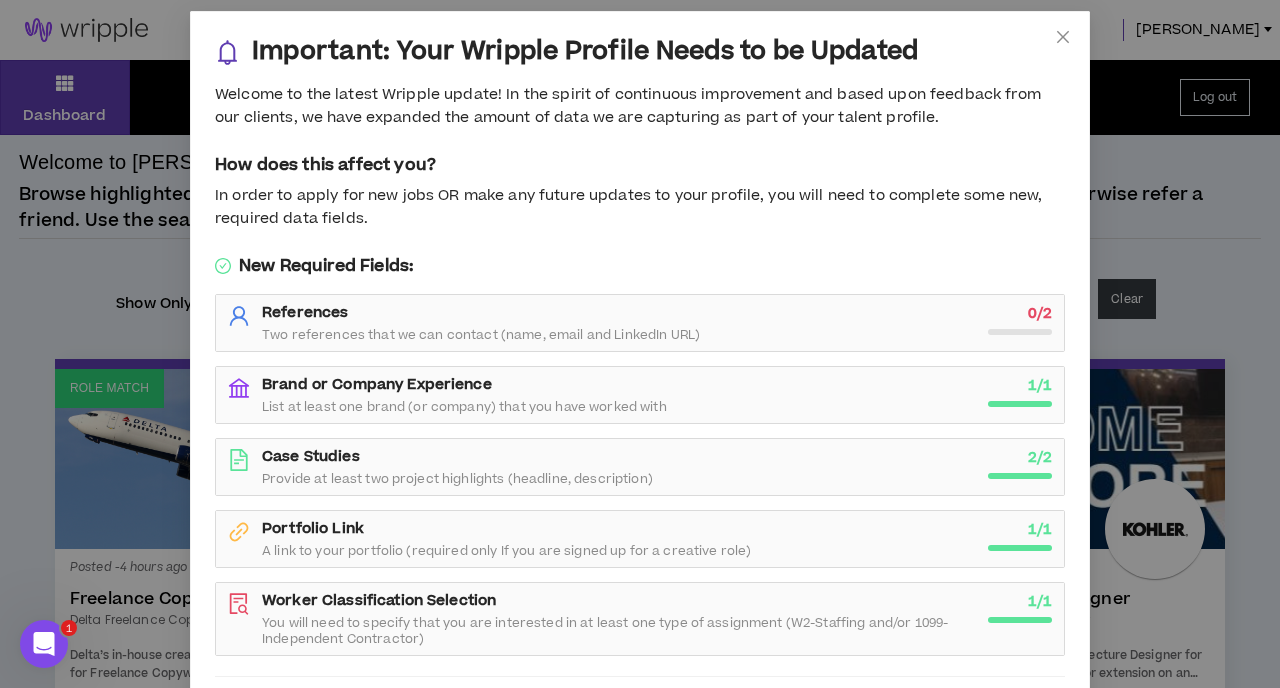 click on "Two references that we can contact (name, email and LinkedIn URL)" at bounding box center (481, 335) 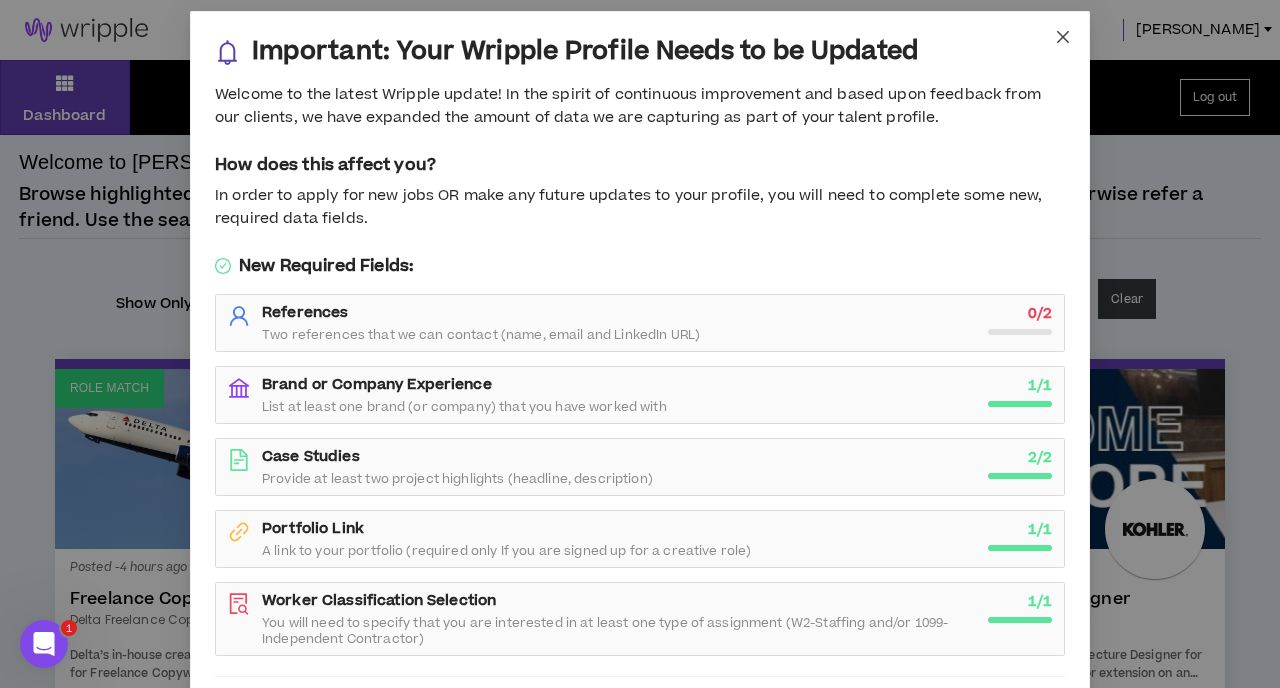 click 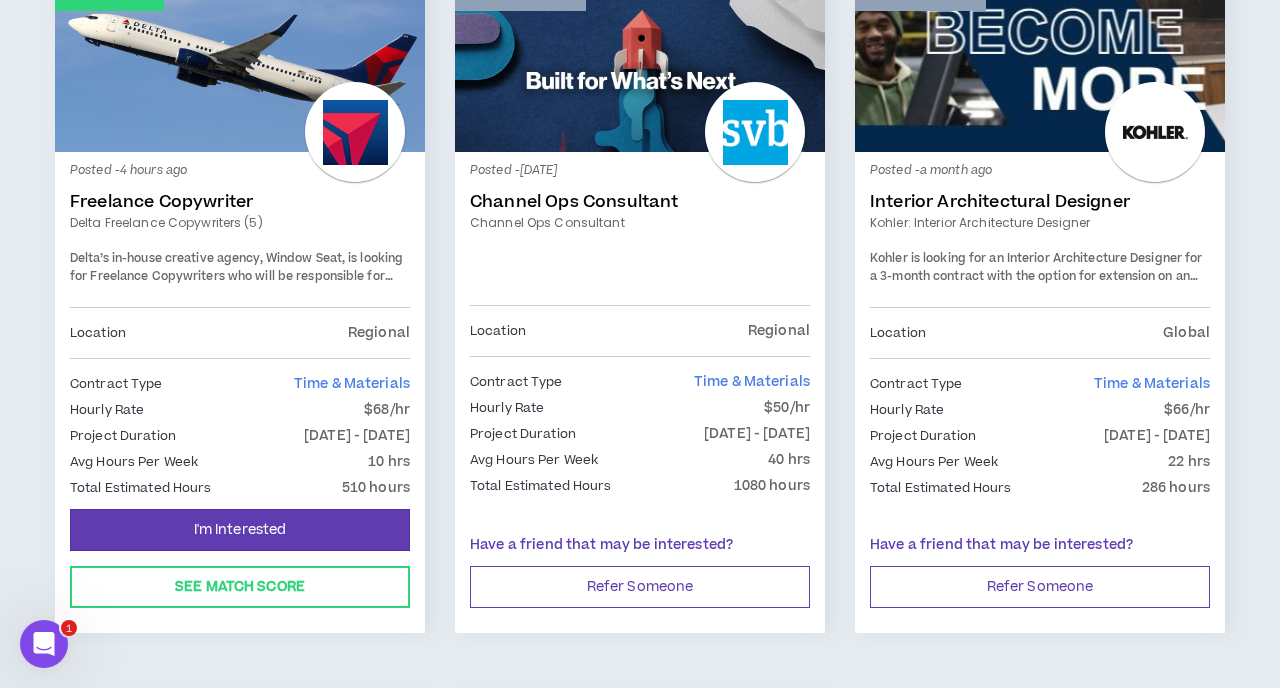 scroll, scrollTop: 373, scrollLeft: 0, axis: vertical 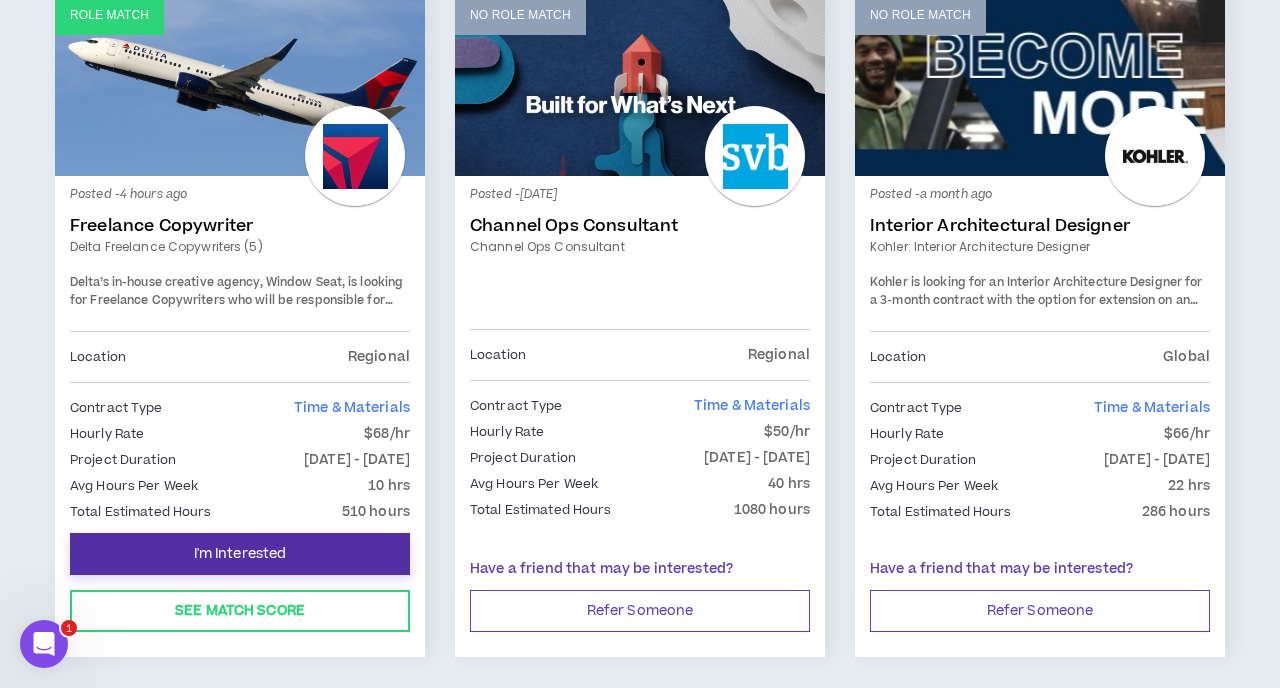 click on "I'm Interested" at bounding box center [240, 554] 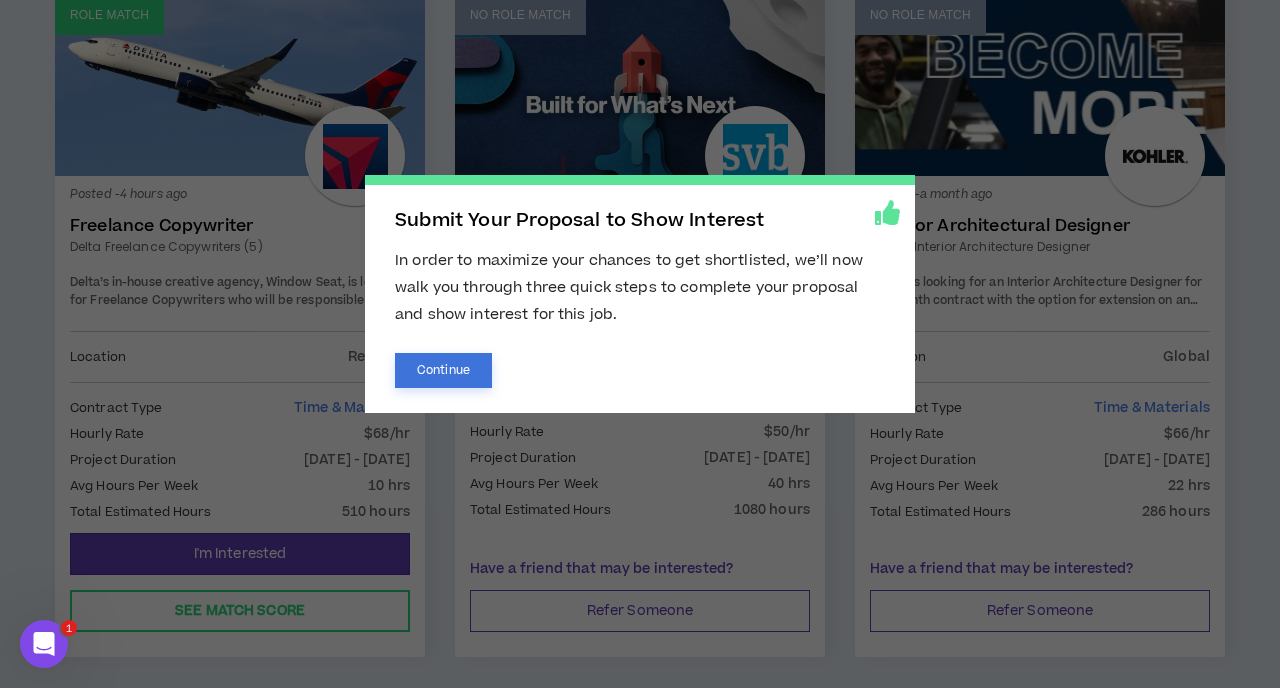 click on "Continue" at bounding box center (443, 370) 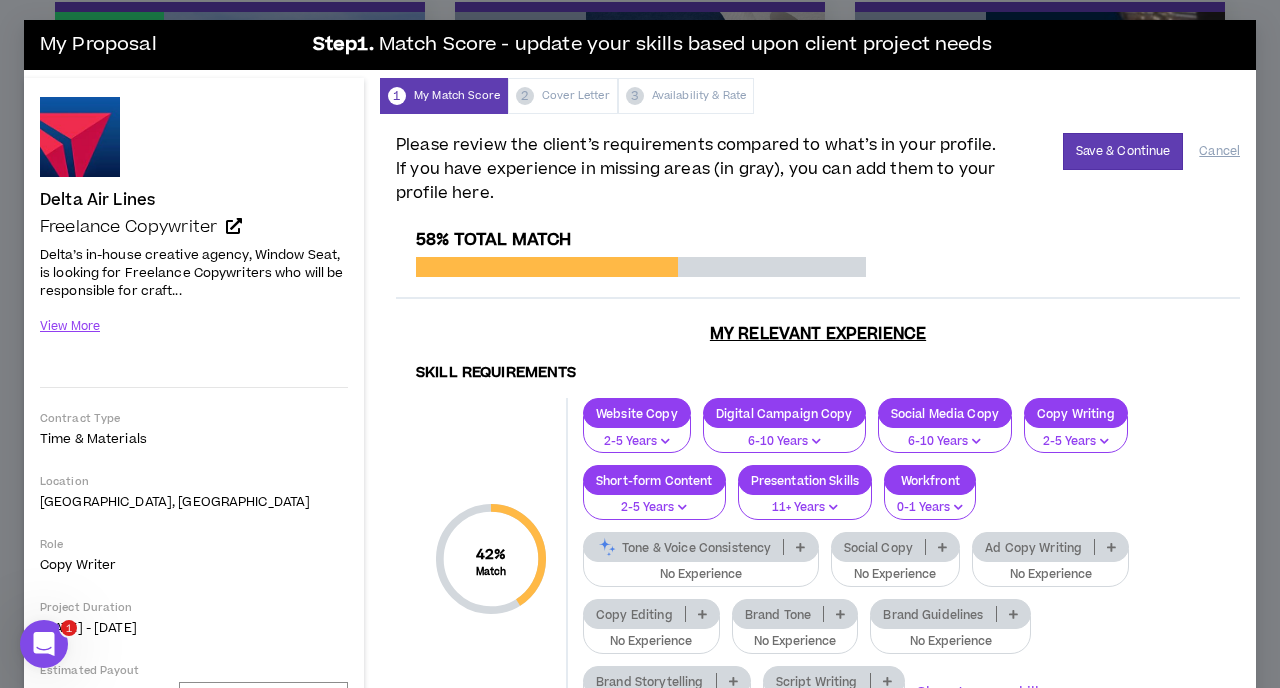scroll, scrollTop: 0, scrollLeft: 0, axis: both 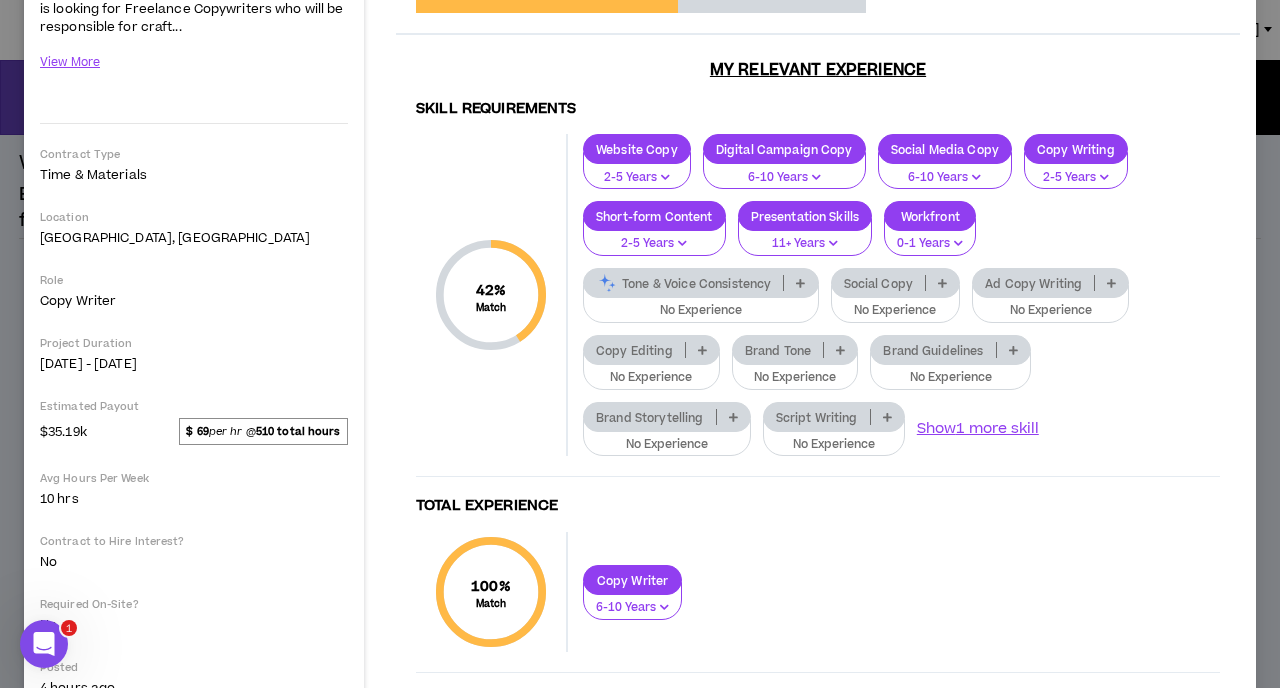 click at bounding box center (800, 283) 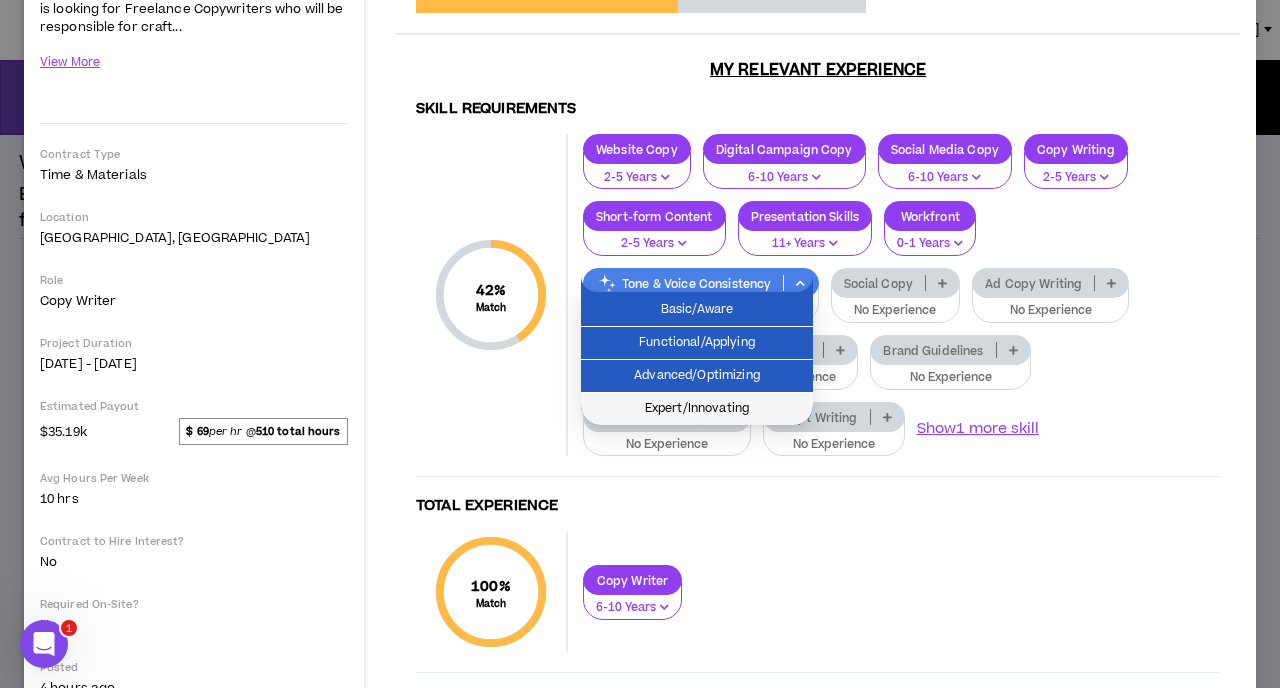 click on "Expert/Innovating" at bounding box center [697, 409] 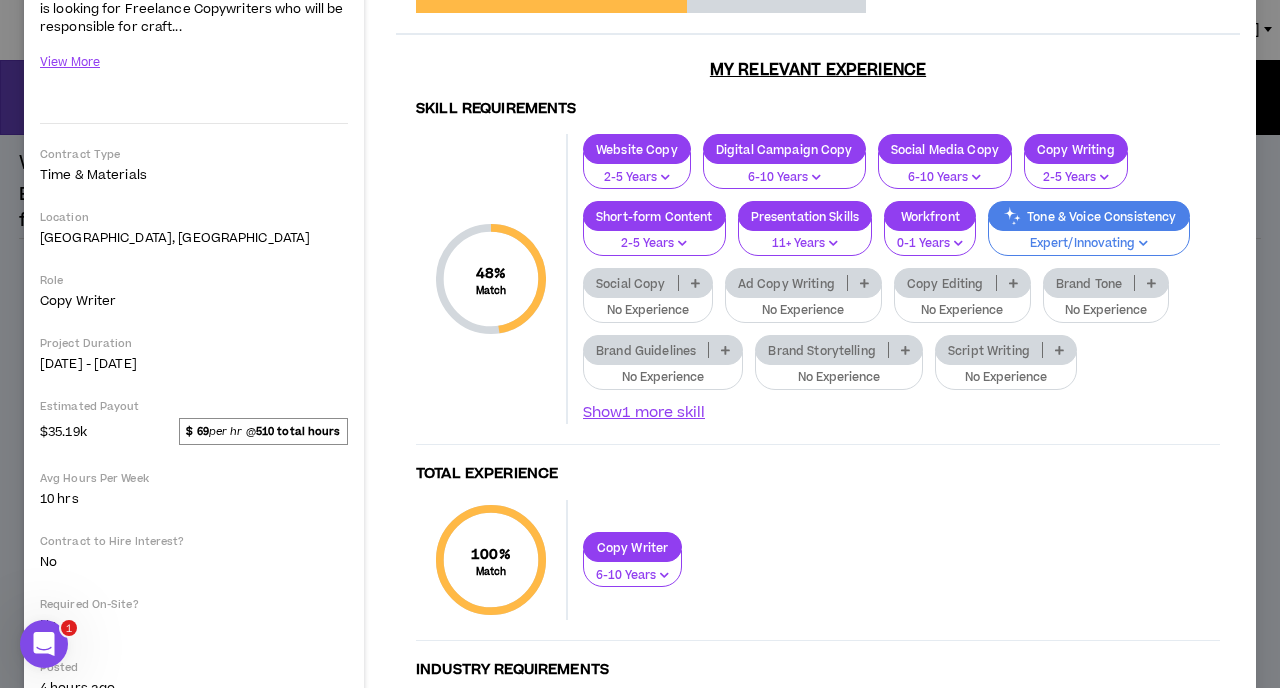 click at bounding box center (695, 283) 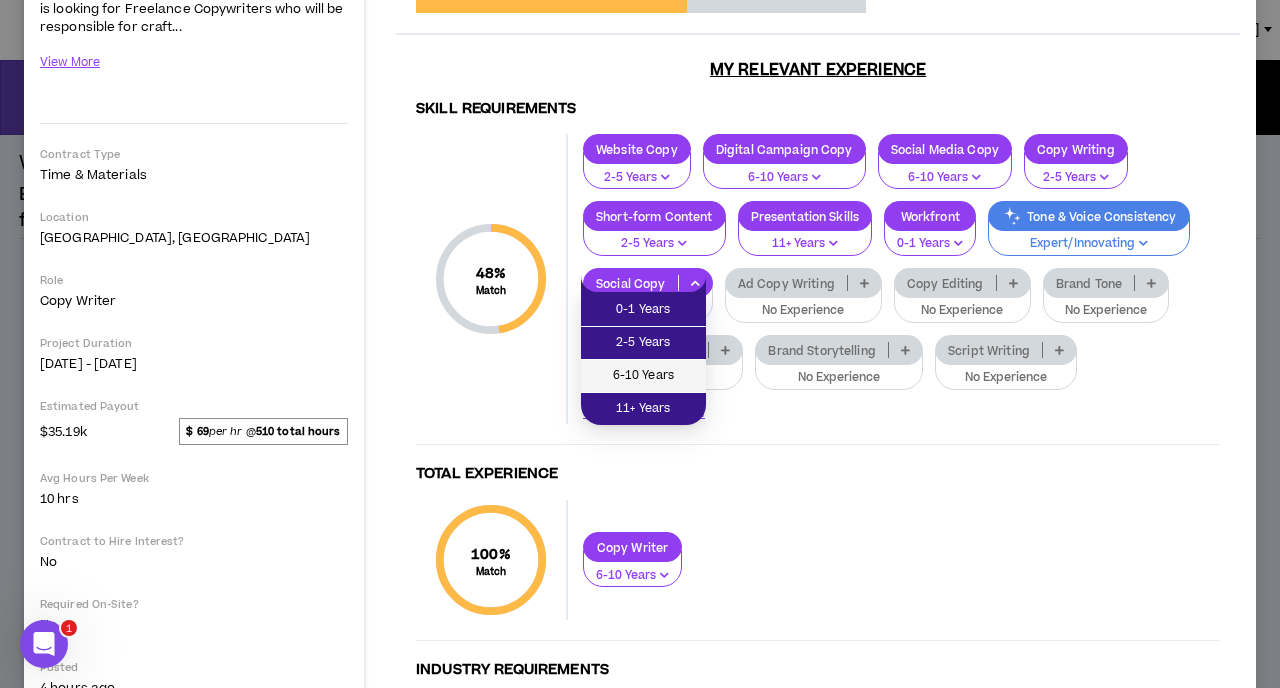 click on "6-10 Years" at bounding box center (643, 376) 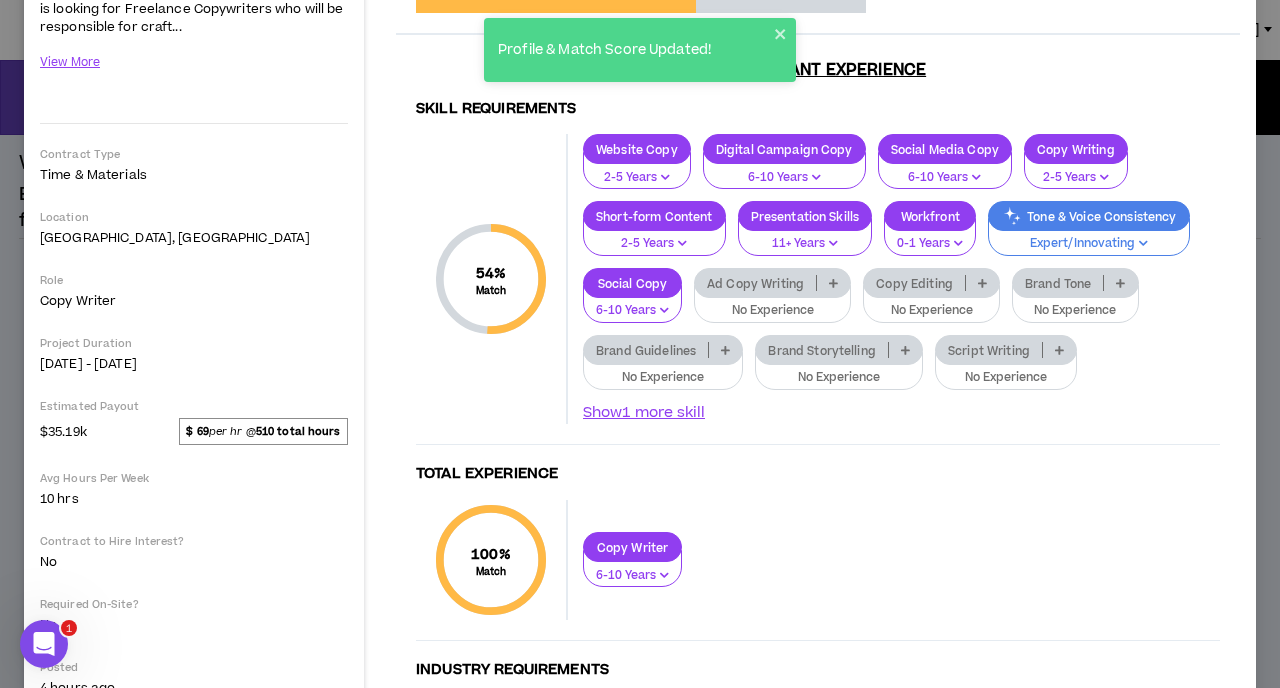 click at bounding box center (833, 283) 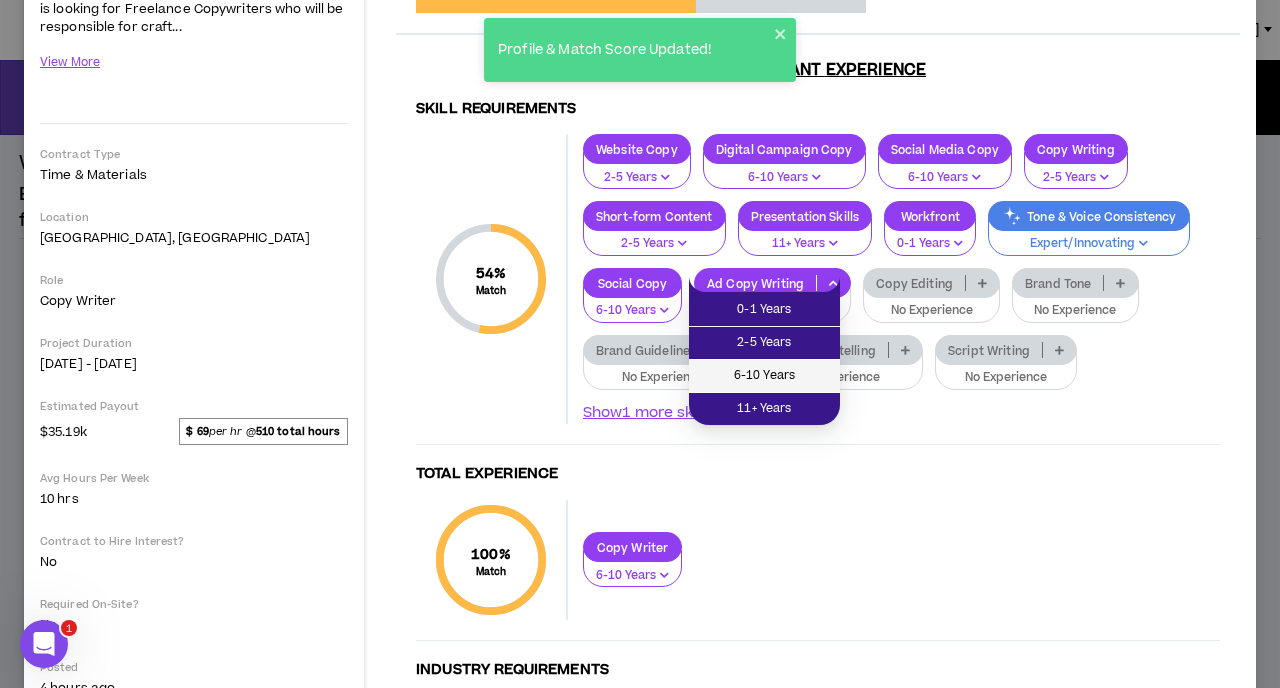 click on "6-10 Years" at bounding box center [764, 376] 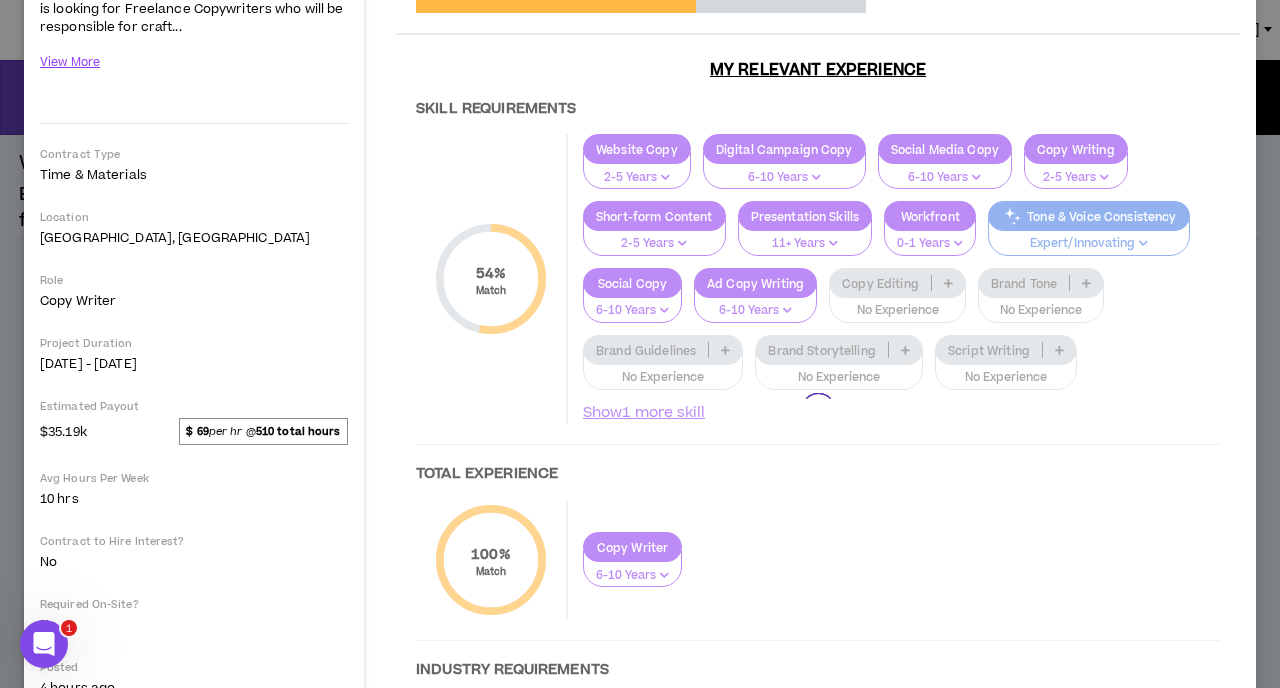 click at bounding box center [818, 410] 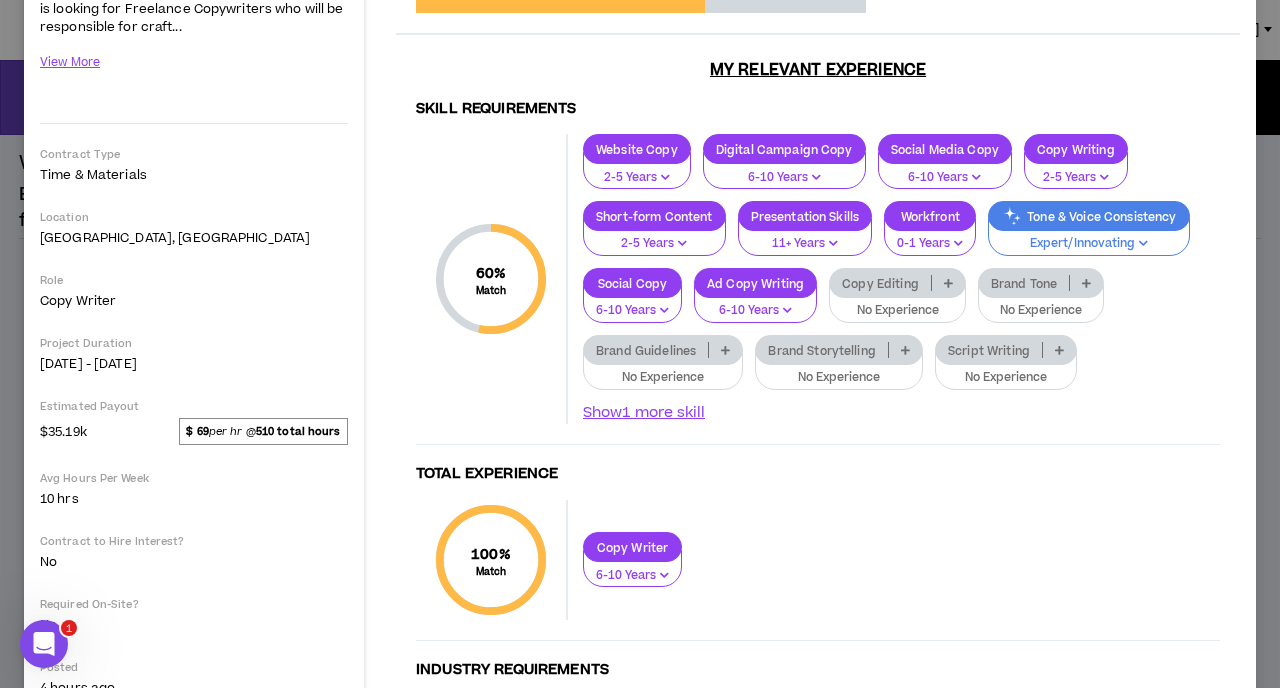 click on "6-10 Years" at bounding box center [755, 311] 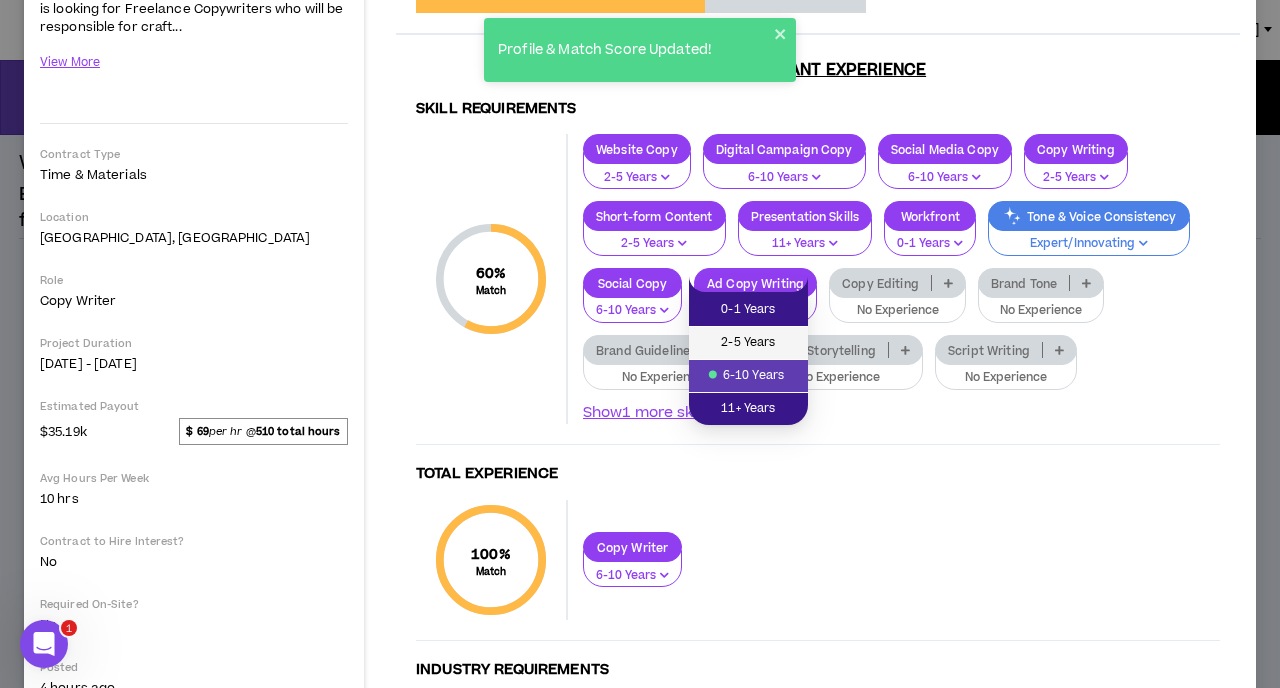click on "2-5 Years" at bounding box center [748, 343] 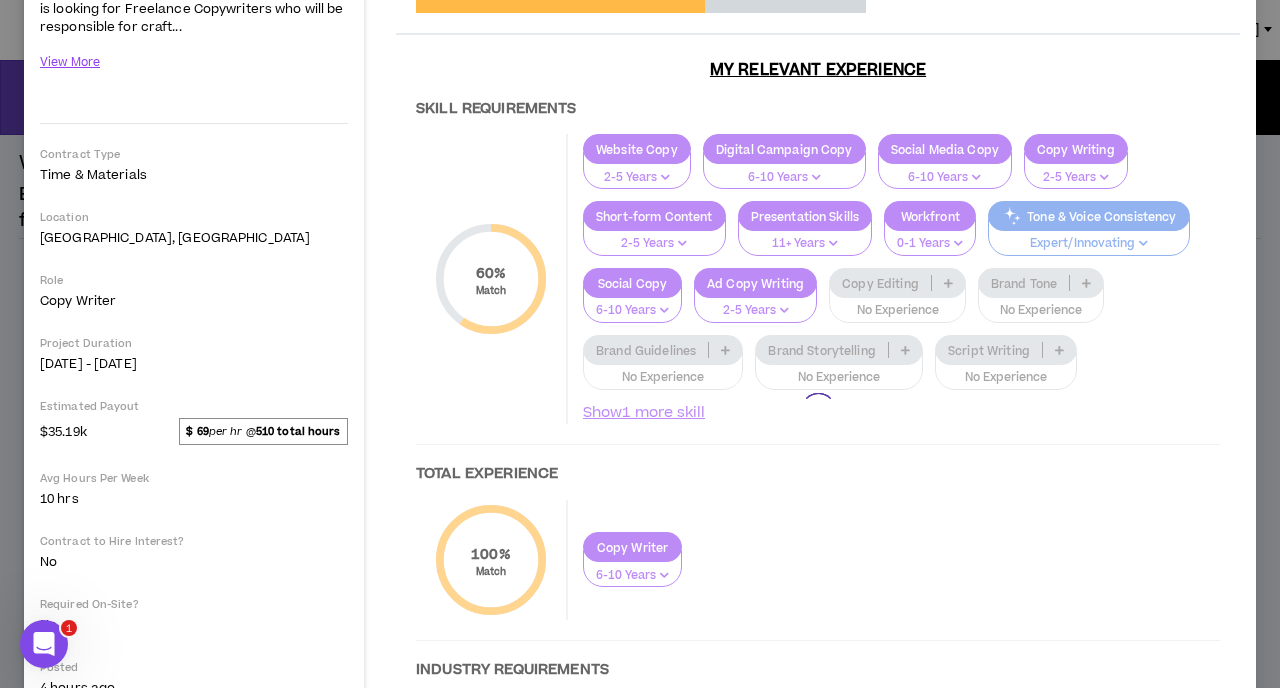 click at bounding box center (948, 283) 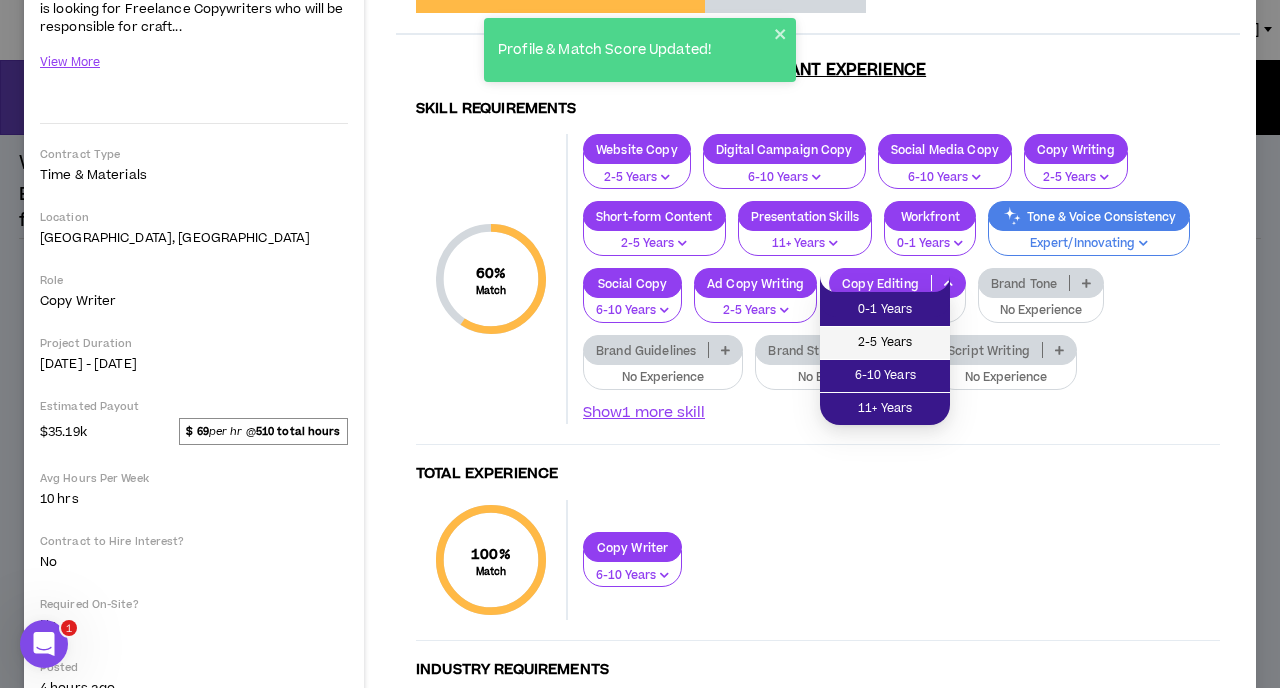 click on "2-5 Years" at bounding box center (885, 343) 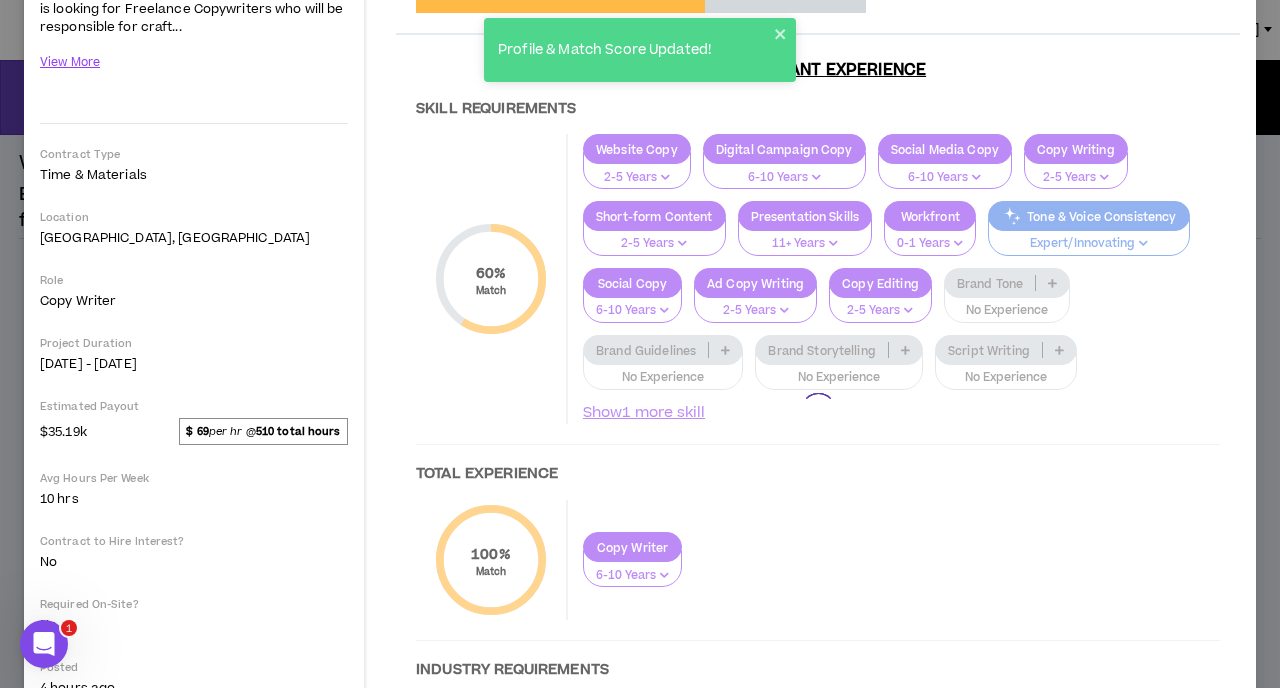 click at bounding box center [818, 410] 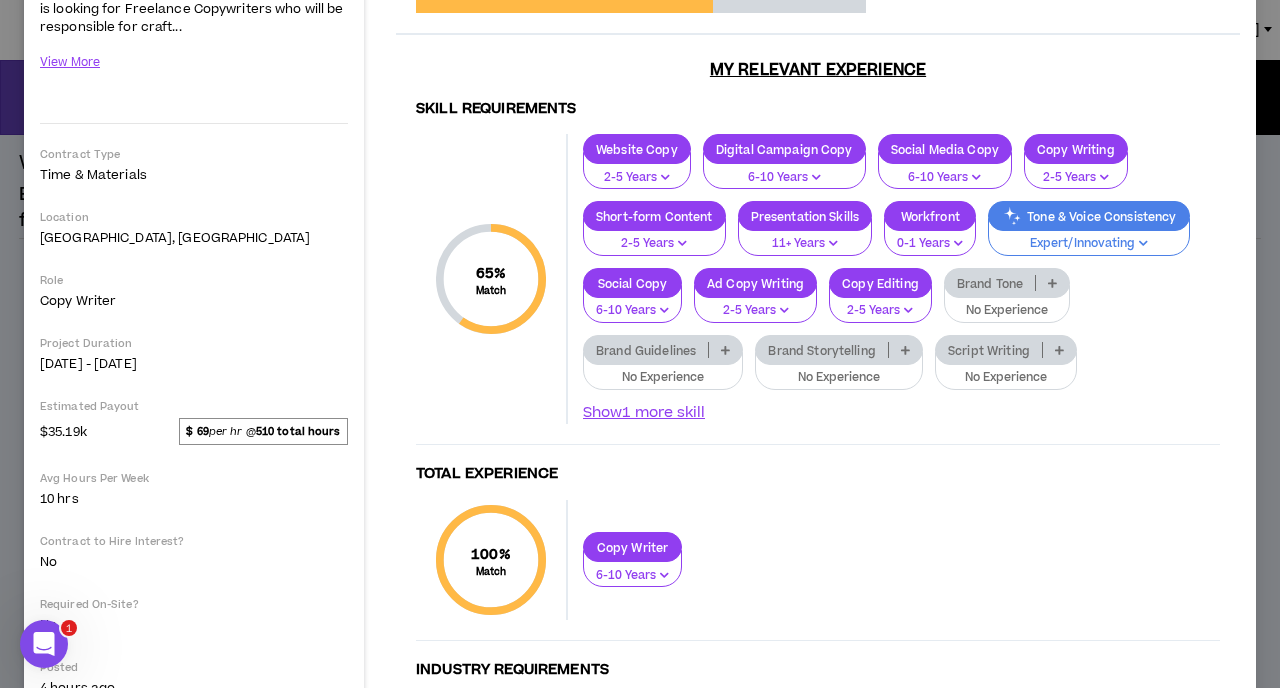click at bounding box center [1052, 283] 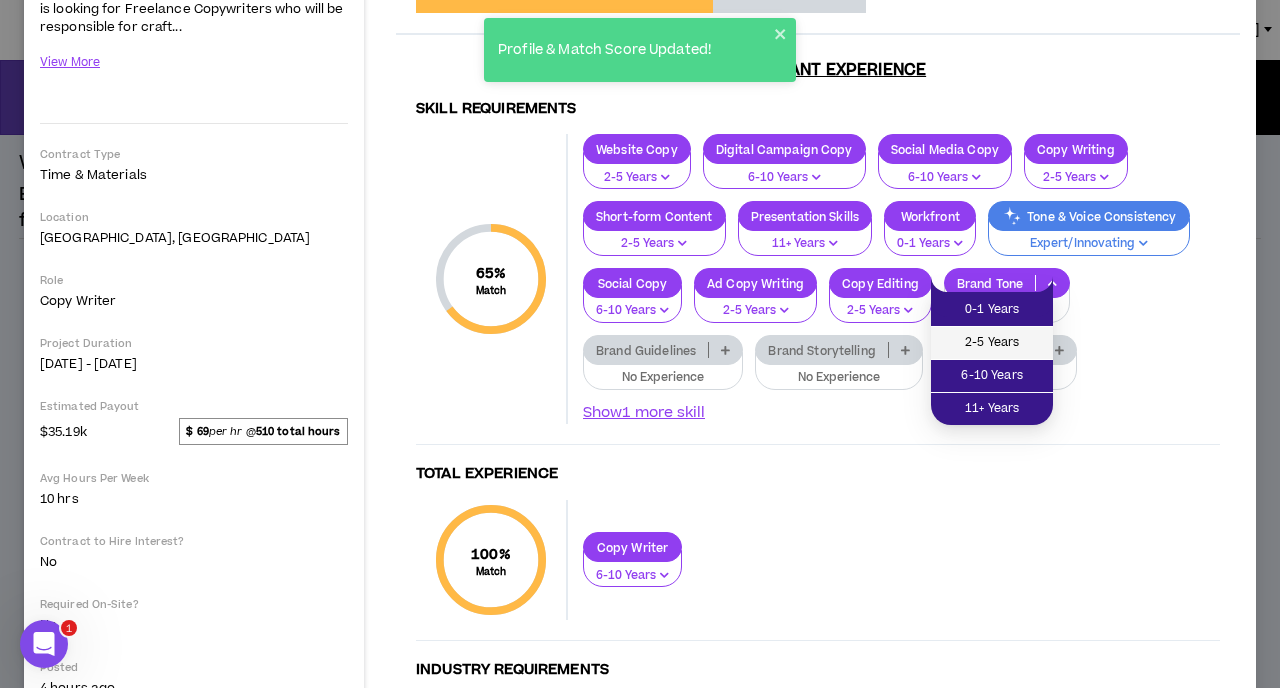 click on "2-5 Years" at bounding box center (992, 343) 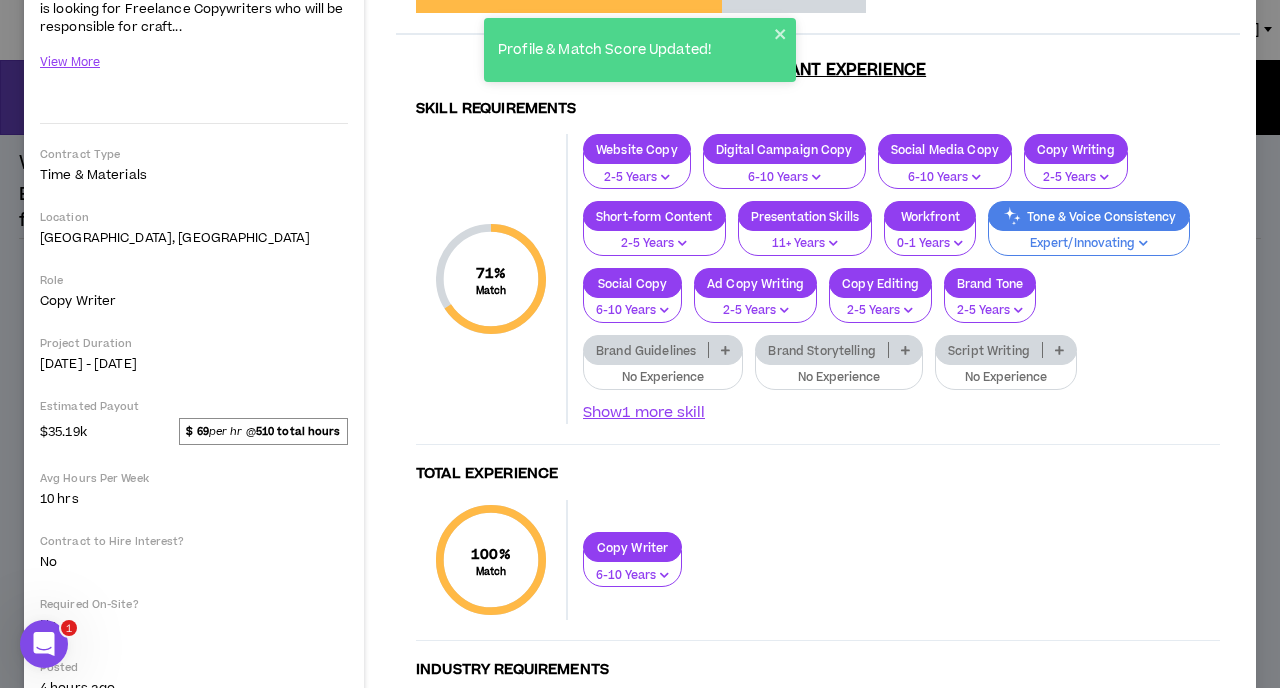 click at bounding box center [905, 350] 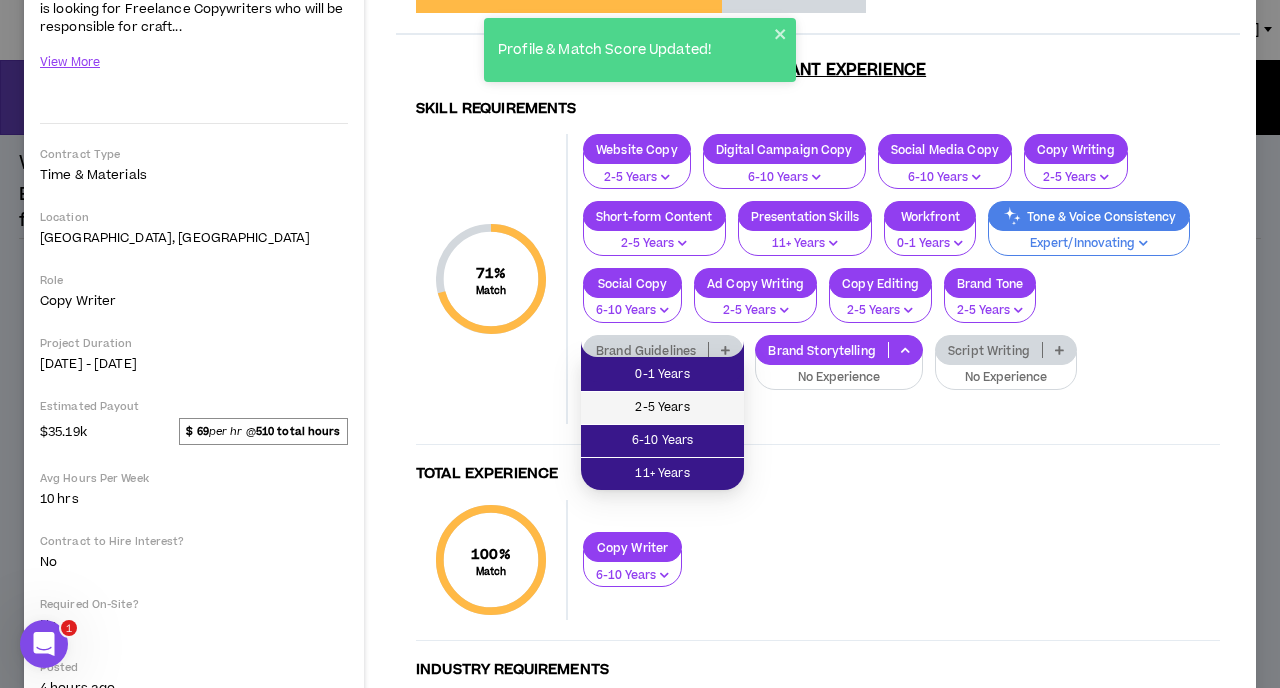 click on "2-5 Years" at bounding box center [662, 408] 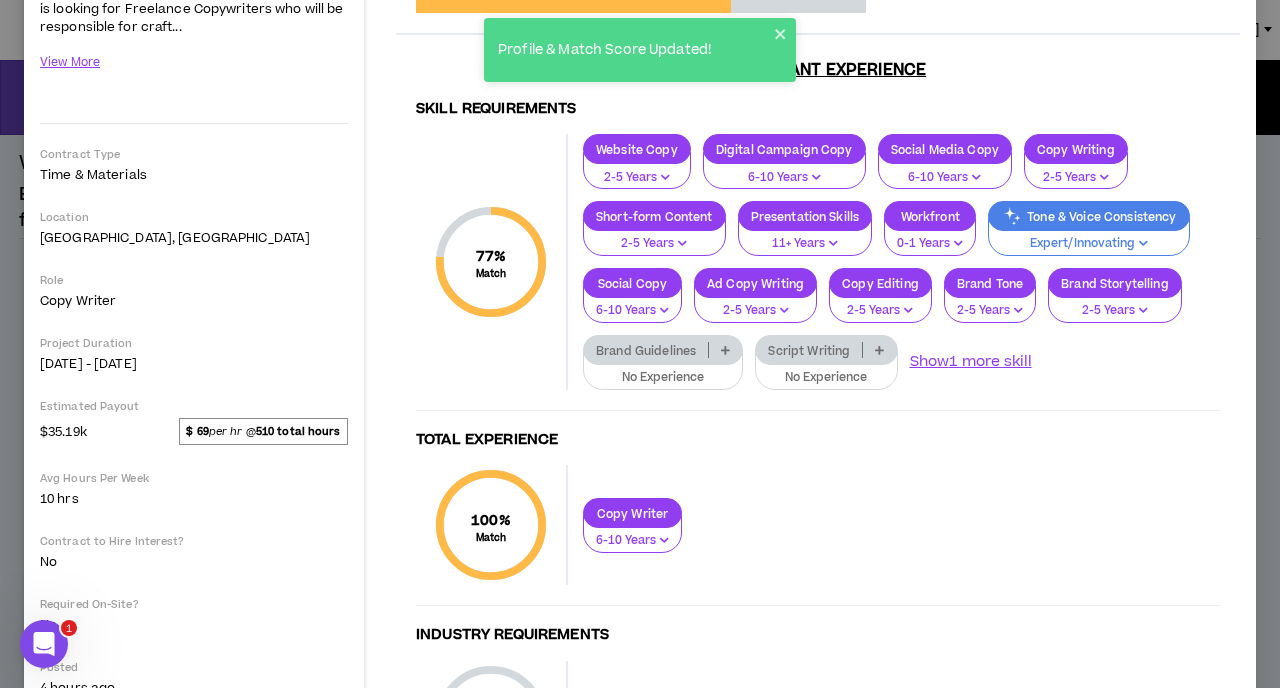 click at bounding box center [725, 350] 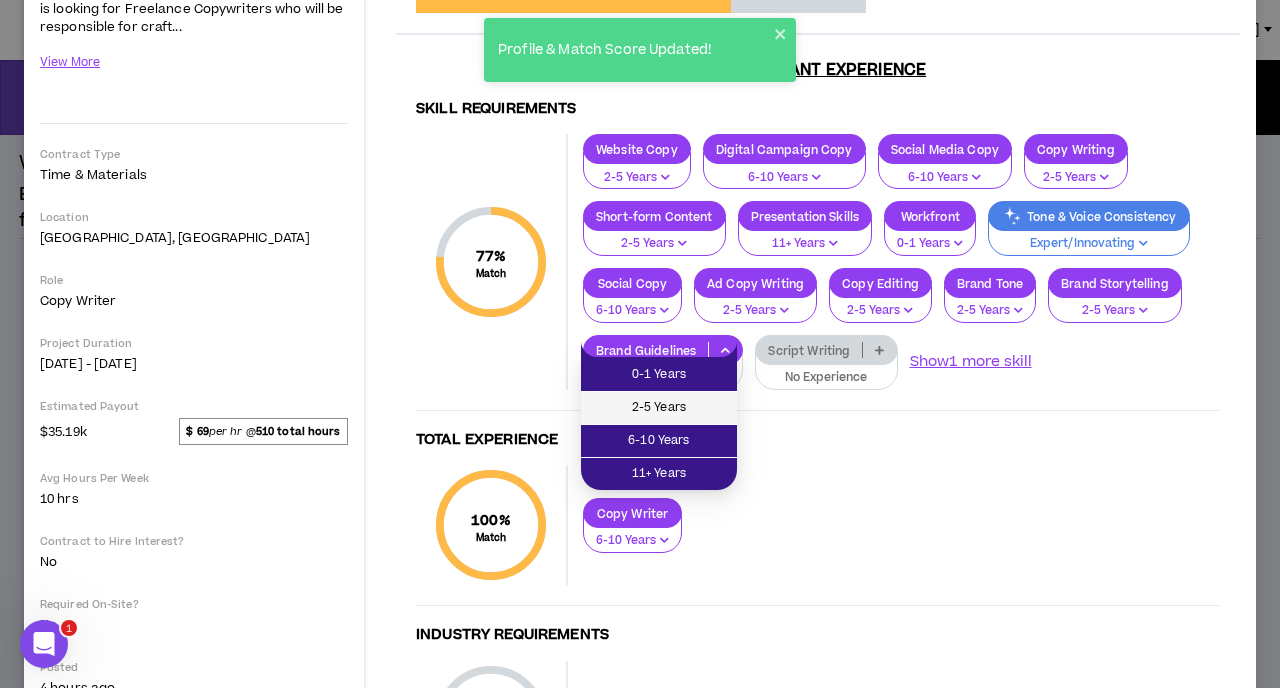 click on "2-5 Years" at bounding box center [659, 408] 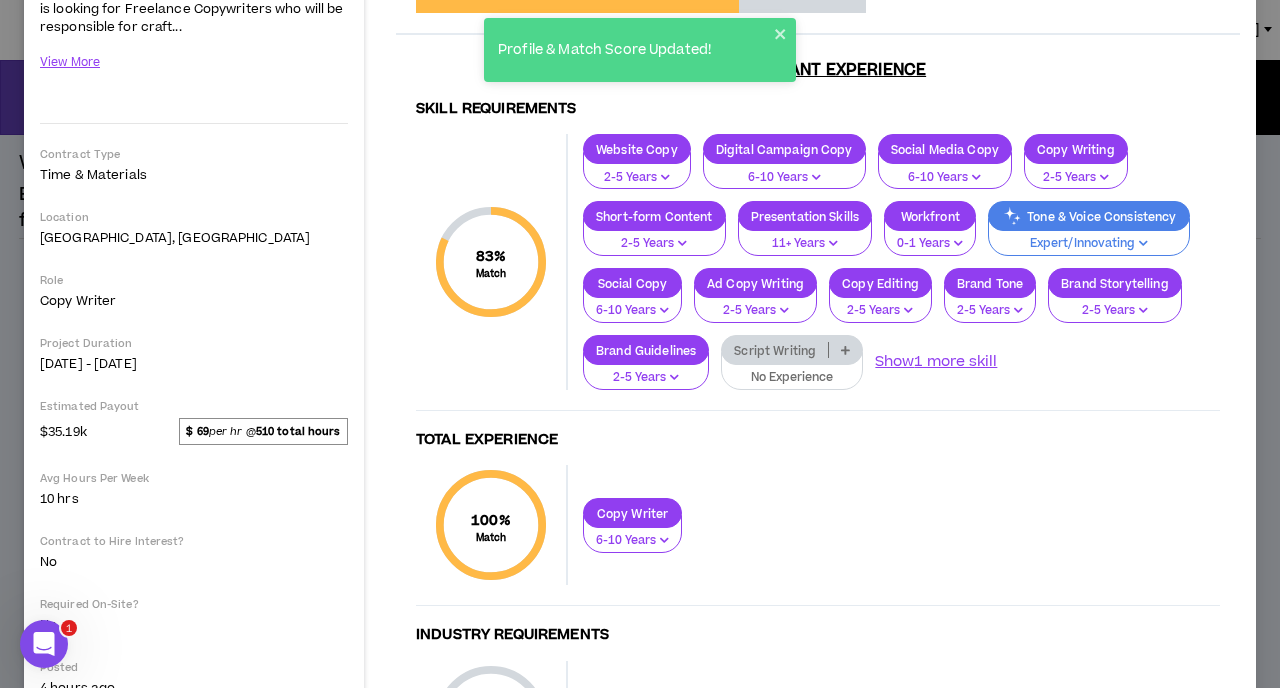 click at bounding box center (845, 350) 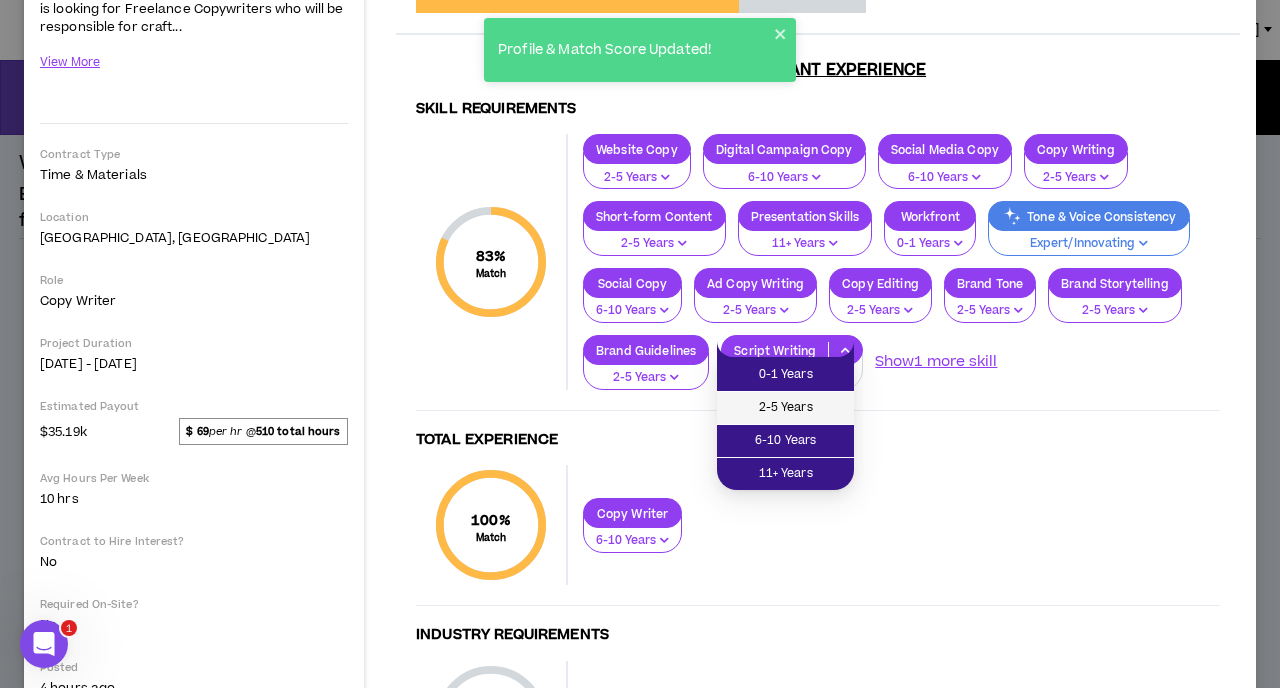click on "2-5 Years" at bounding box center [785, 408] 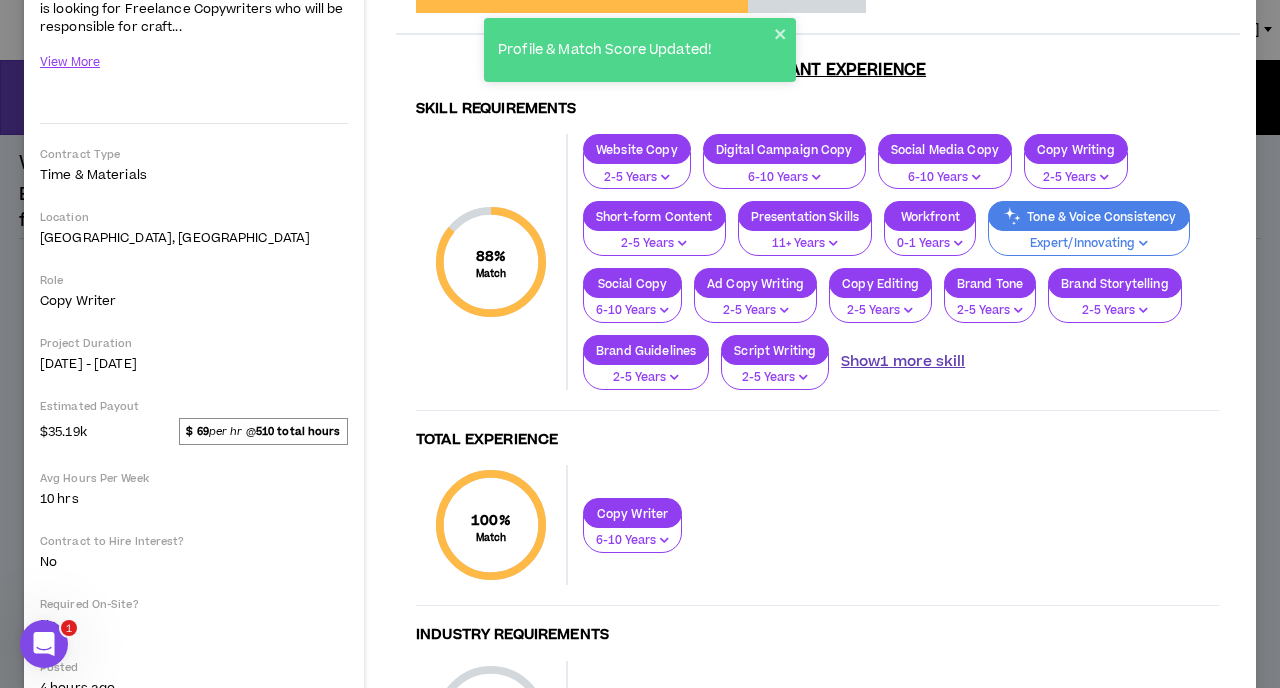click on "Show  1 more skill" at bounding box center [903, 362] 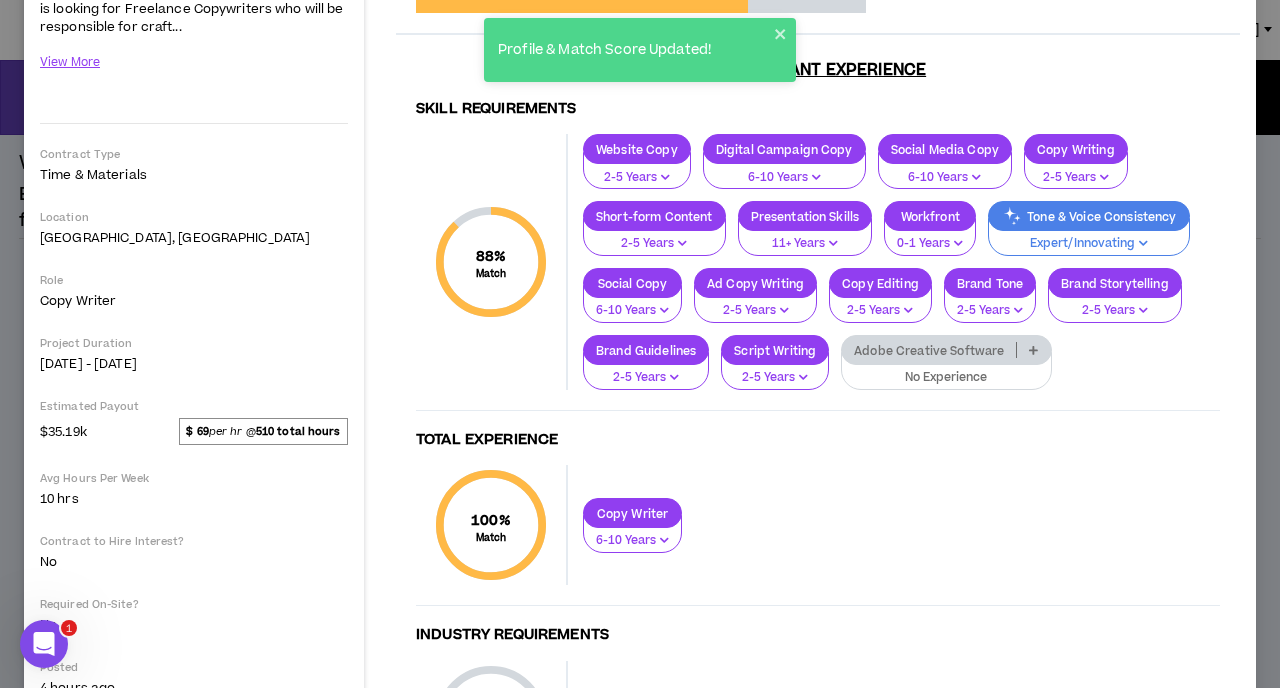 click at bounding box center [1033, 350] 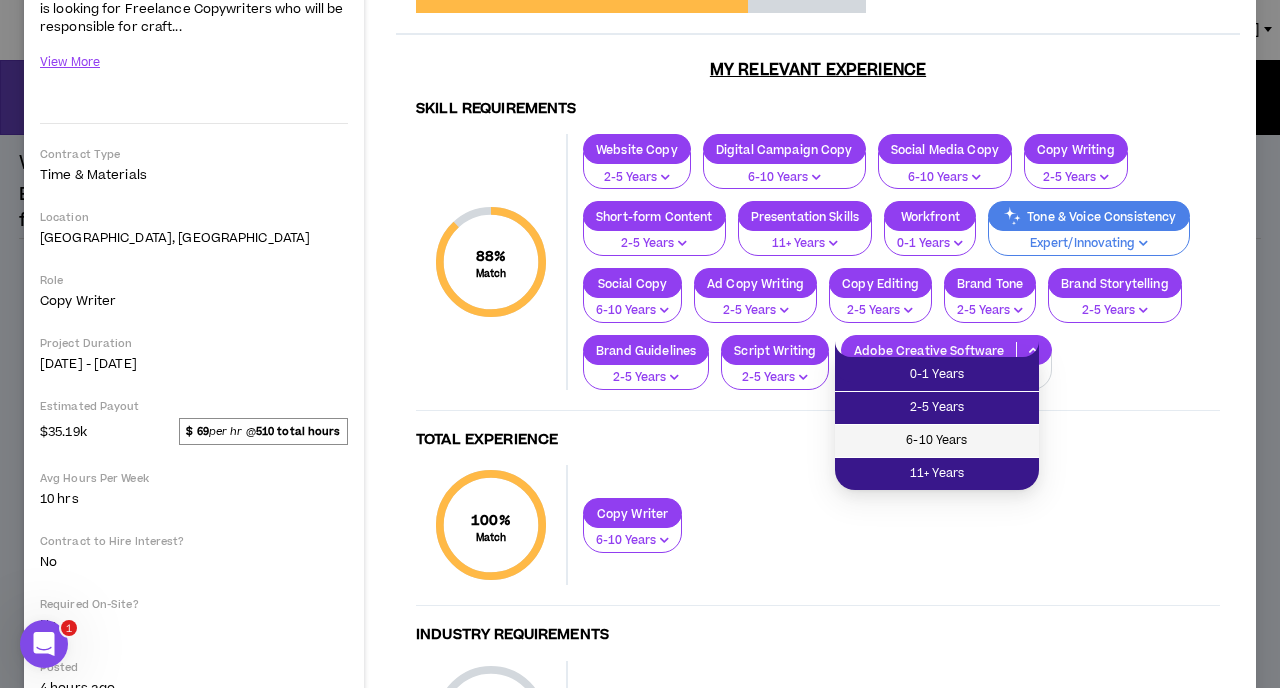 click on "6-10 Years" at bounding box center (937, 441) 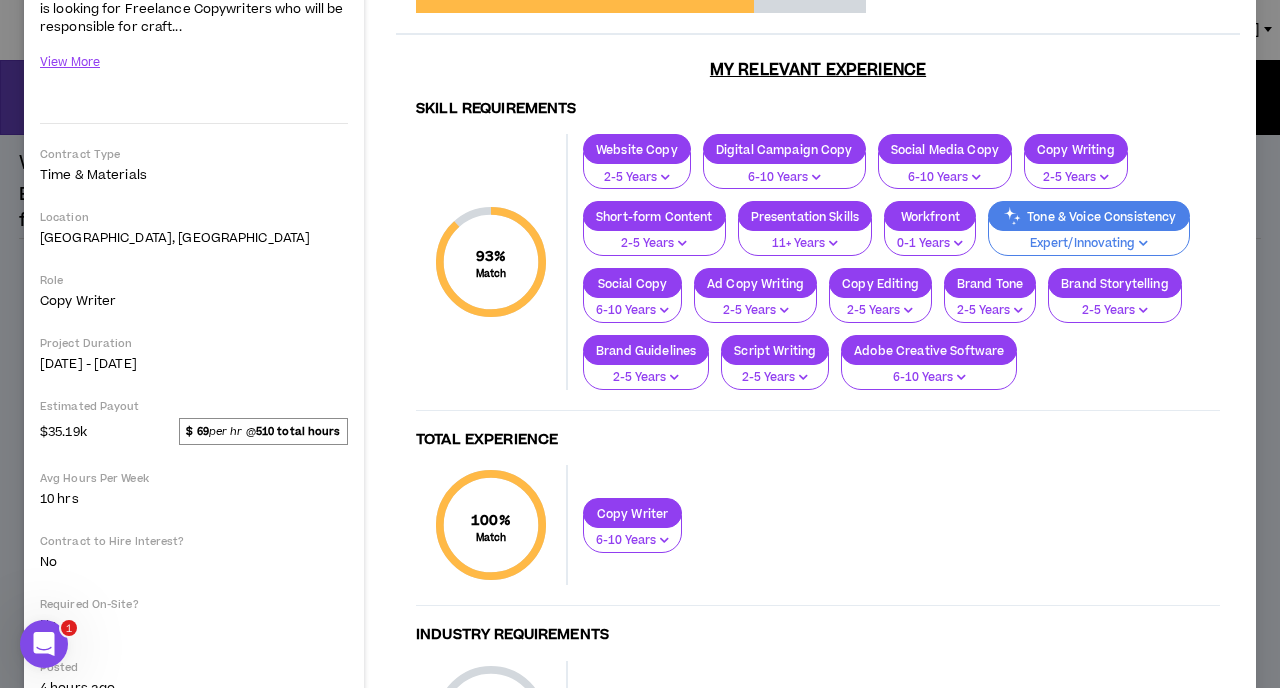 scroll, scrollTop: 431, scrollLeft: 0, axis: vertical 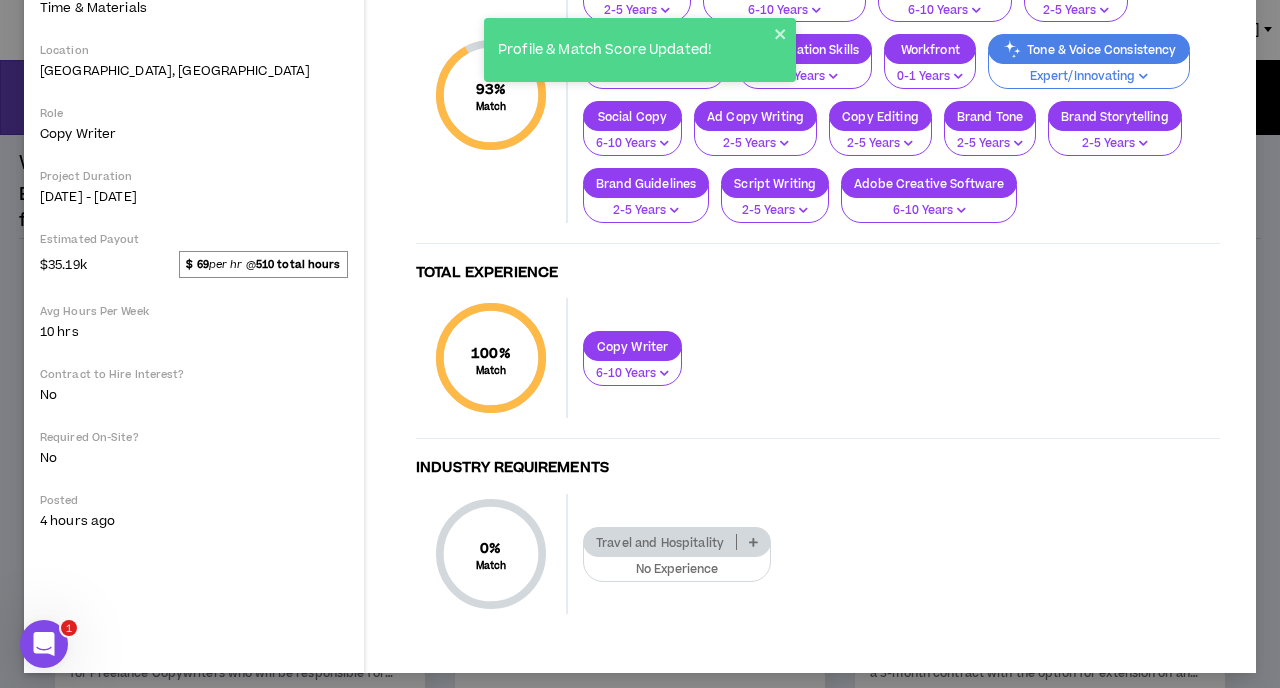 click on "No Experience" at bounding box center [677, 570] 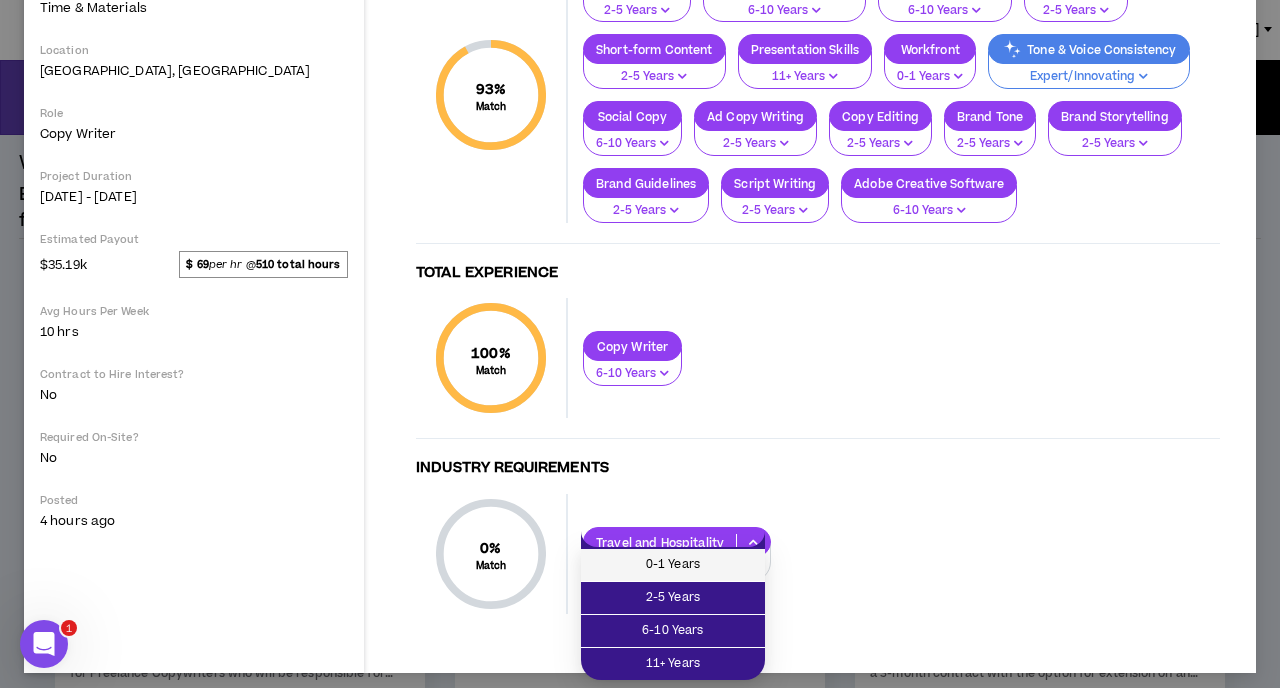 click on "0-1 Years" at bounding box center (673, 565) 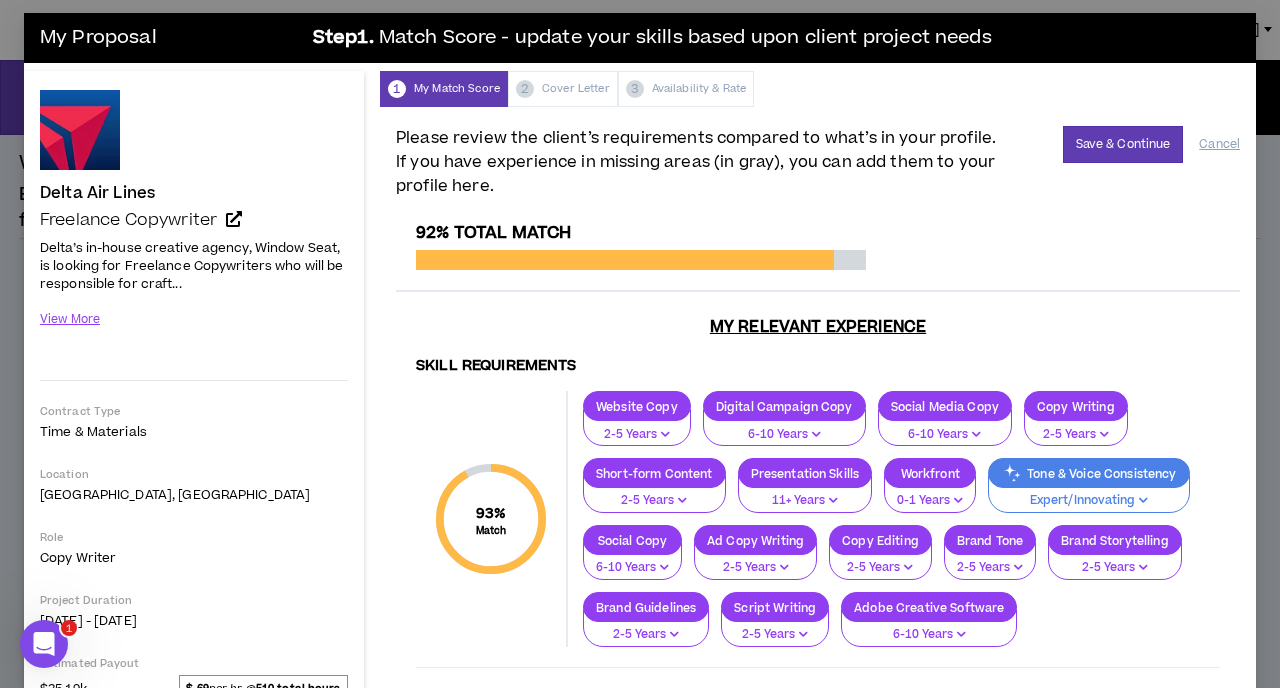 scroll, scrollTop: 1, scrollLeft: 0, axis: vertical 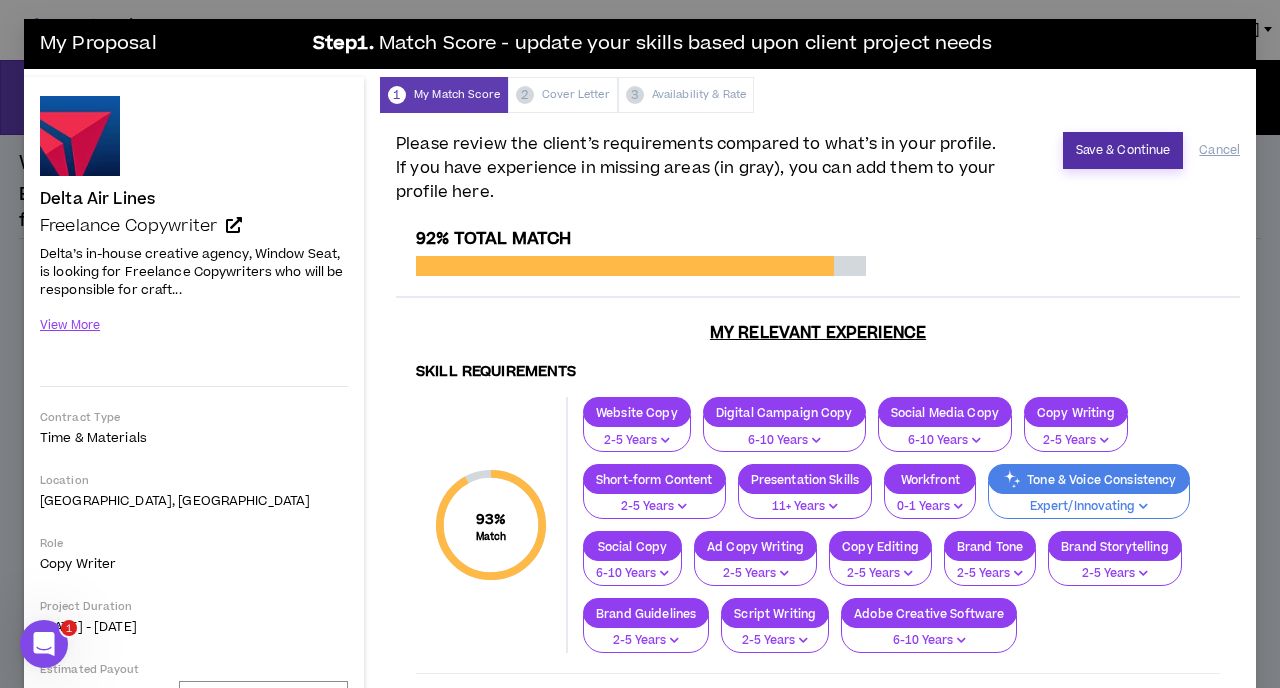 click on "Save & Continue" at bounding box center [1123, 150] 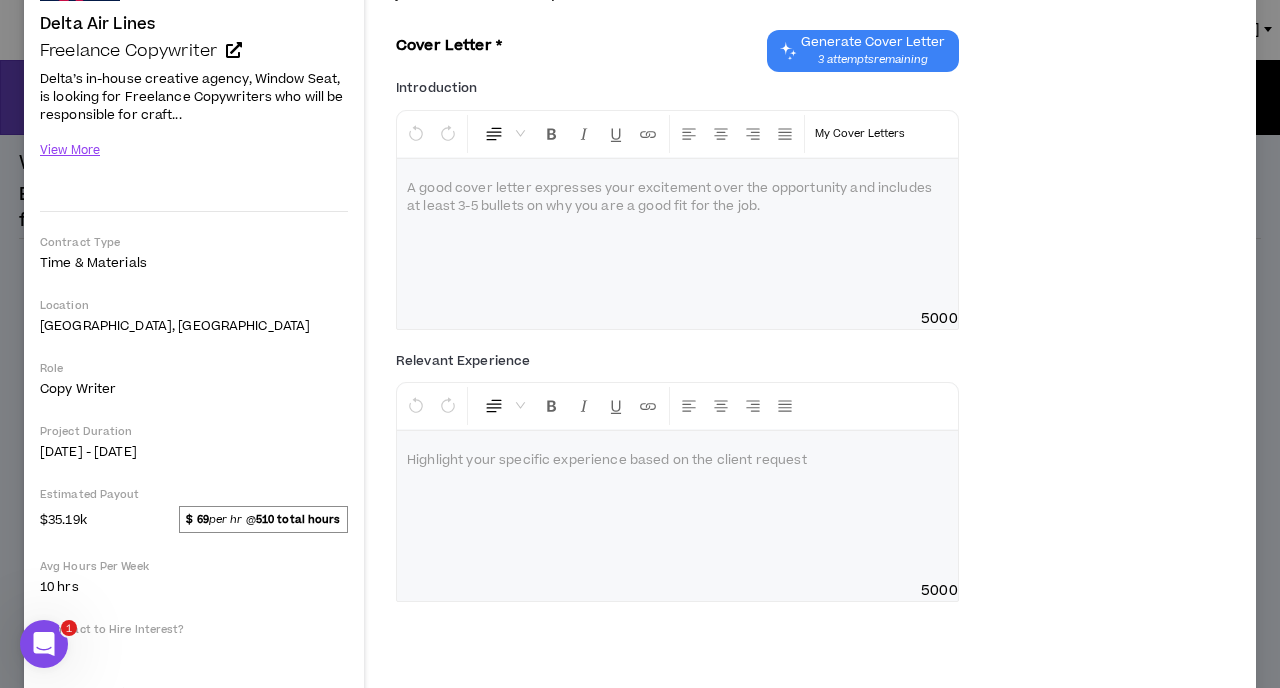 scroll, scrollTop: 152, scrollLeft: 0, axis: vertical 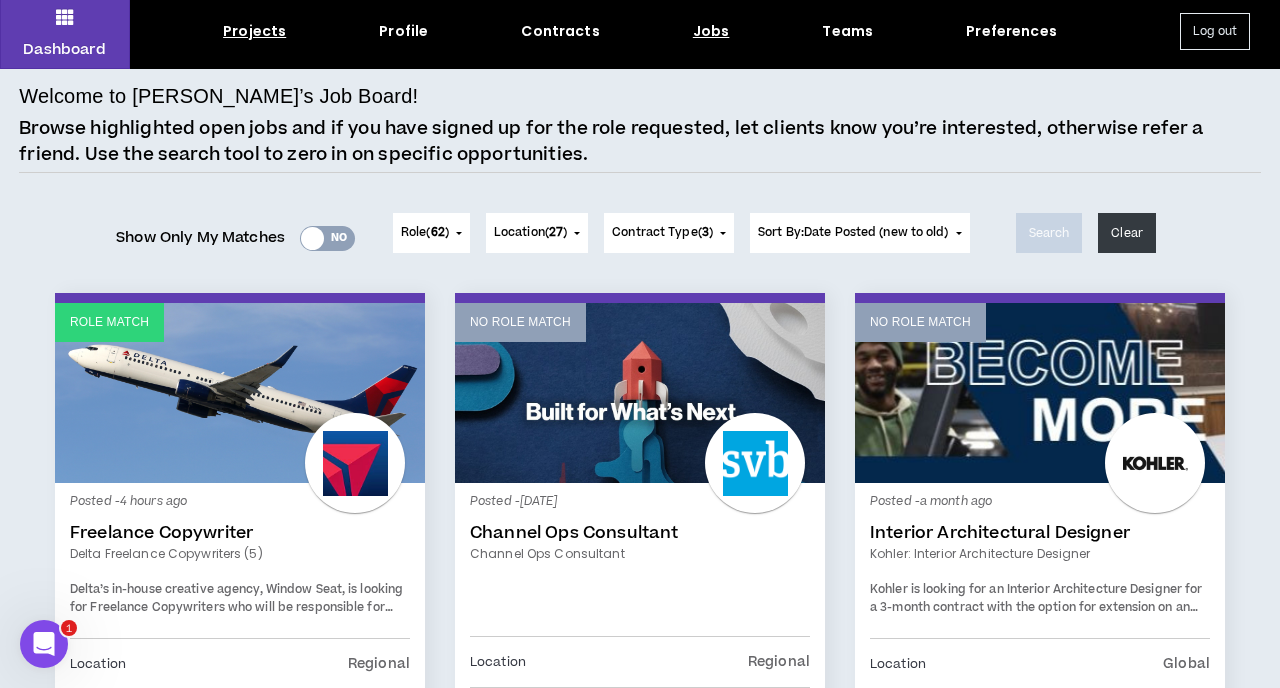 click on "Projects" at bounding box center [254, 31] 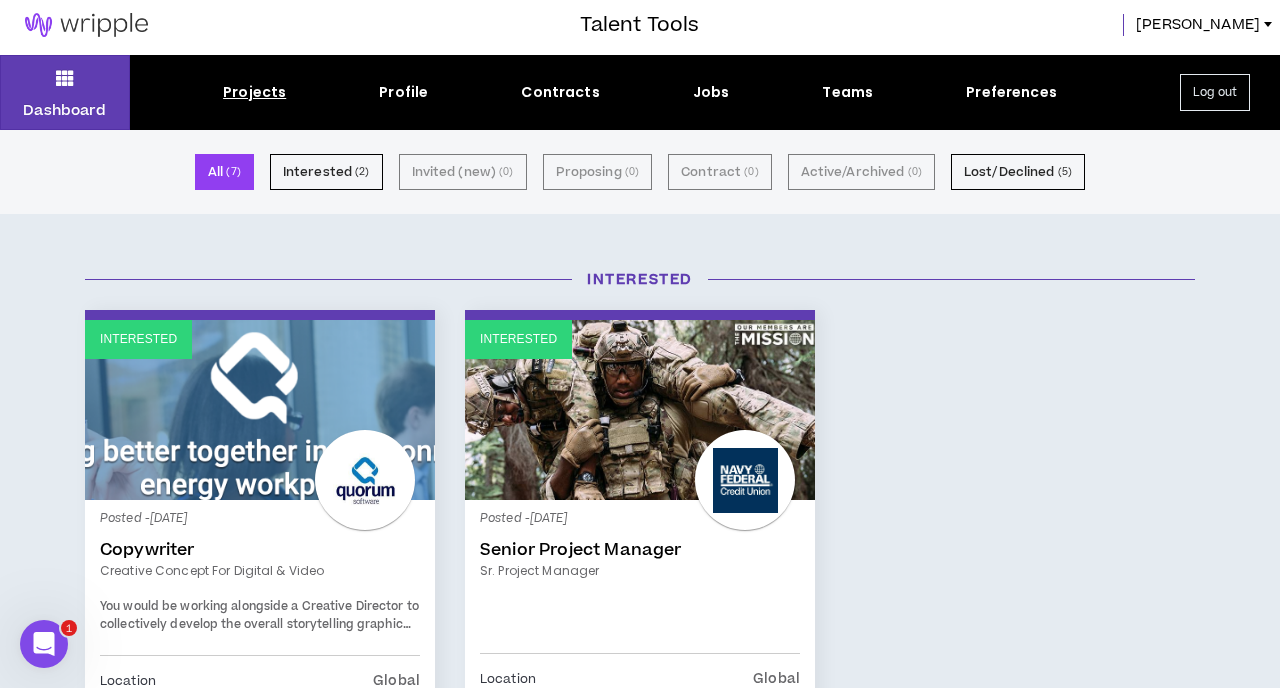 scroll, scrollTop: 0, scrollLeft: 0, axis: both 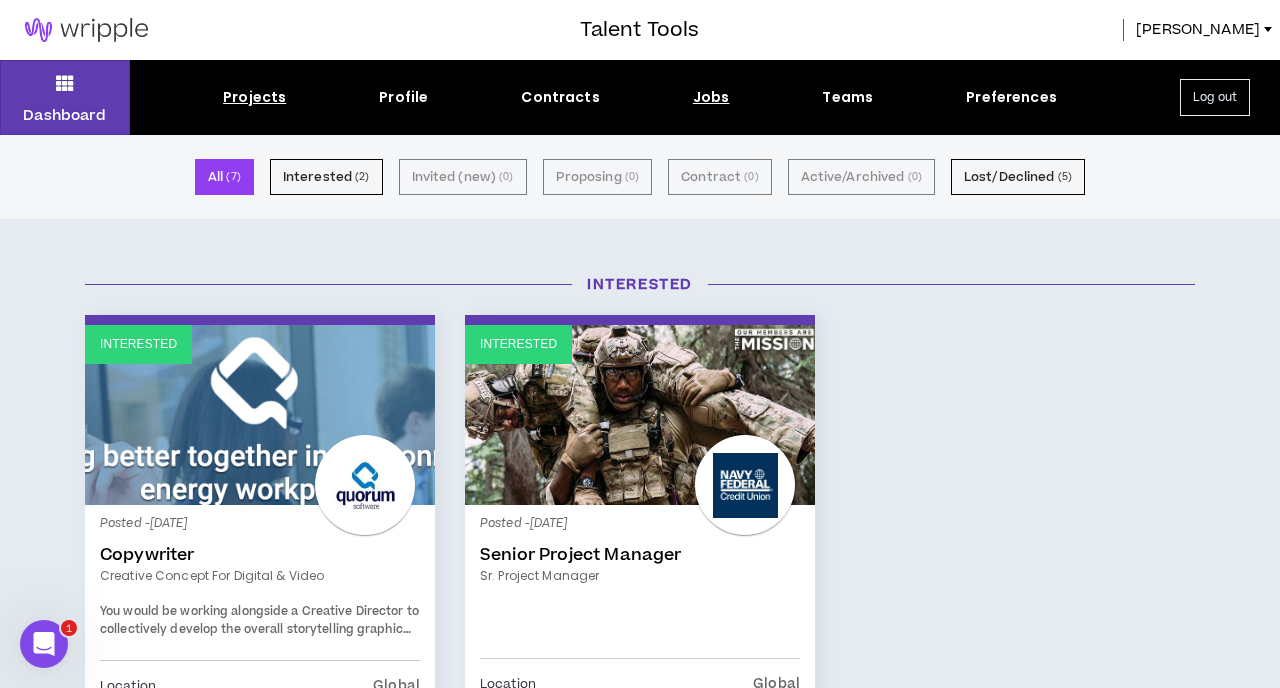 click on "Jobs" at bounding box center [711, 97] 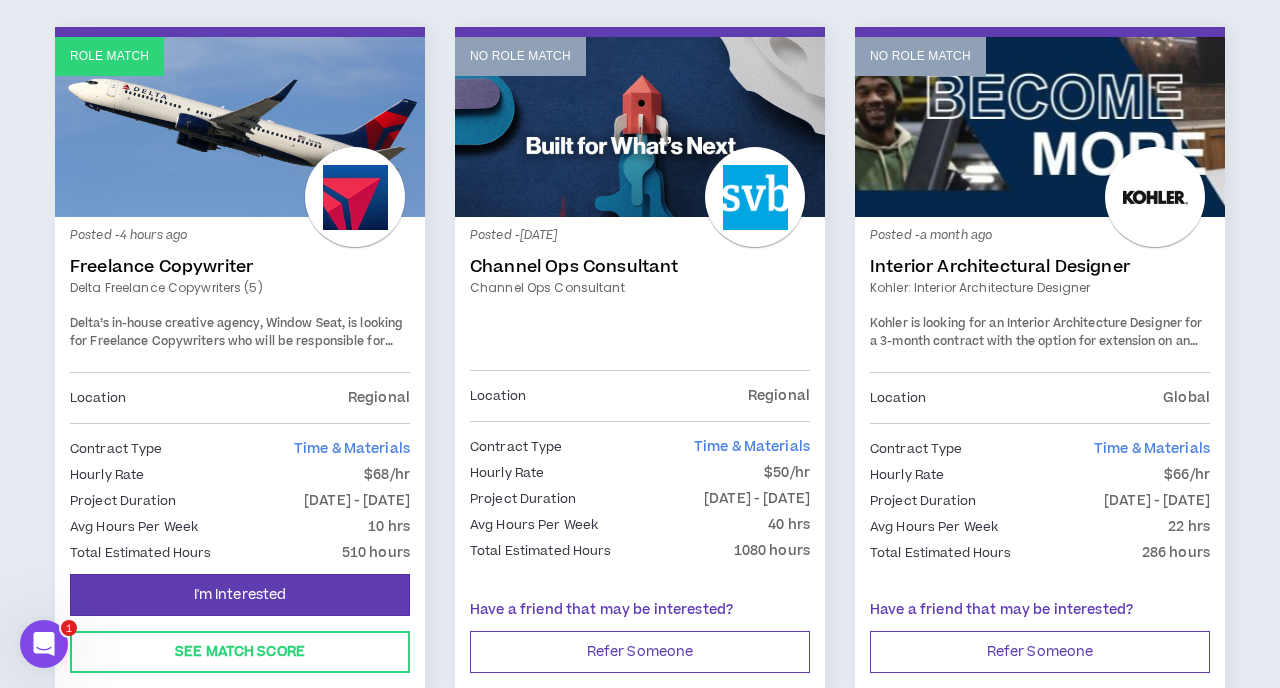 scroll, scrollTop: 333, scrollLeft: 0, axis: vertical 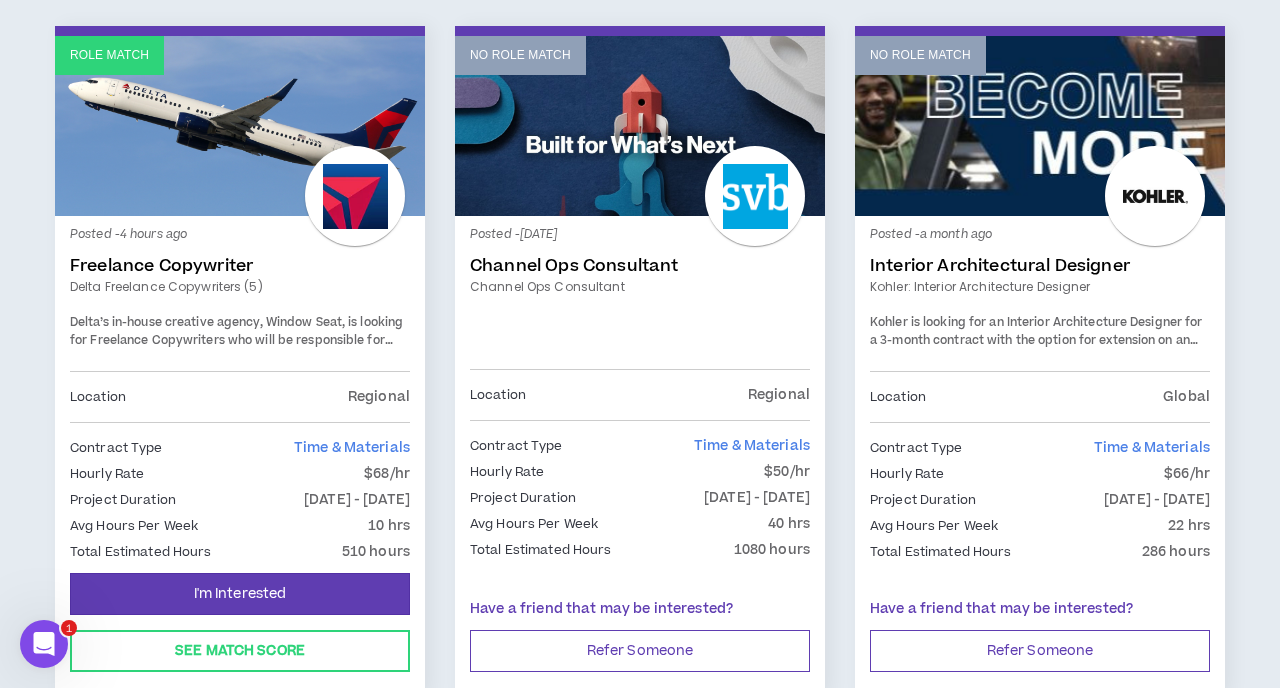 click on "Delta’s in-house creative agency, Window Seat, is looking for Freelance Copywriters who will be responsible for crafting copy for the Delta brand, on an as-needed basis. Anticipated 8-10 projects per quarter.  Fully remote." at bounding box center [238, 349] 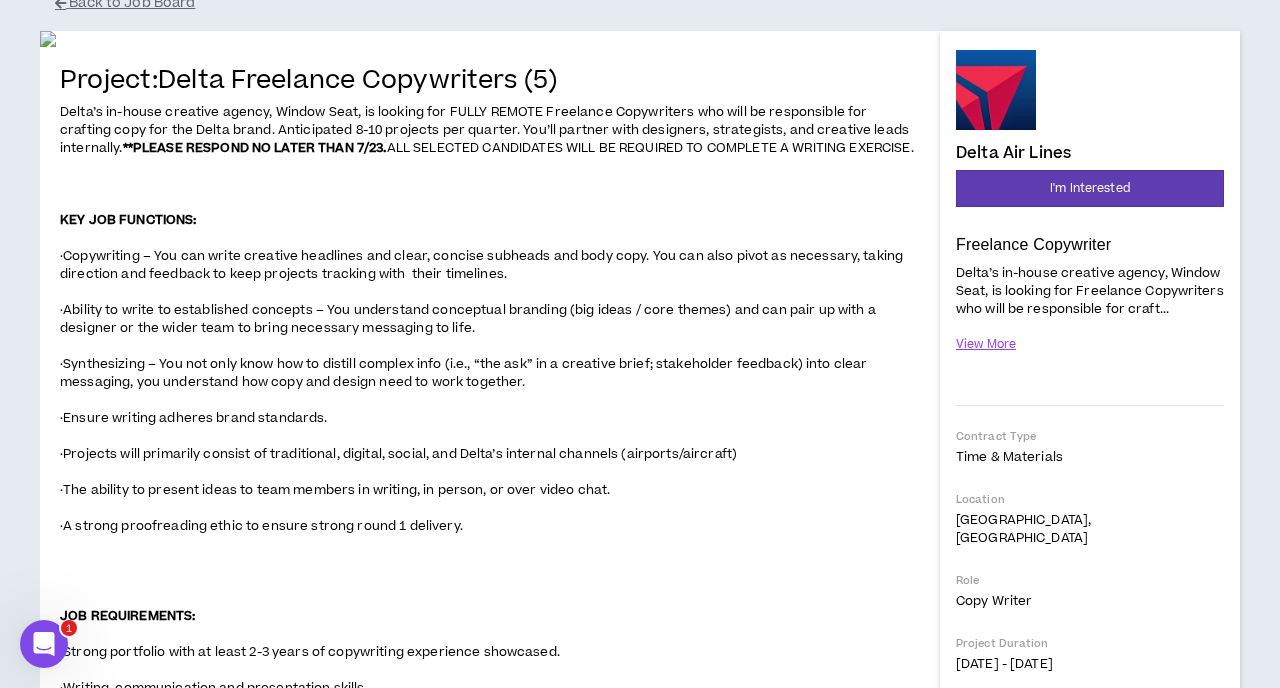 scroll, scrollTop: 164, scrollLeft: 0, axis: vertical 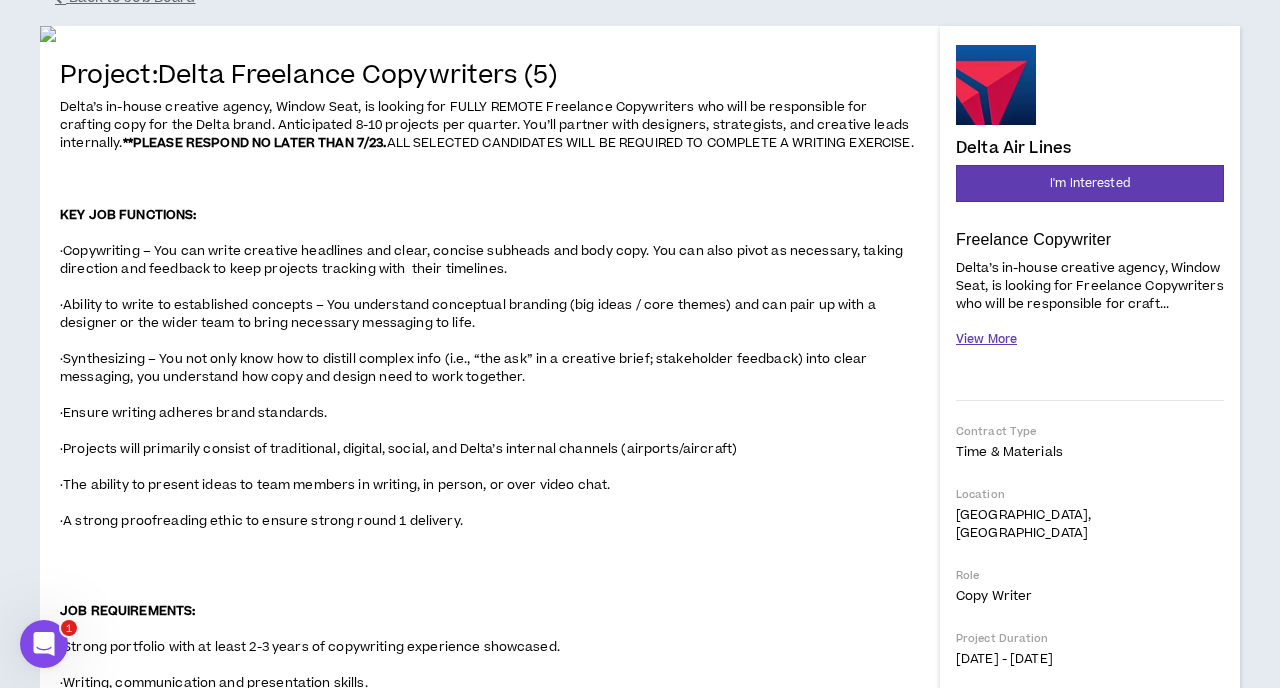 click on "View More" at bounding box center [986, 339] 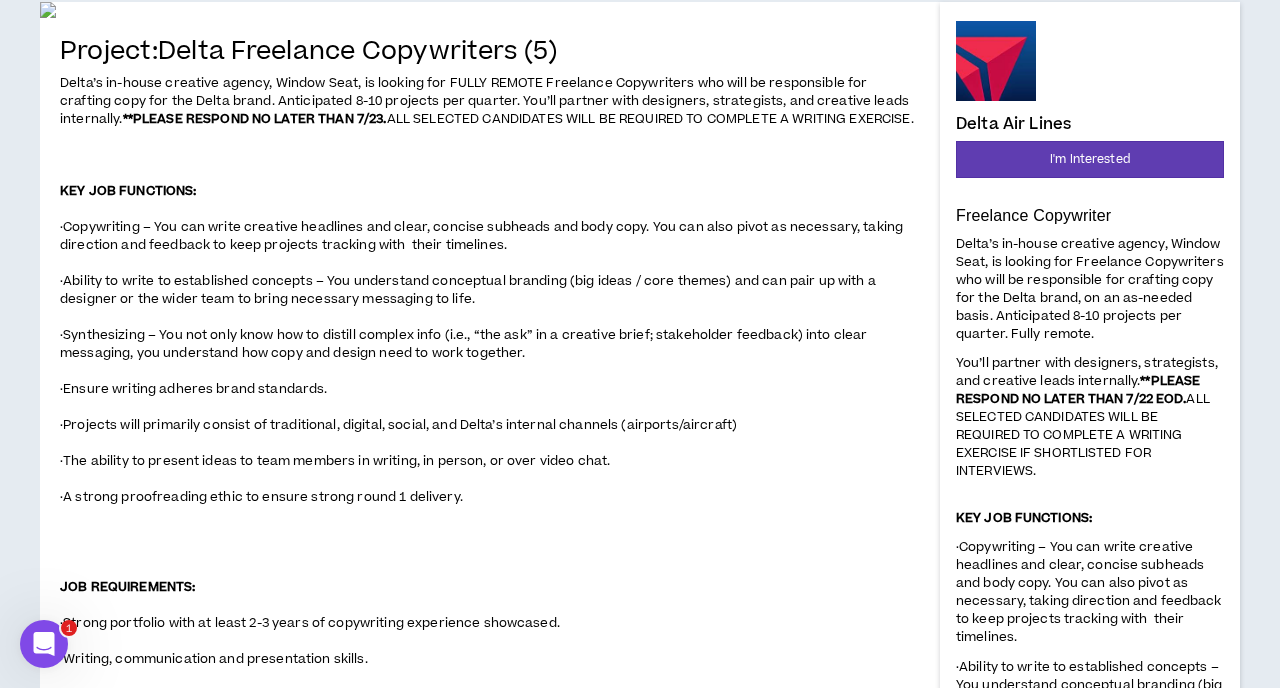 scroll, scrollTop: 192, scrollLeft: 0, axis: vertical 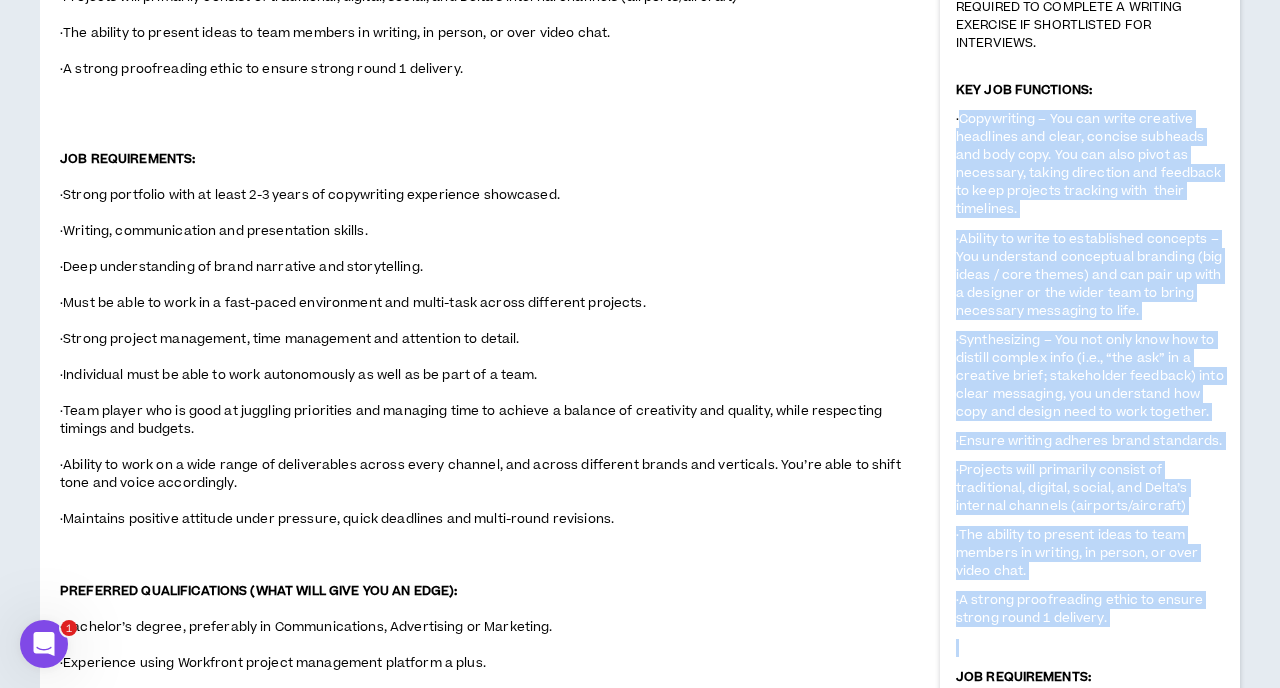 drag, startPoint x: 958, startPoint y: 272, endPoint x: 1103, endPoint y: 546, distance: 310.00162 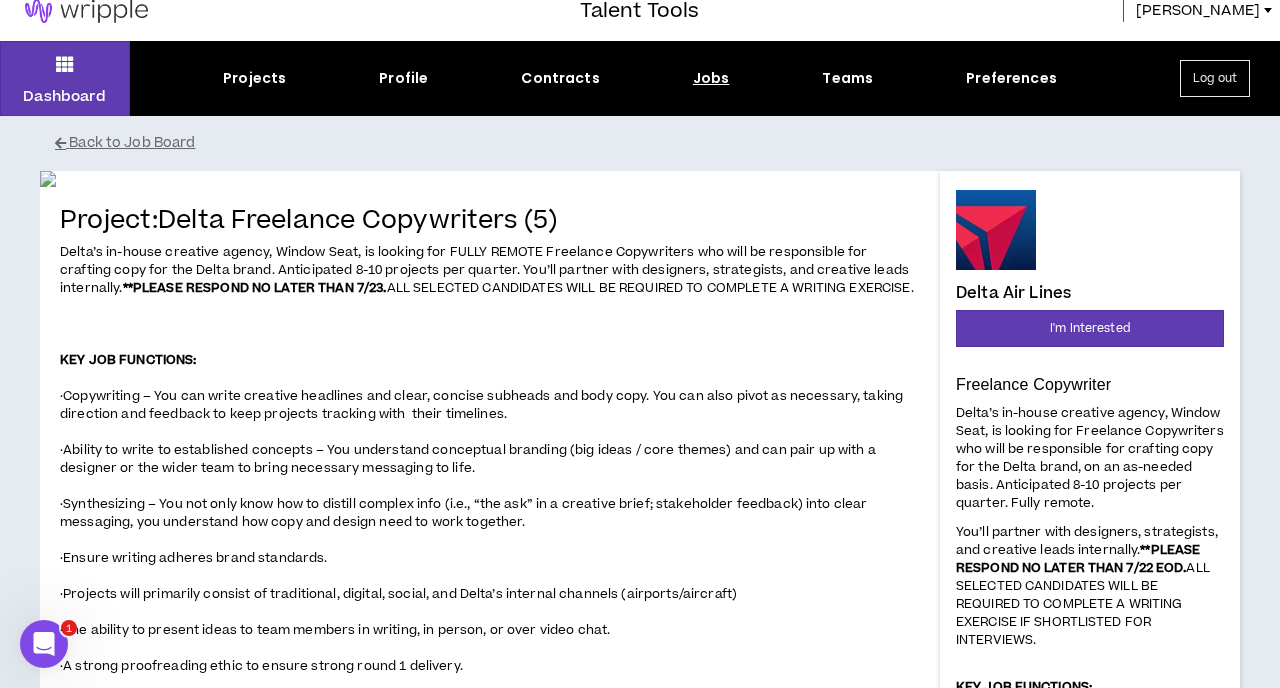 scroll, scrollTop: 0, scrollLeft: 0, axis: both 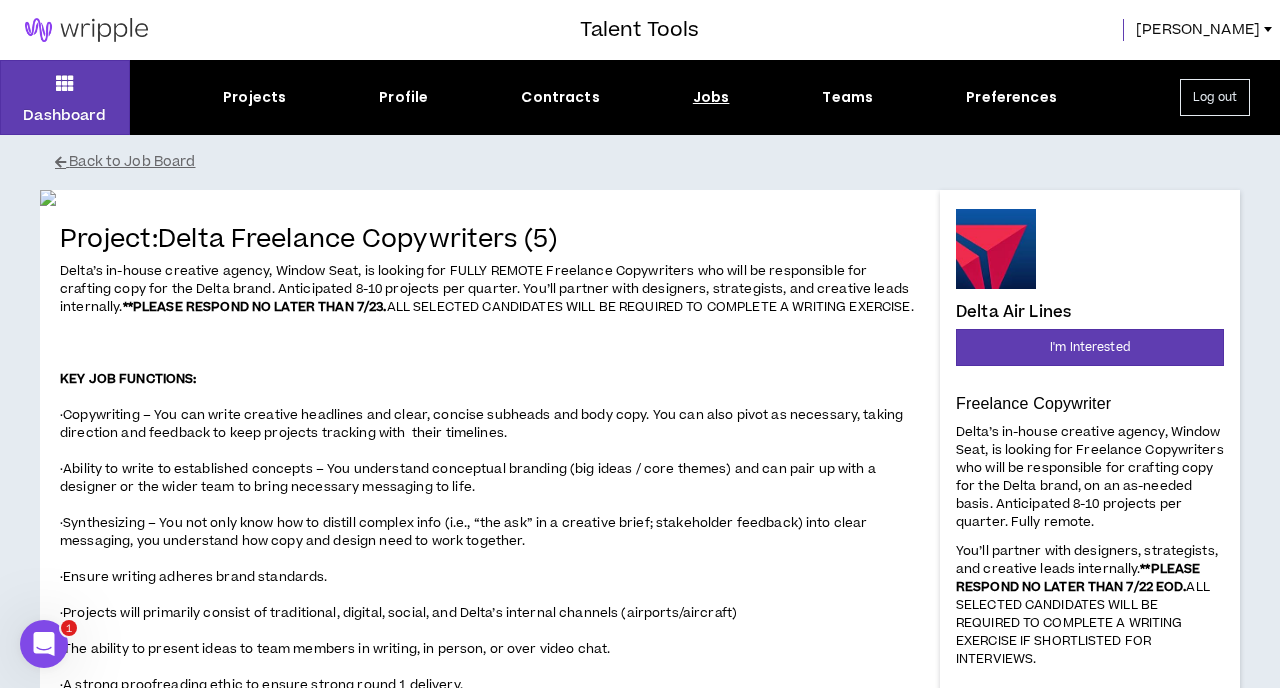 click on "[PERSON_NAME]" at bounding box center (1198, 30) 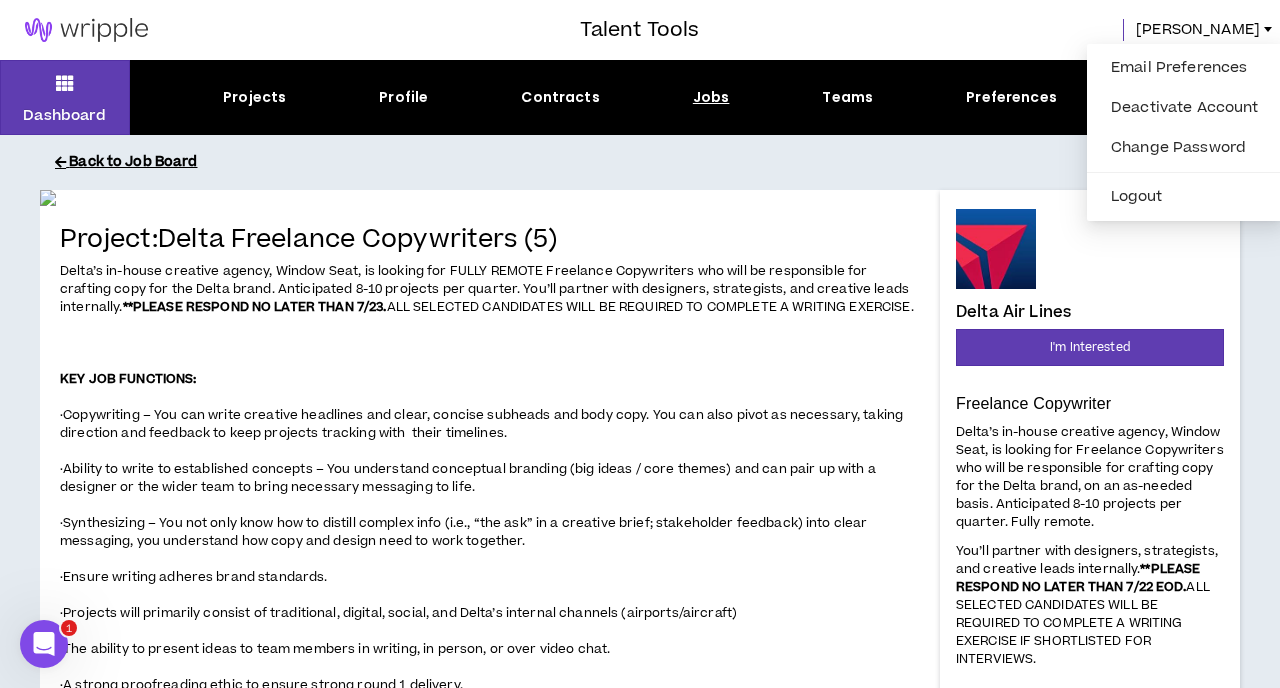 click on "Back to Job Board" at bounding box center [655, 162] 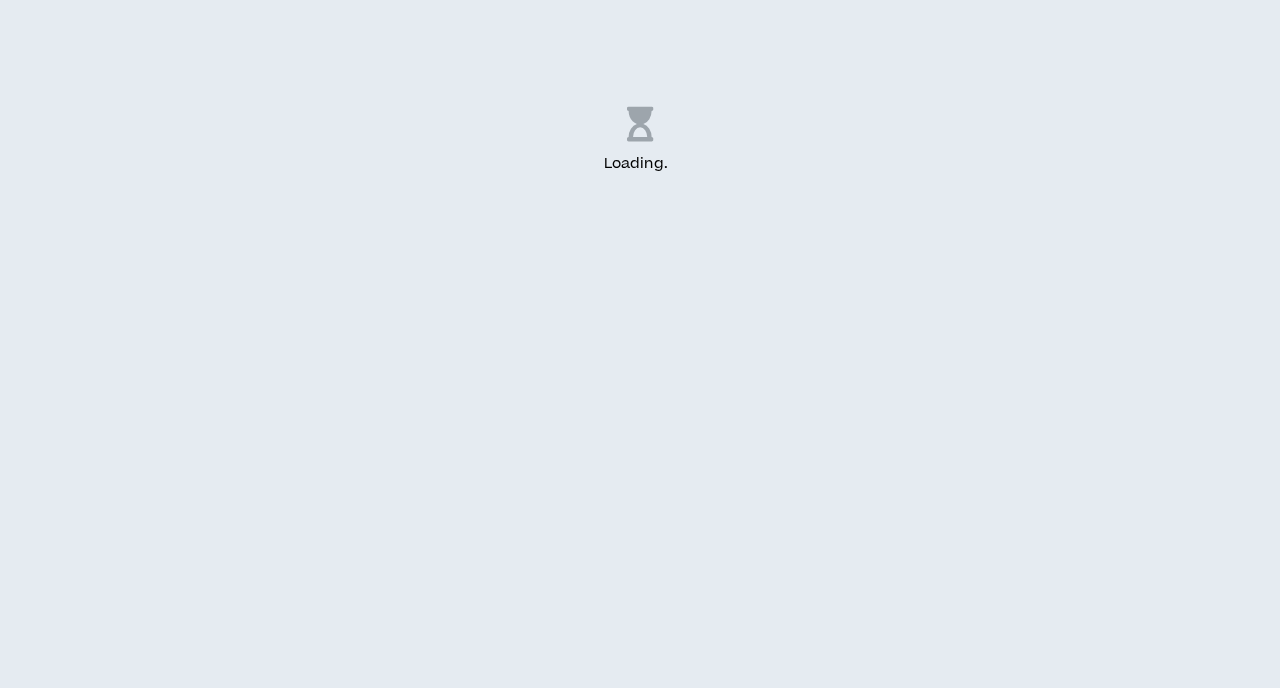 scroll, scrollTop: 0, scrollLeft: 0, axis: both 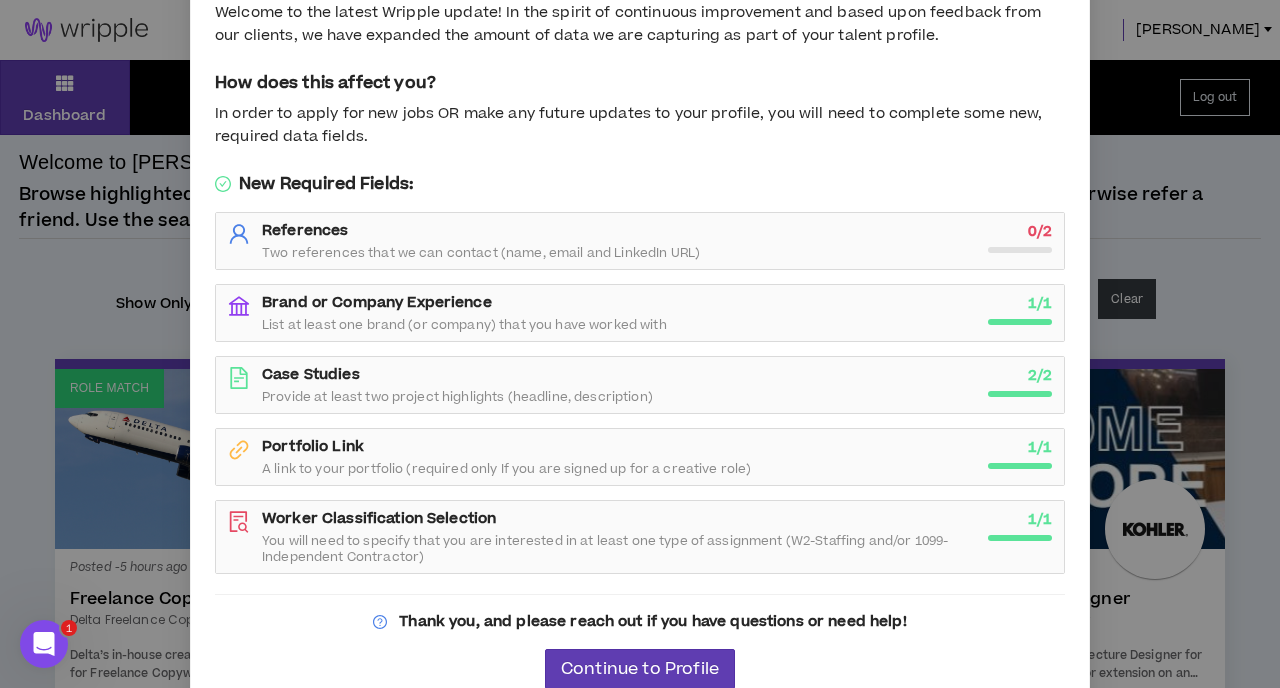 click on "A link to your portfolio (required only If you are signed up for a creative role)" at bounding box center [506, 469] 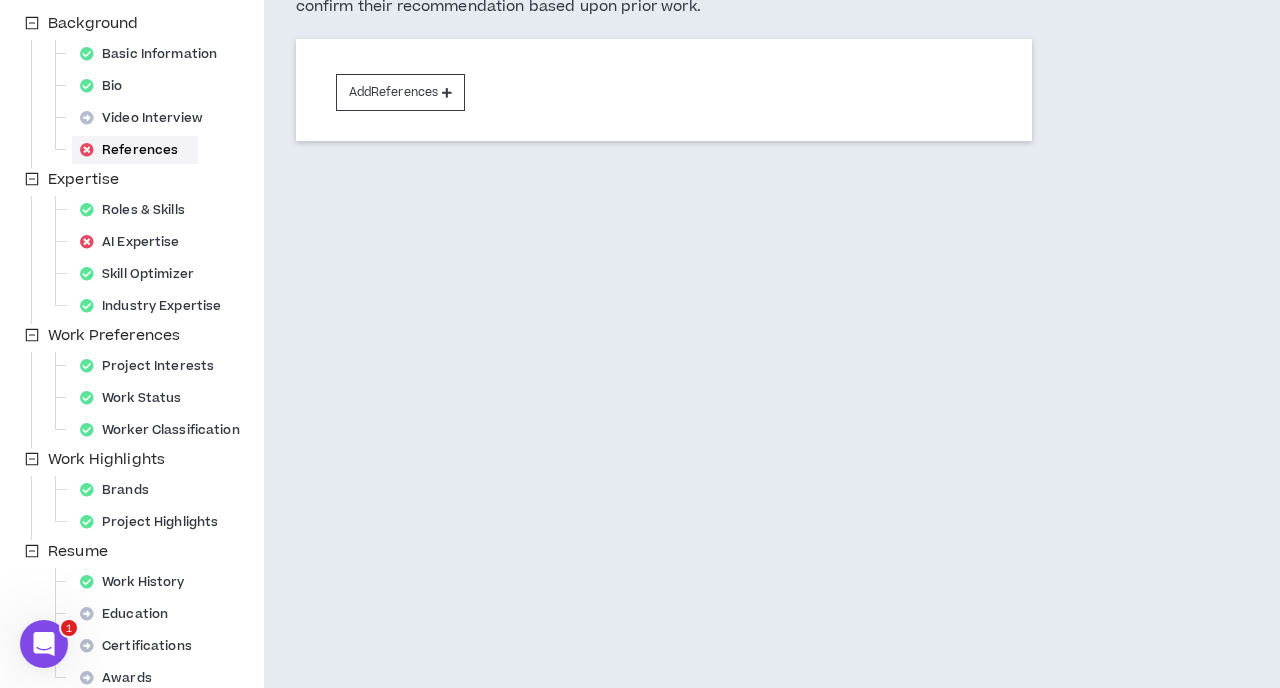 scroll, scrollTop: 307, scrollLeft: 0, axis: vertical 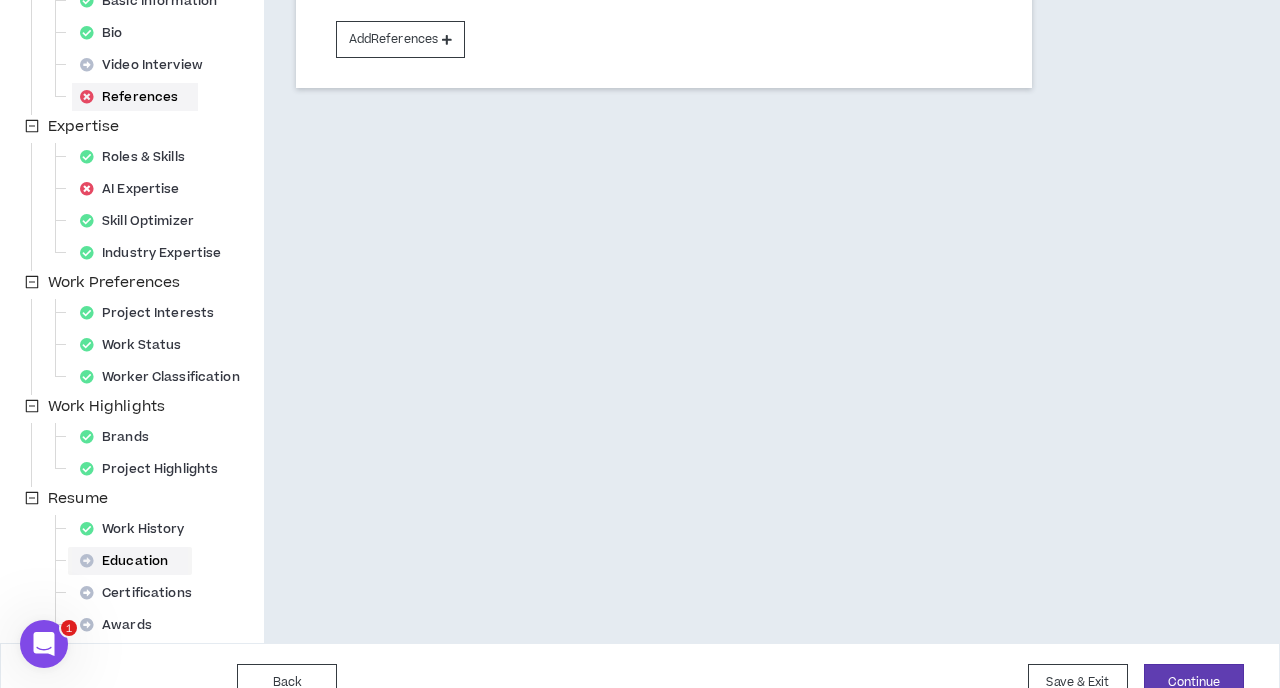 click on "Education" at bounding box center (130, 561) 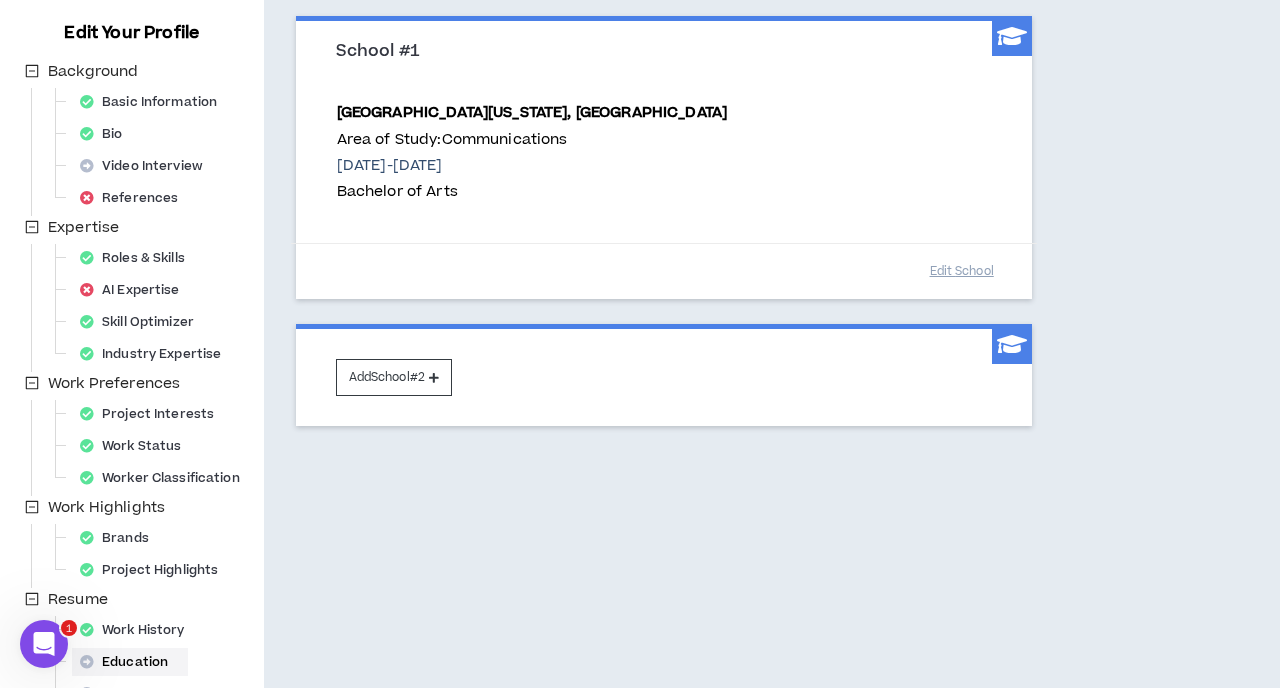 scroll, scrollTop: 257, scrollLeft: 0, axis: vertical 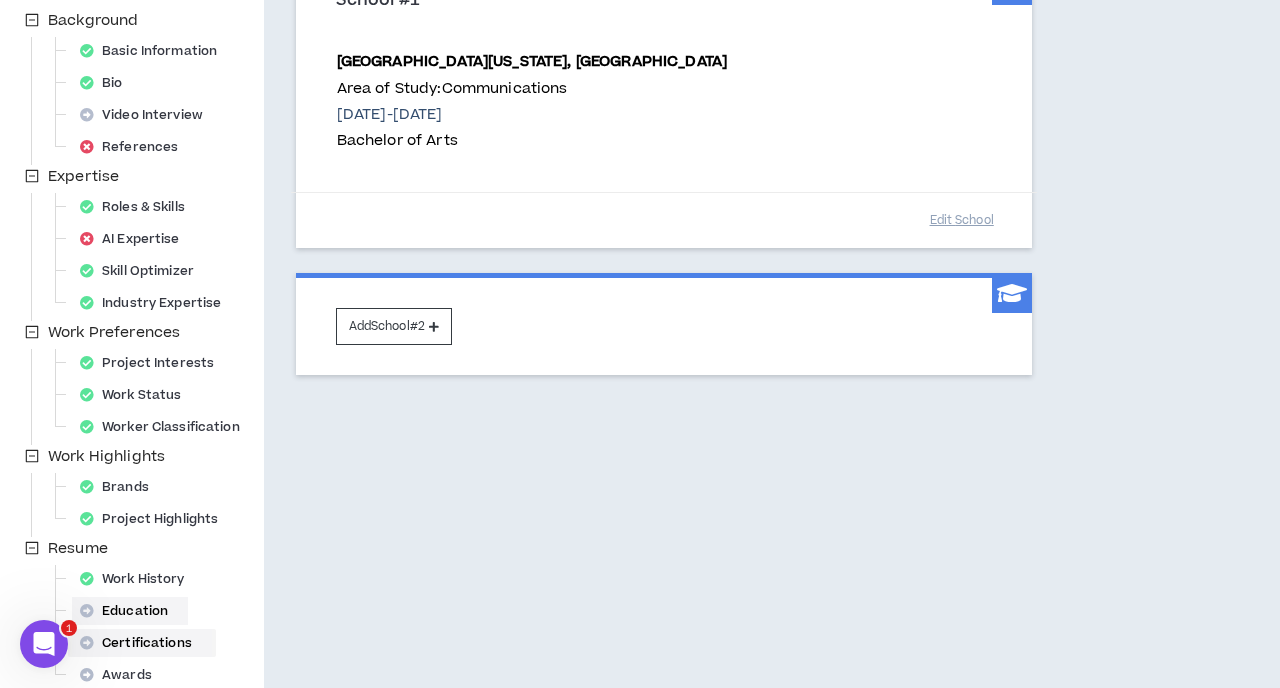 click on "Certifications" at bounding box center [142, 643] 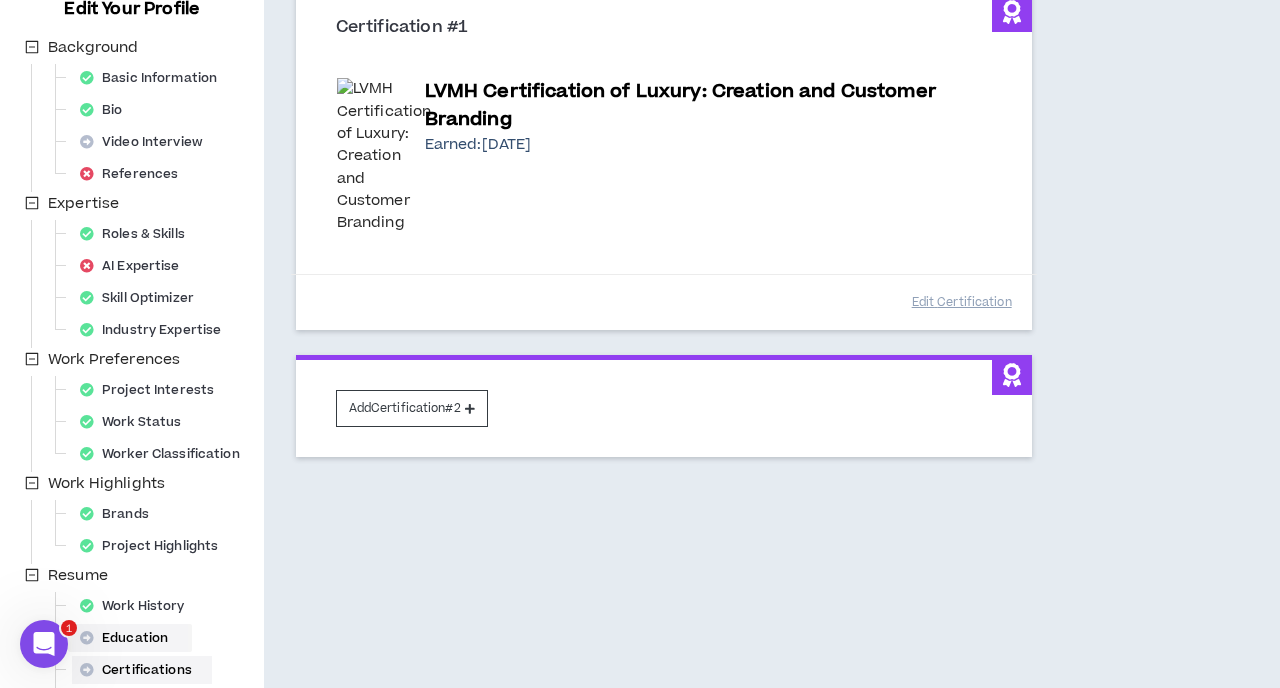 scroll, scrollTop: 307, scrollLeft: 0, axis: vertical 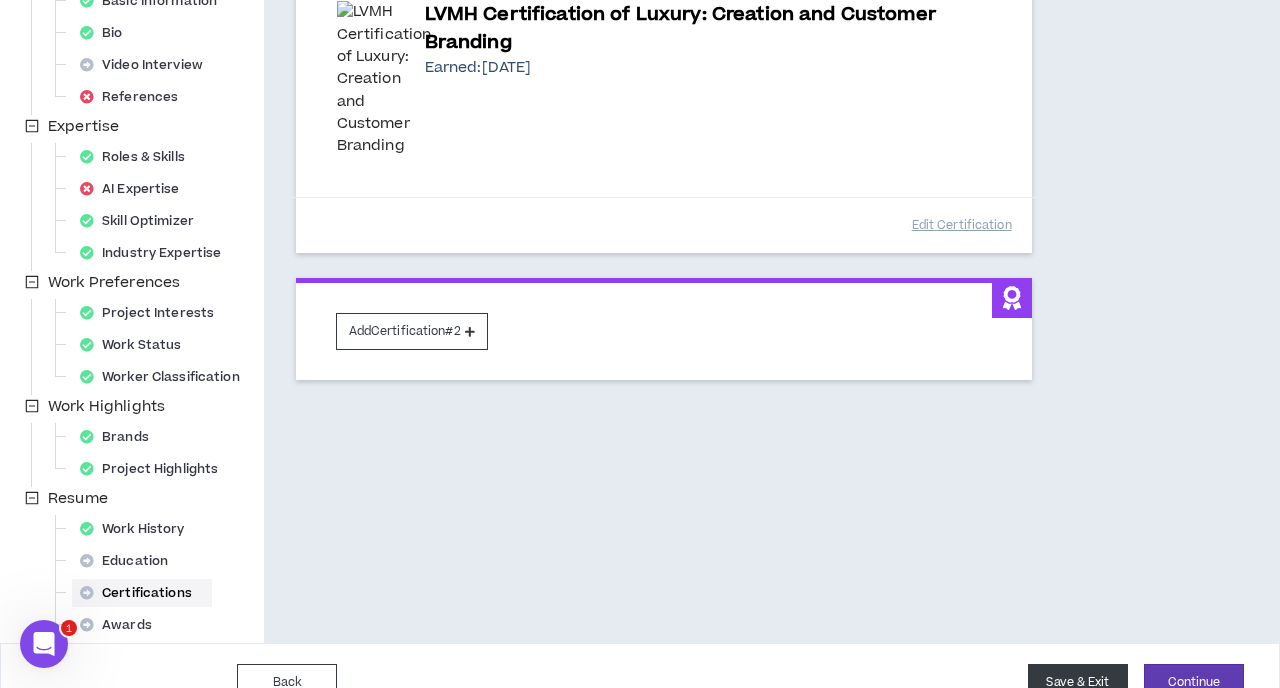 click on "Save & Exit" at bounding box center (1078, 682) 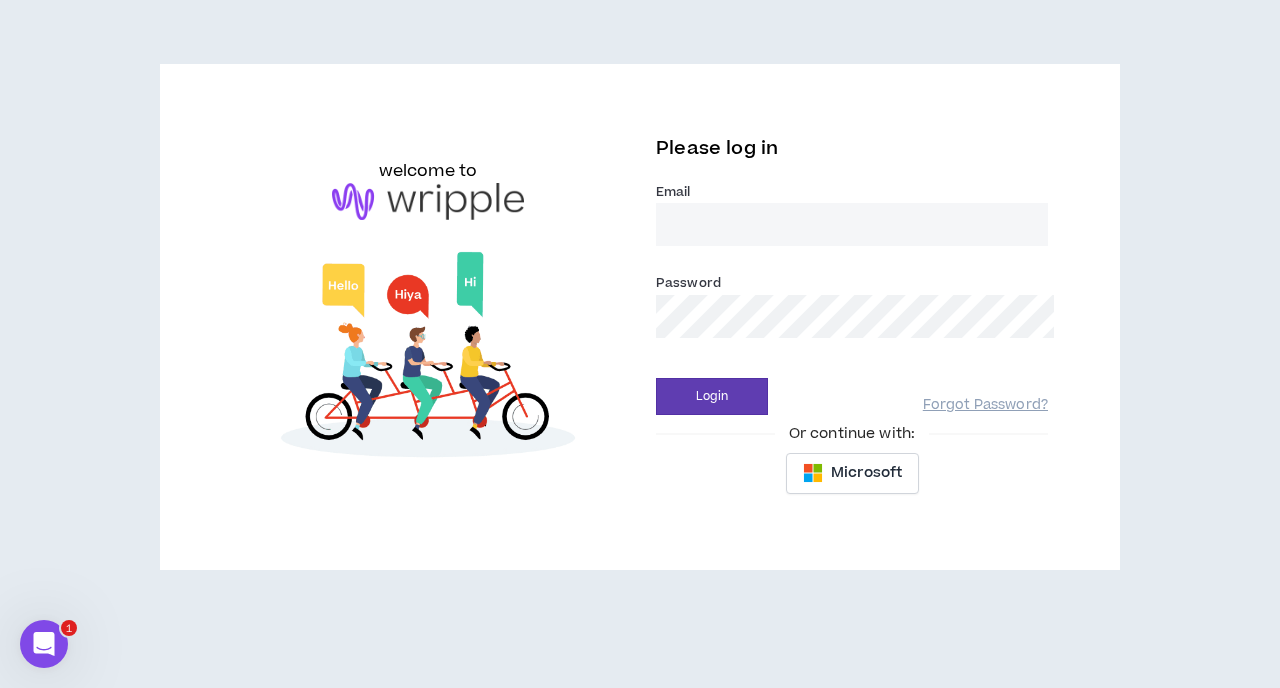 scroll, scrollTop: 0, scrollLeft: 0, axis: both 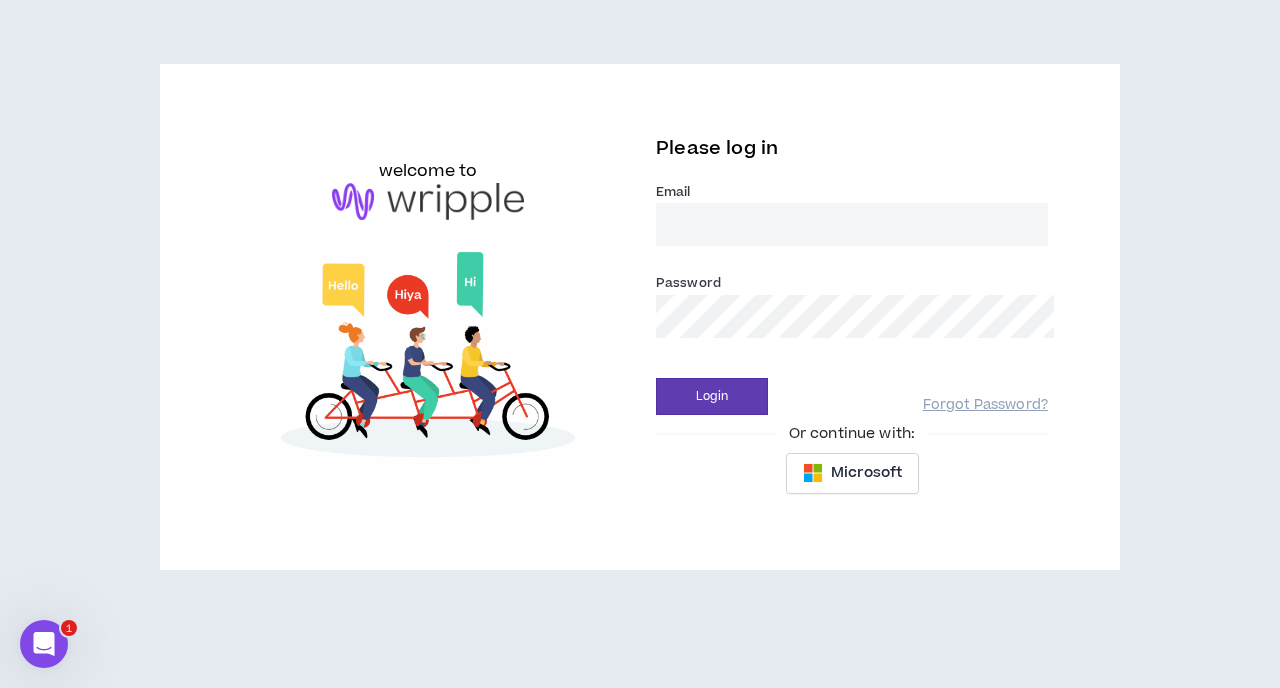 type on "Ezinne174@gmail.com" 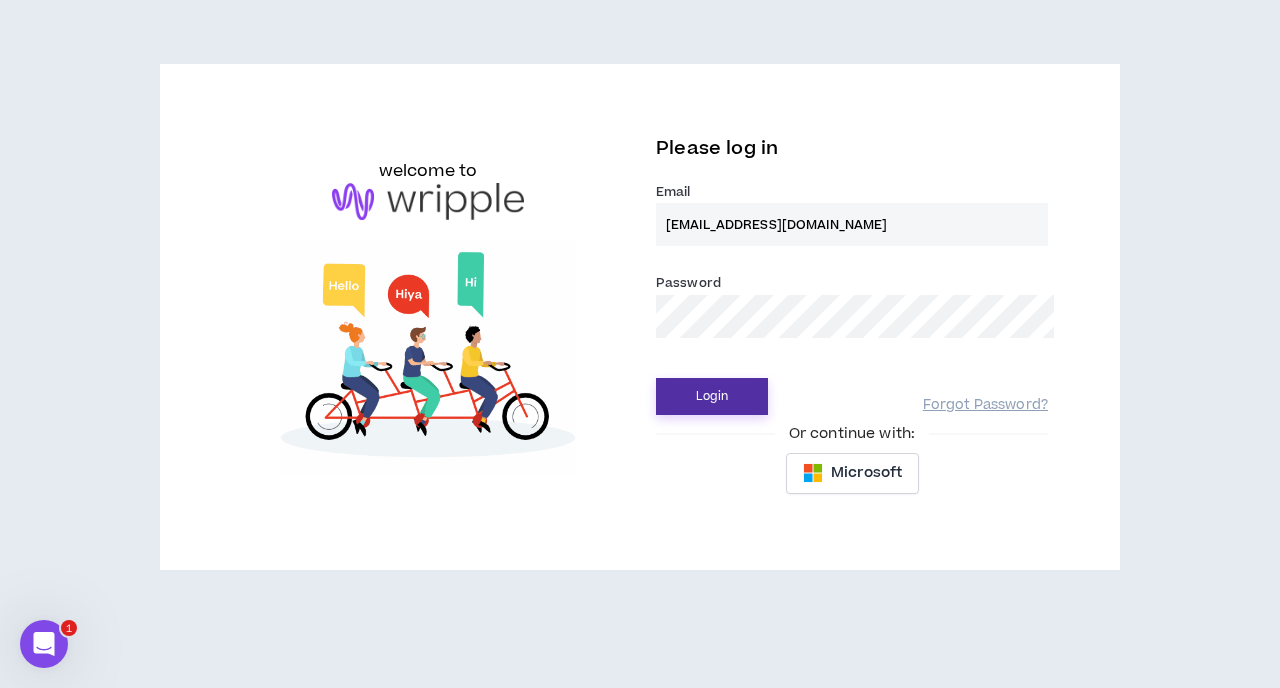 click on "Login" at bounding box center (712, 396) 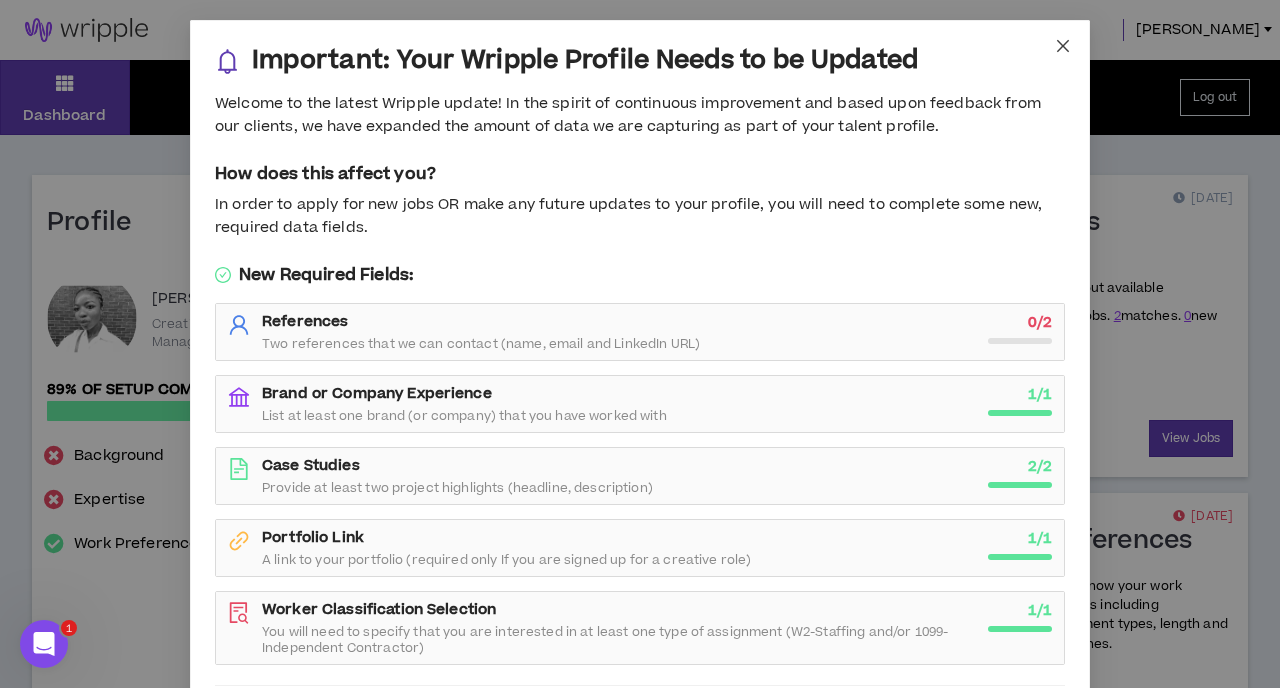click 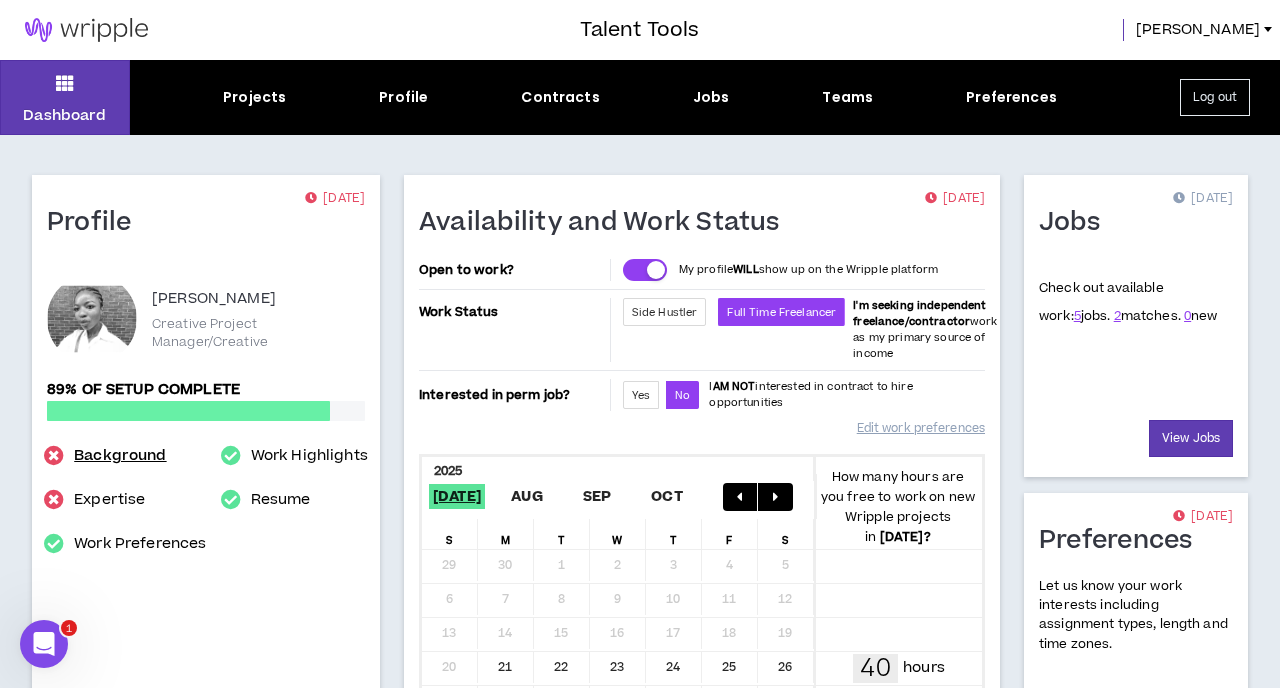 click on "Background" at bounding box center [120, 456] 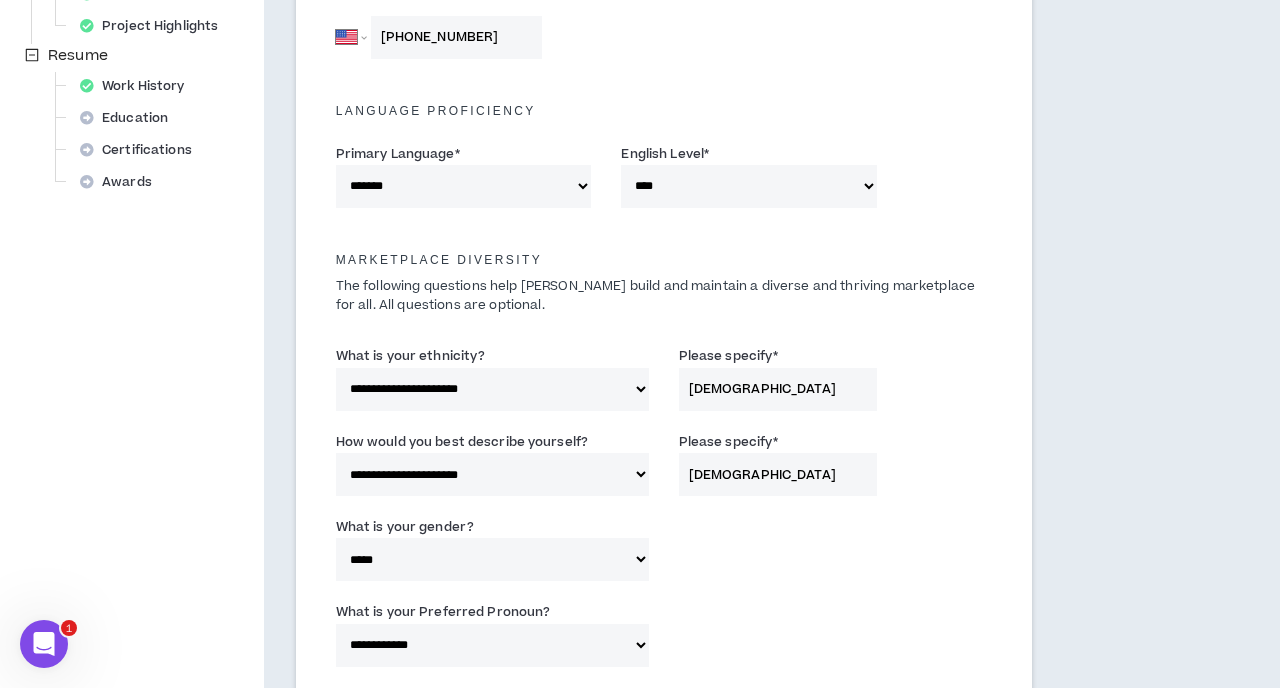 scroll, scrollTop: 752, scrollLeft: 0, axis: vertical 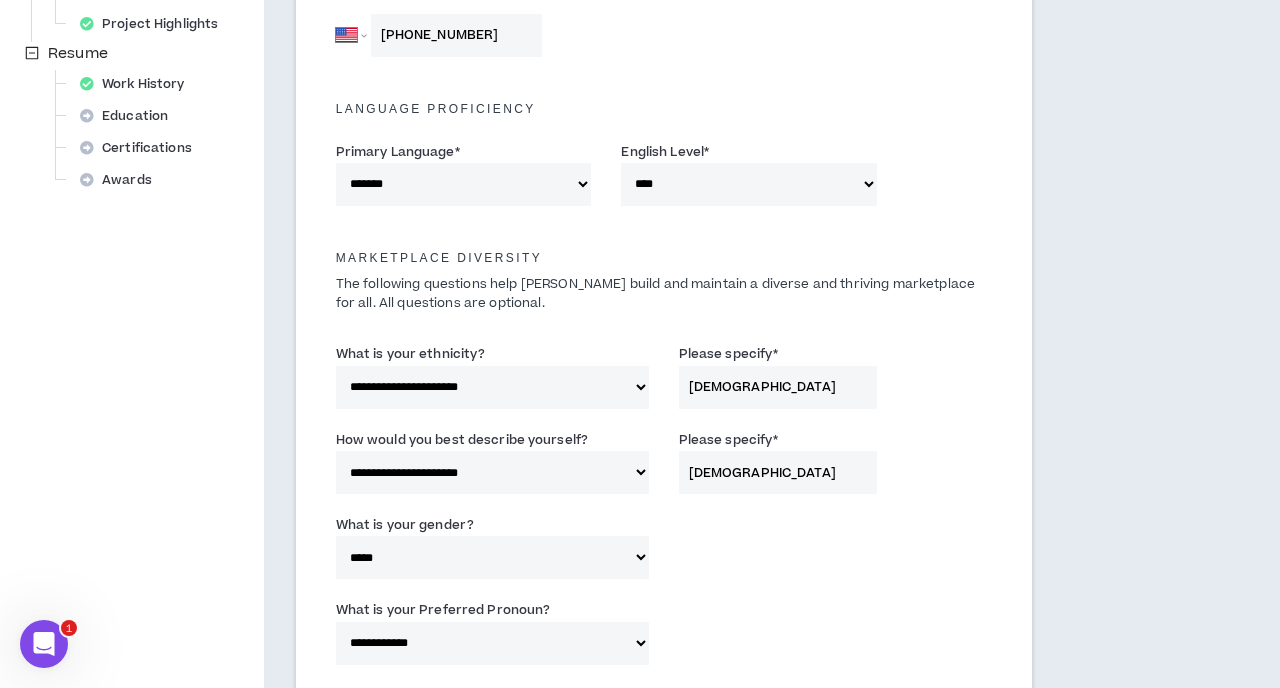 click on "**********" at bounding box center [492, 387] 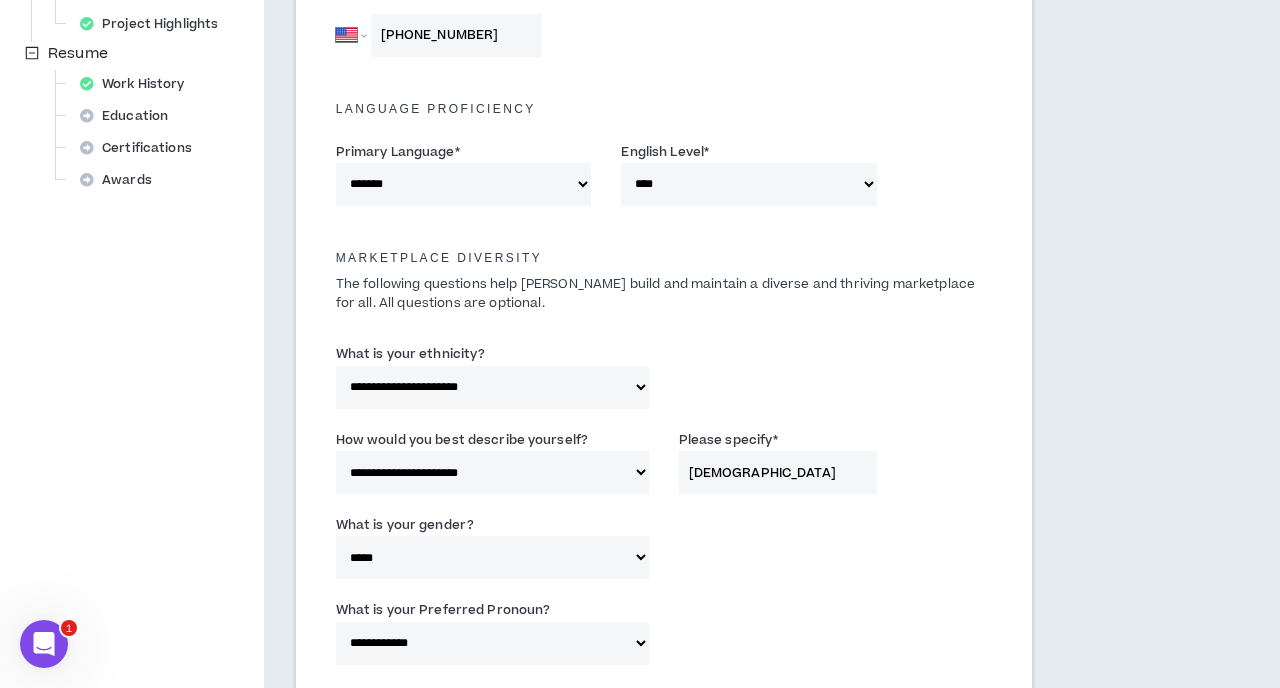 click on "**********" at bounding box center (492, 472) 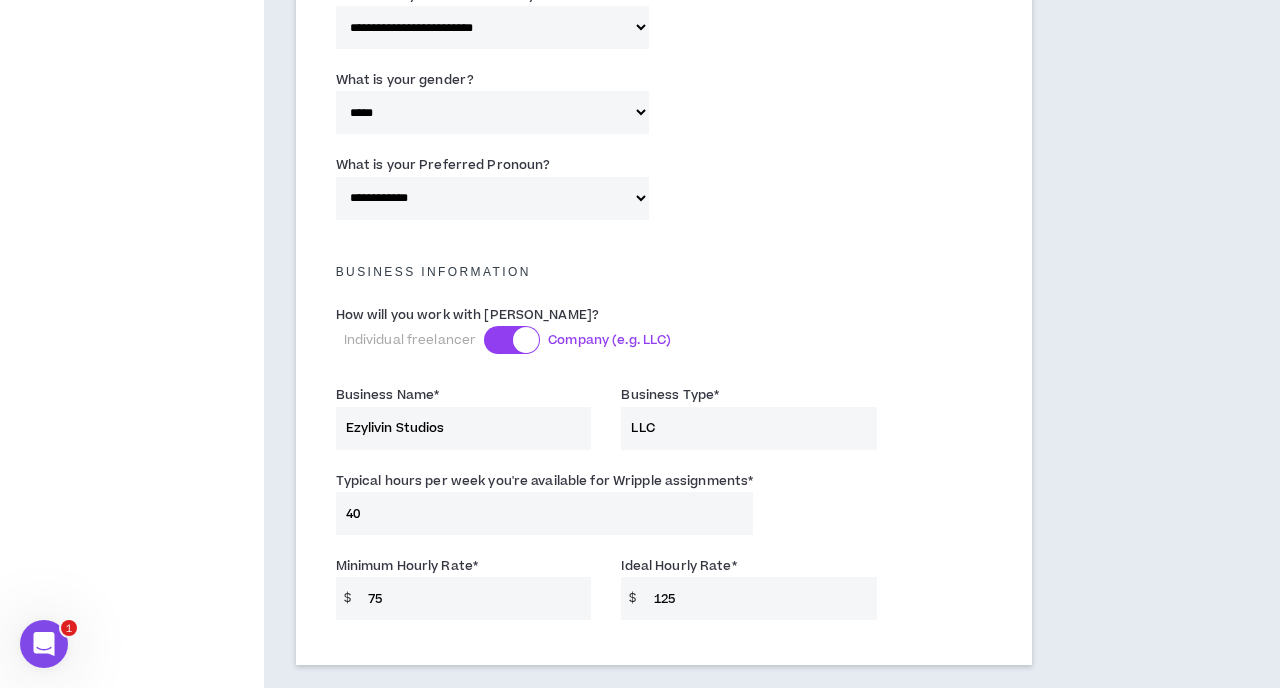 scroll, scrollTop: 1198, scrollLeft: 0, axis: vertical 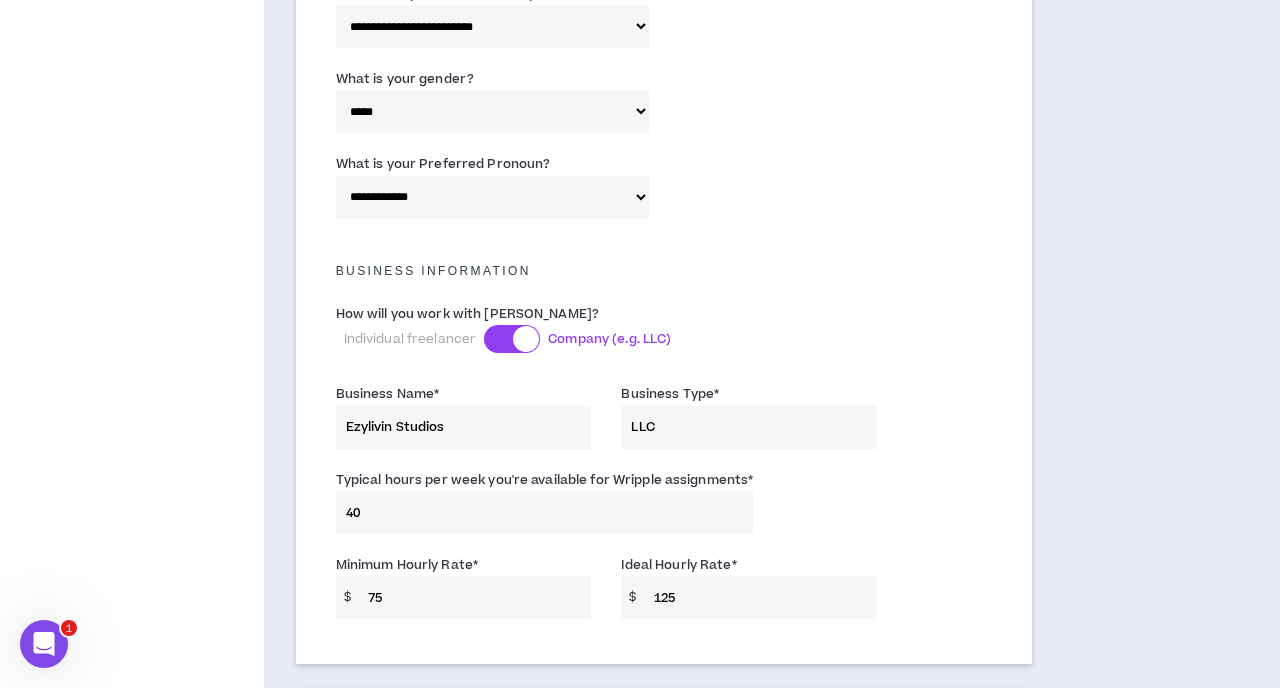 click on "Ezylivin Studios" at bounding box center [464, 427] 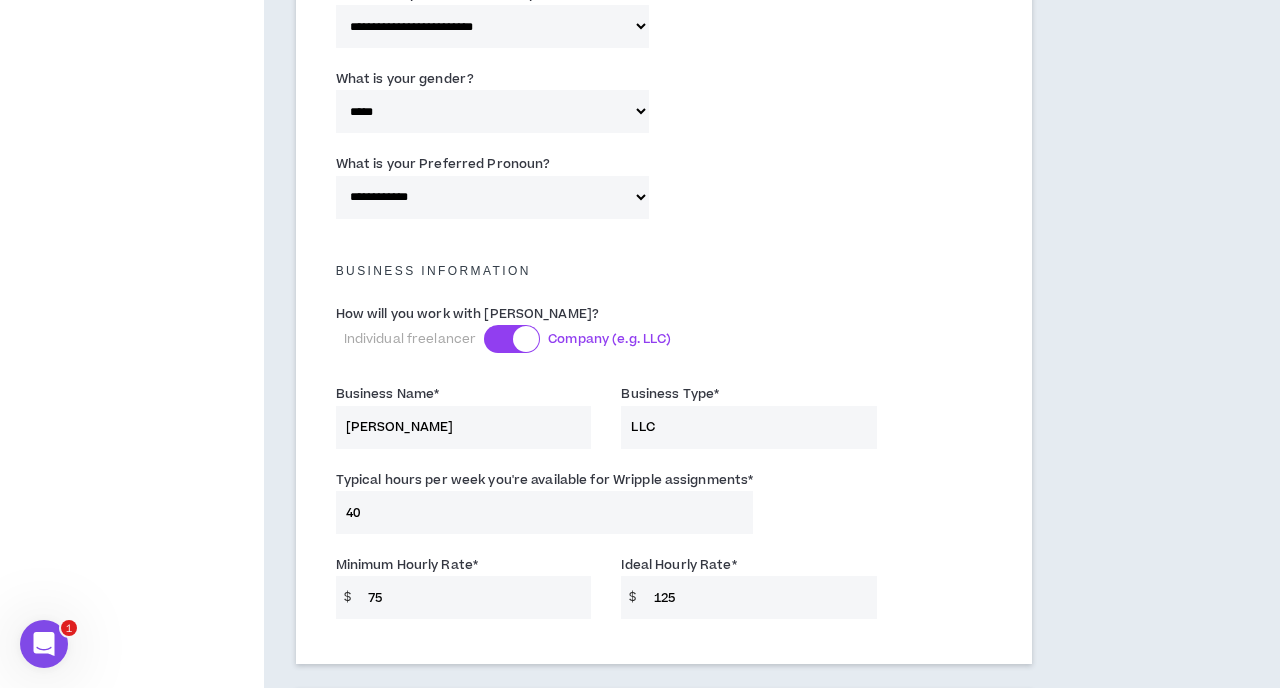 type on "Ezinne Mgbeahuruike" 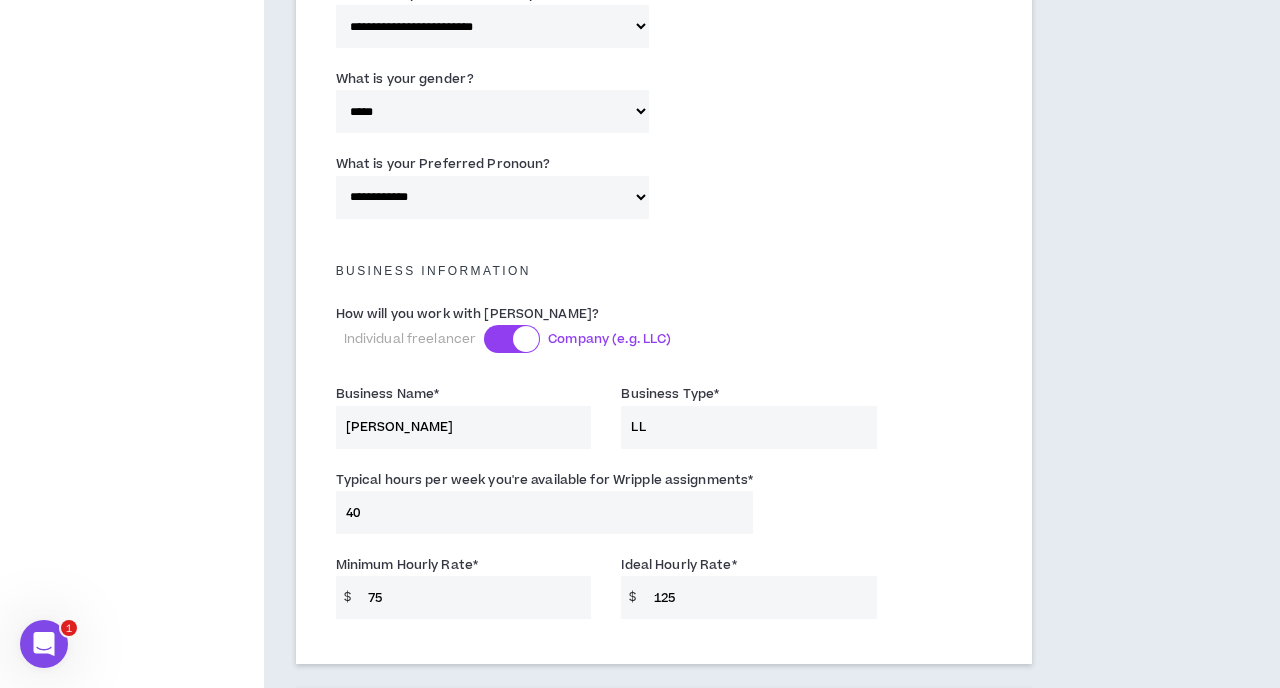 type on "L" 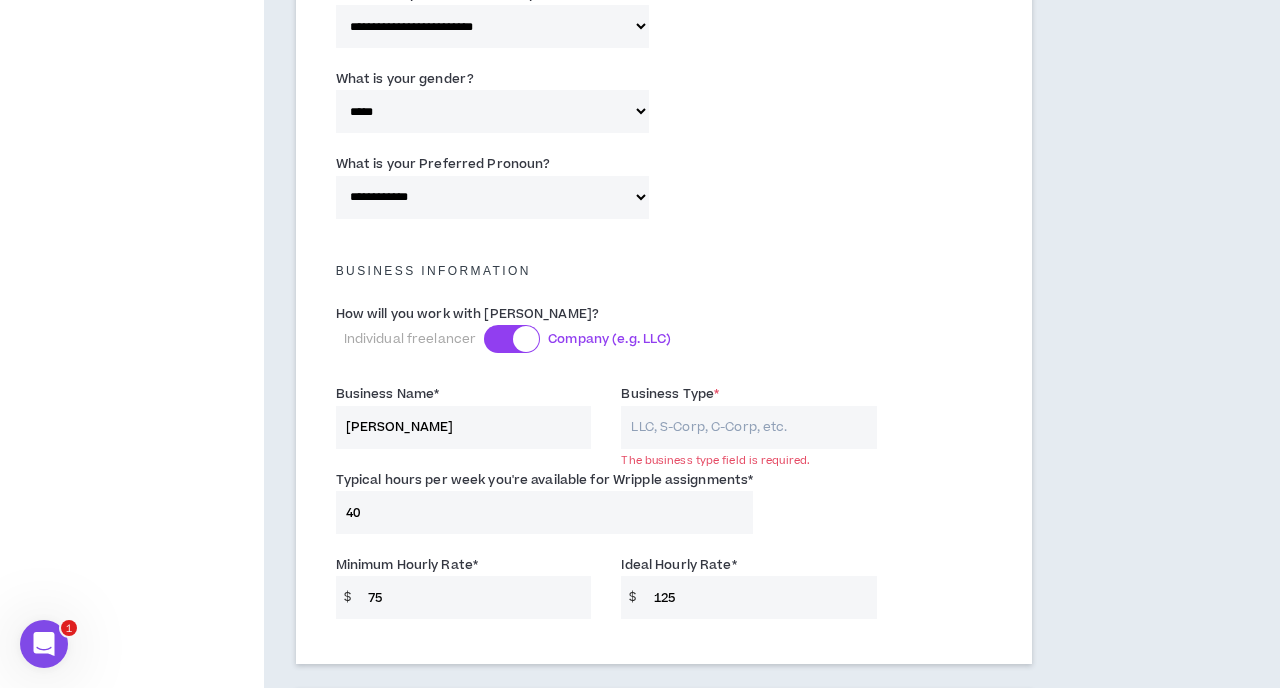 type 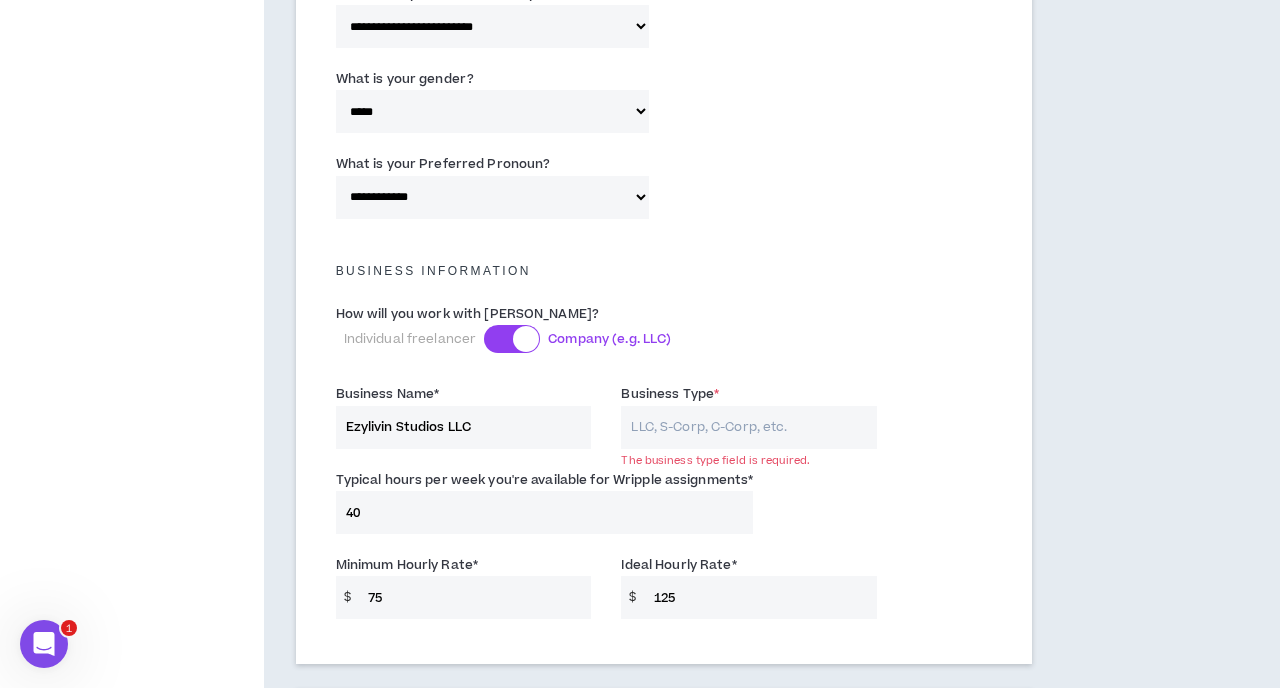 type on "Ezylivin Studios LLC" 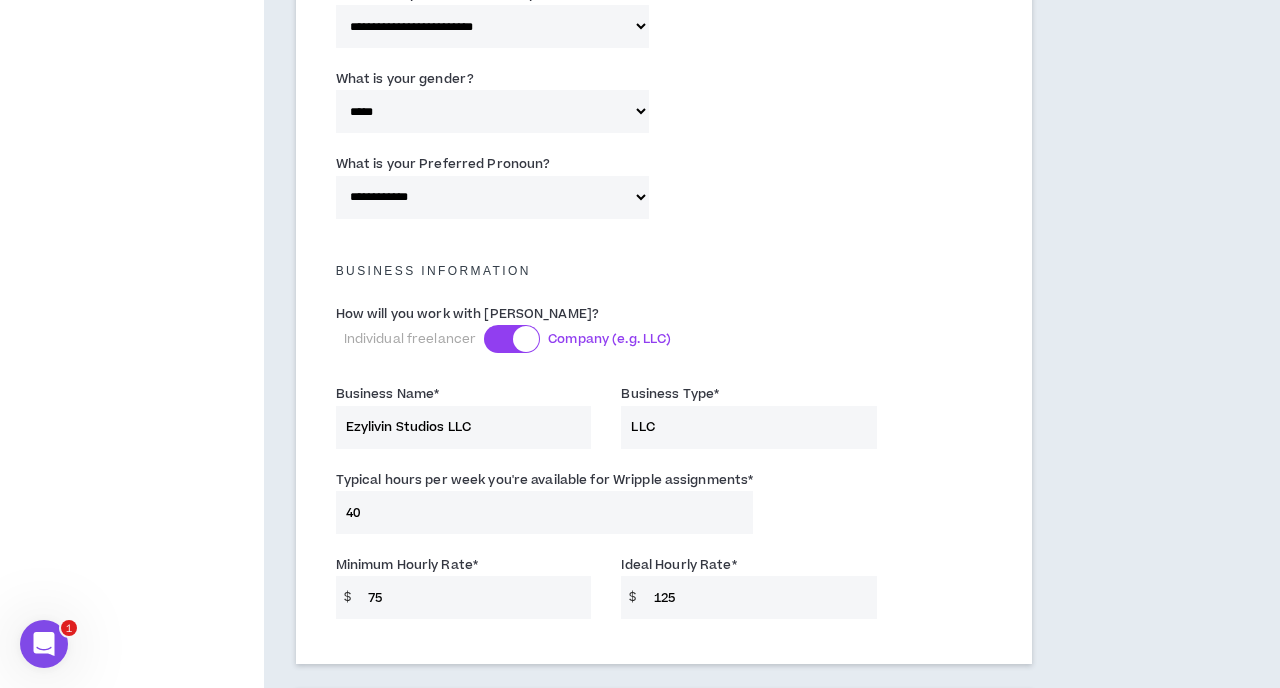 type on "LLC" 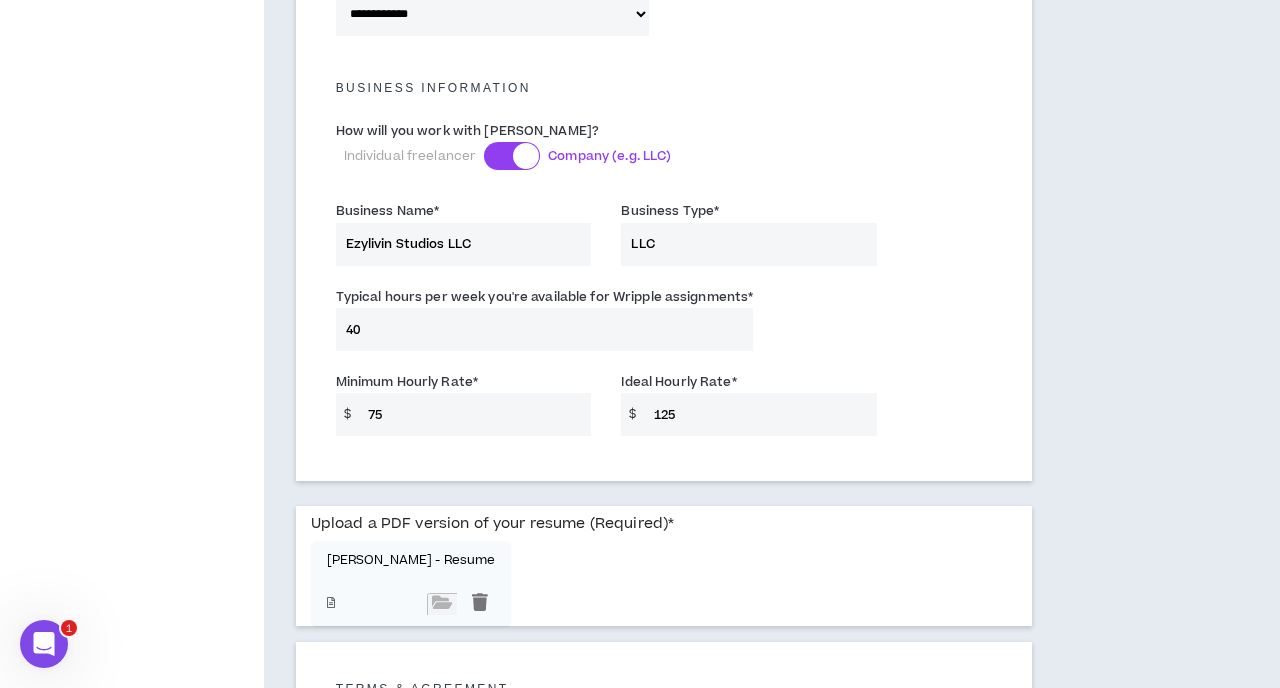 scroll, scrollTop: 1388, scrollLeft: 0, axis: vertical 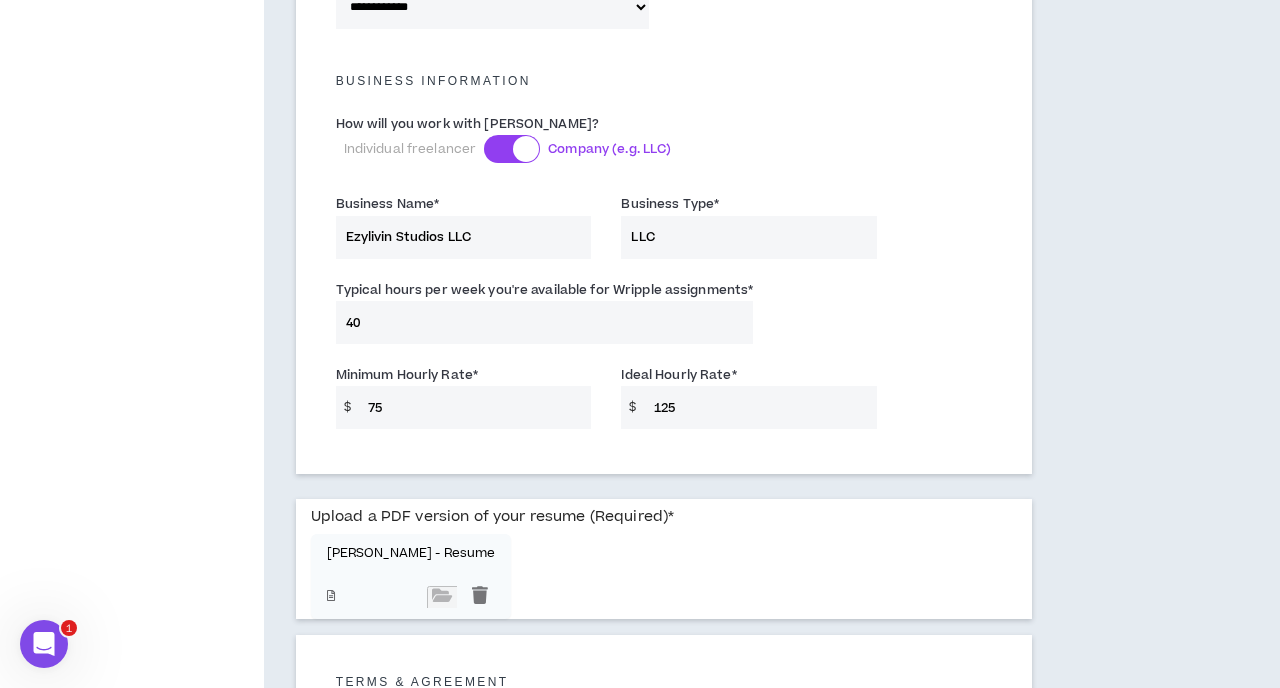 click on "75" at bounding box center (475, 407) 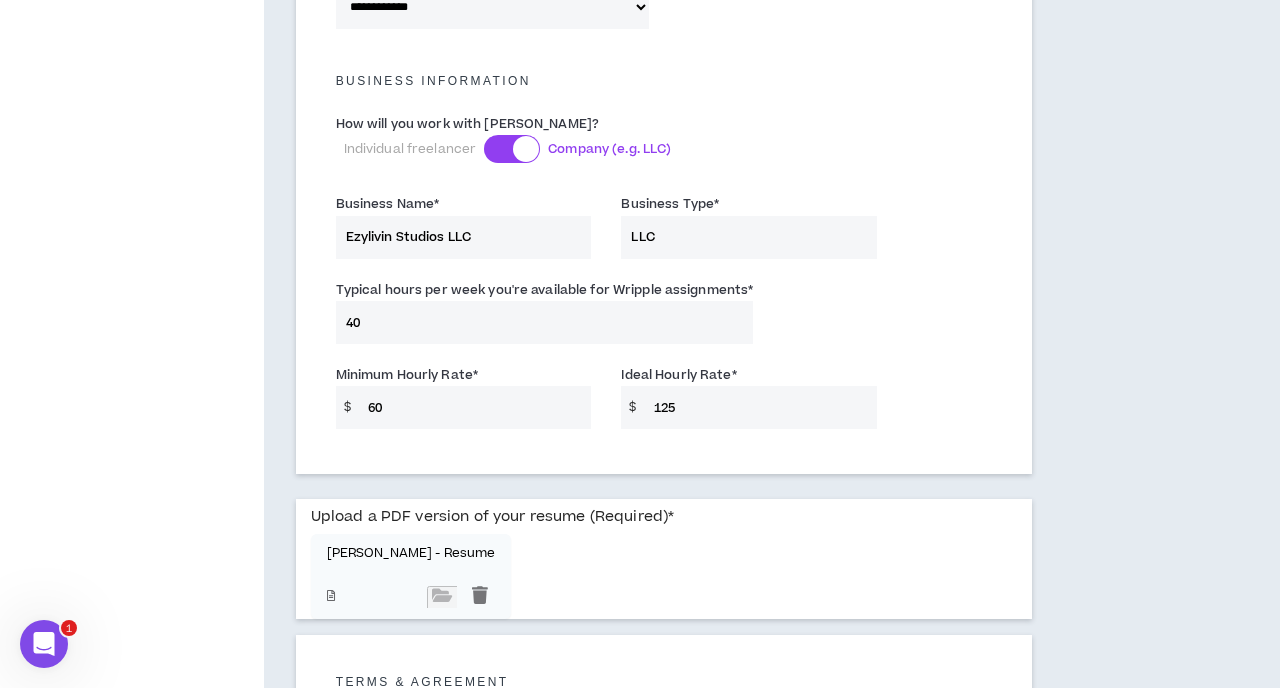 type on "60" 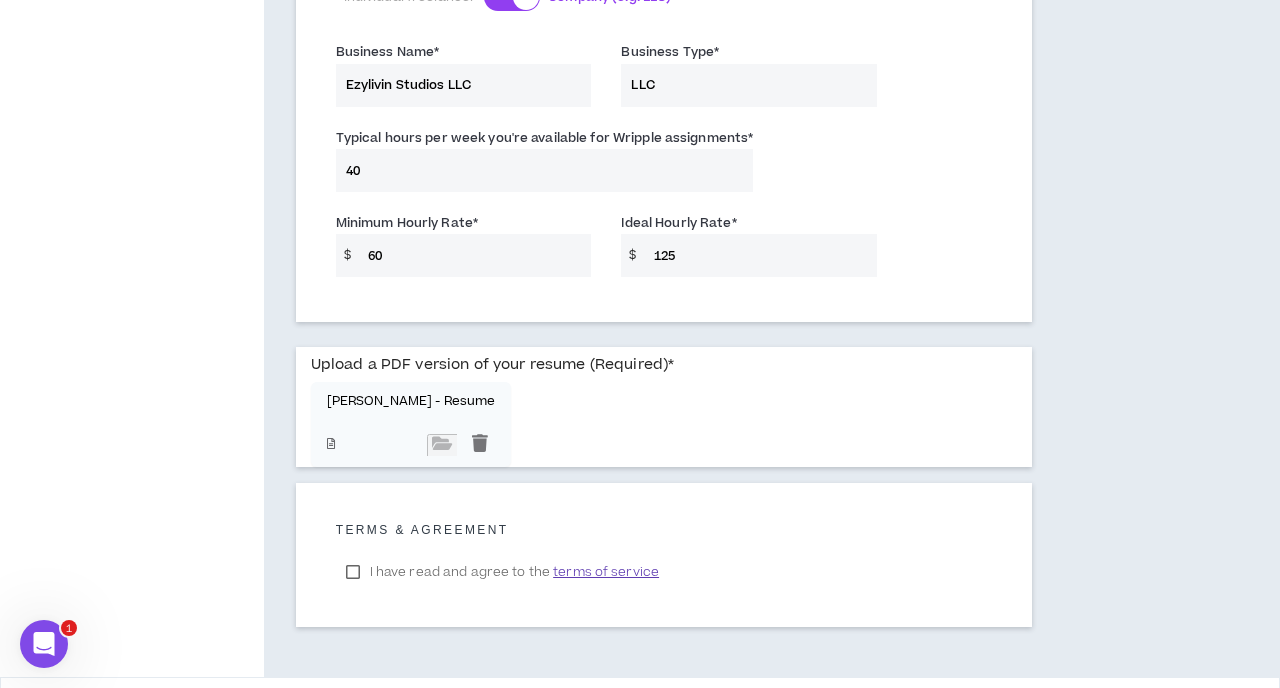 scroll, scrollTop: 1583, scrollLeft: 0, axis: vertical 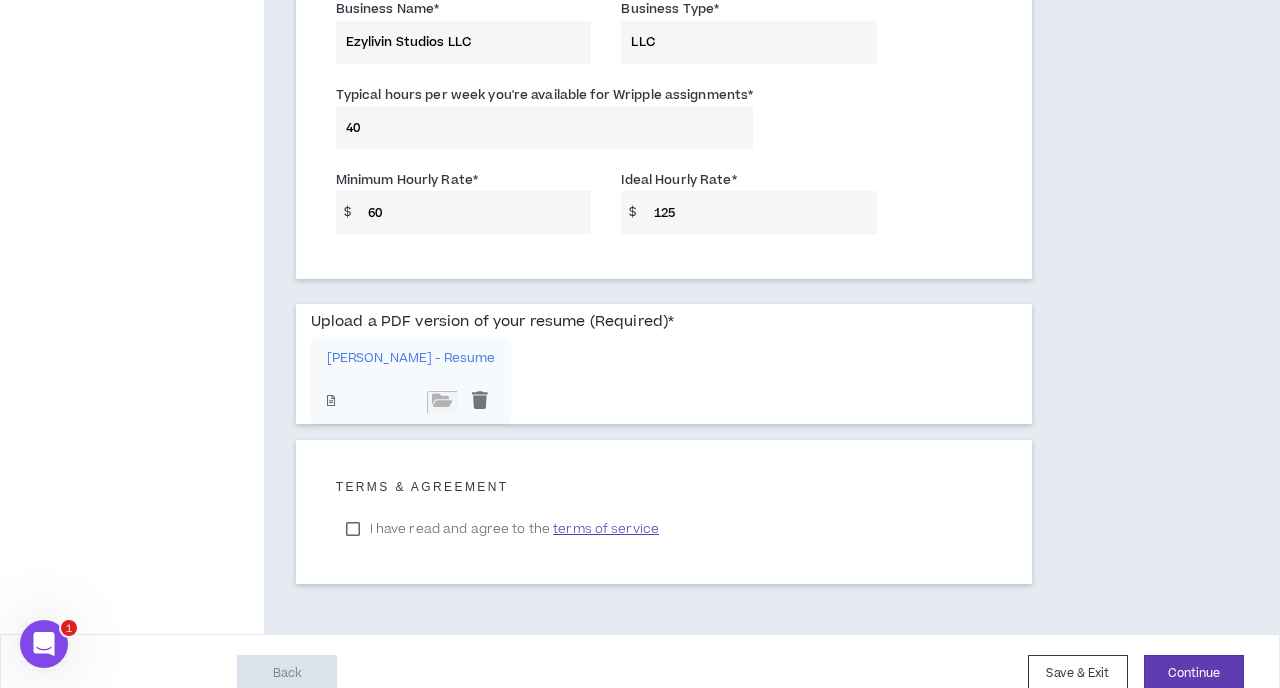 click on "[PERSON_NAME] - Resume" at bounding box center [411, 358] 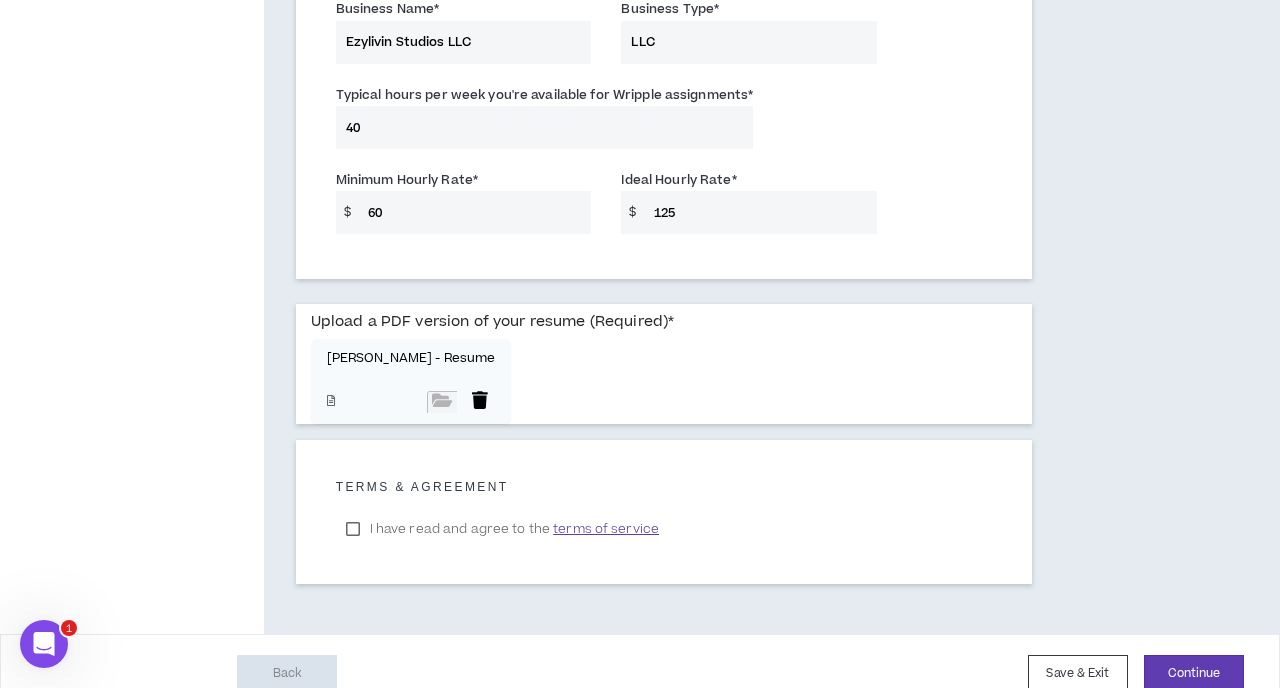 click at bounding box center [480, 402] 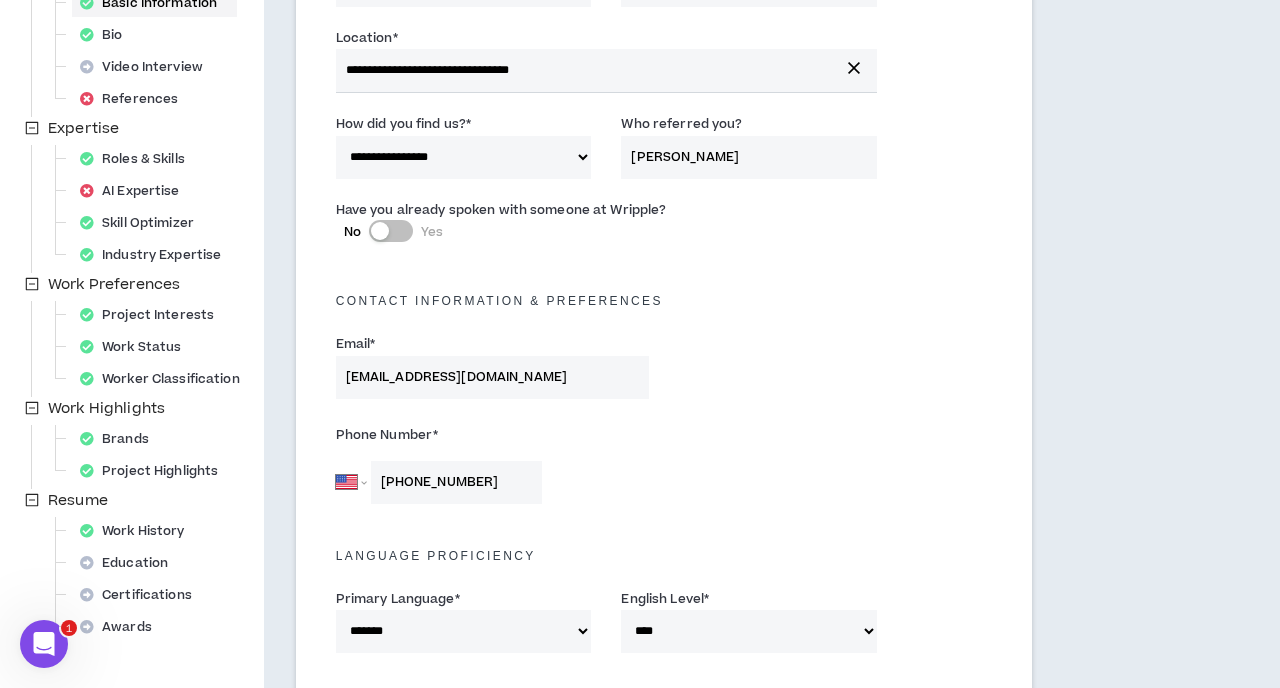 scroll, scrollTop: 0, scrollLeft: 0, axis: both 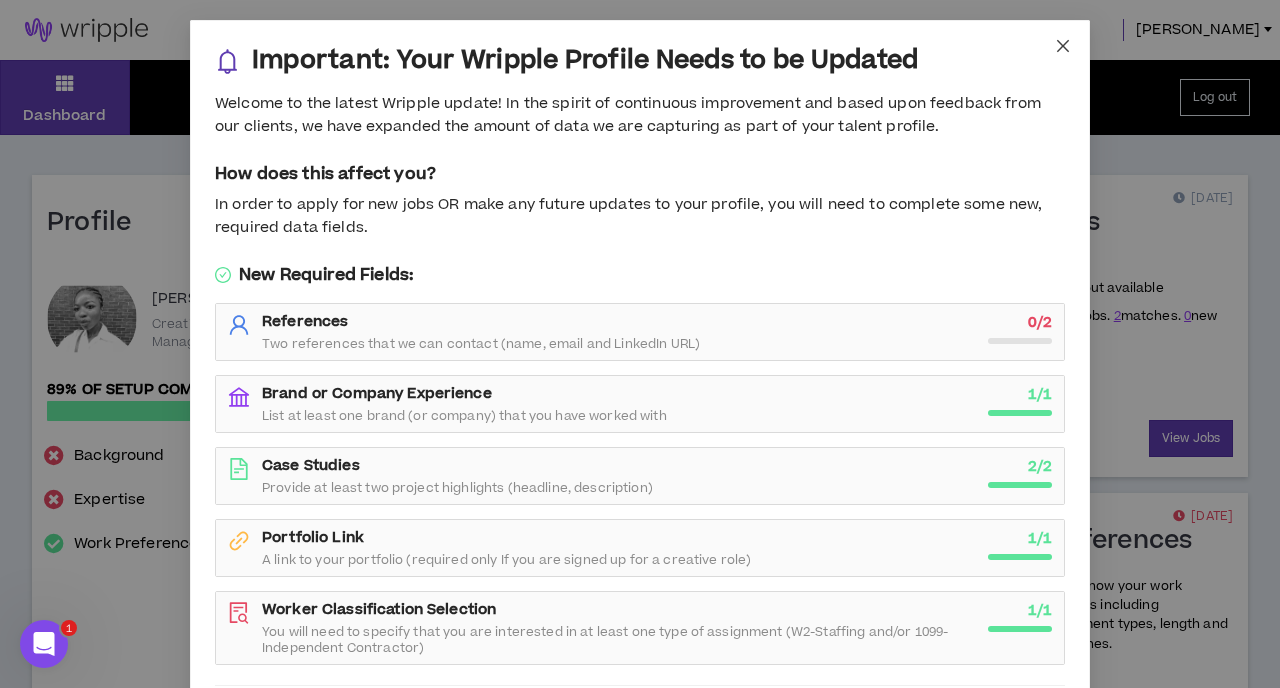 click 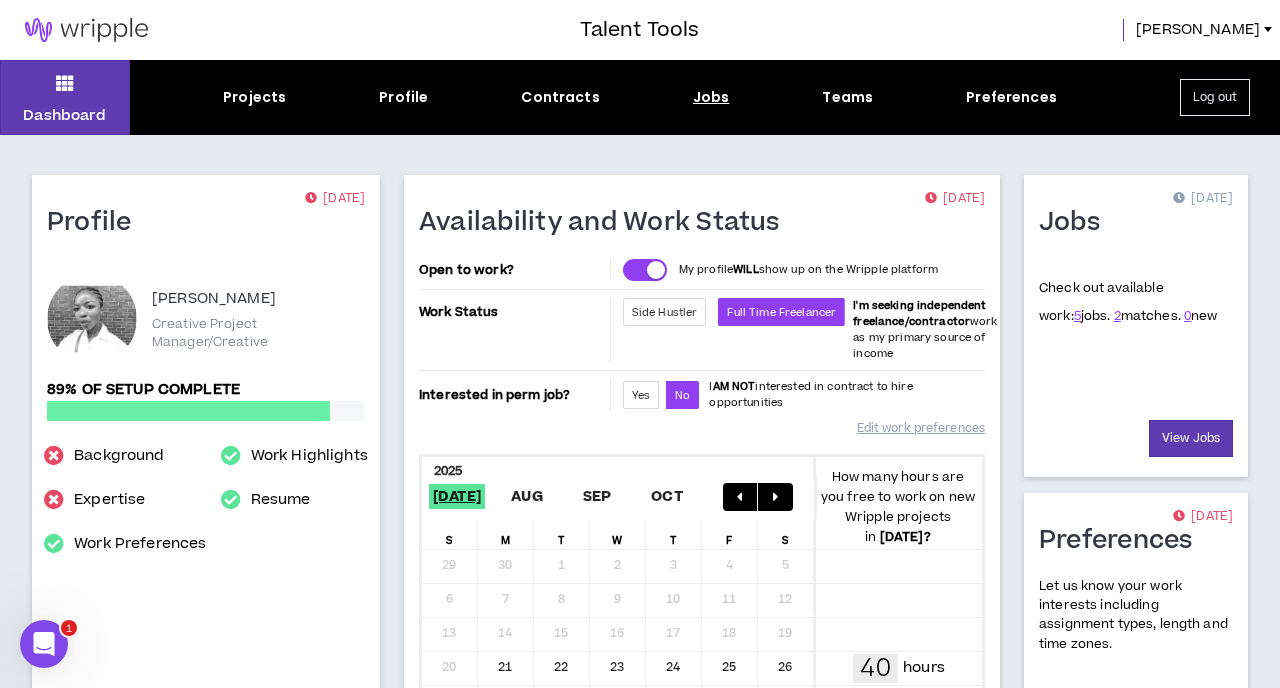 click on "Jobs" at bounding box center (711, 97) 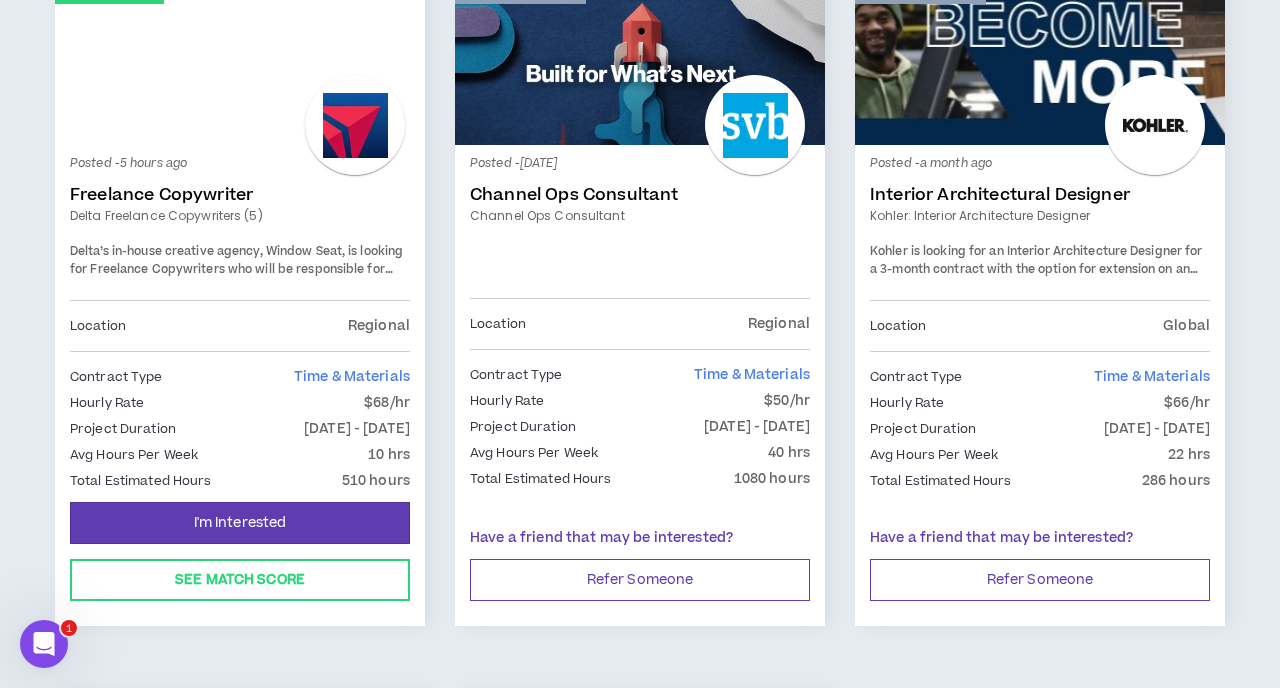 scroll, scrollTop: 411, scrollLeft: 0, axis: vertical 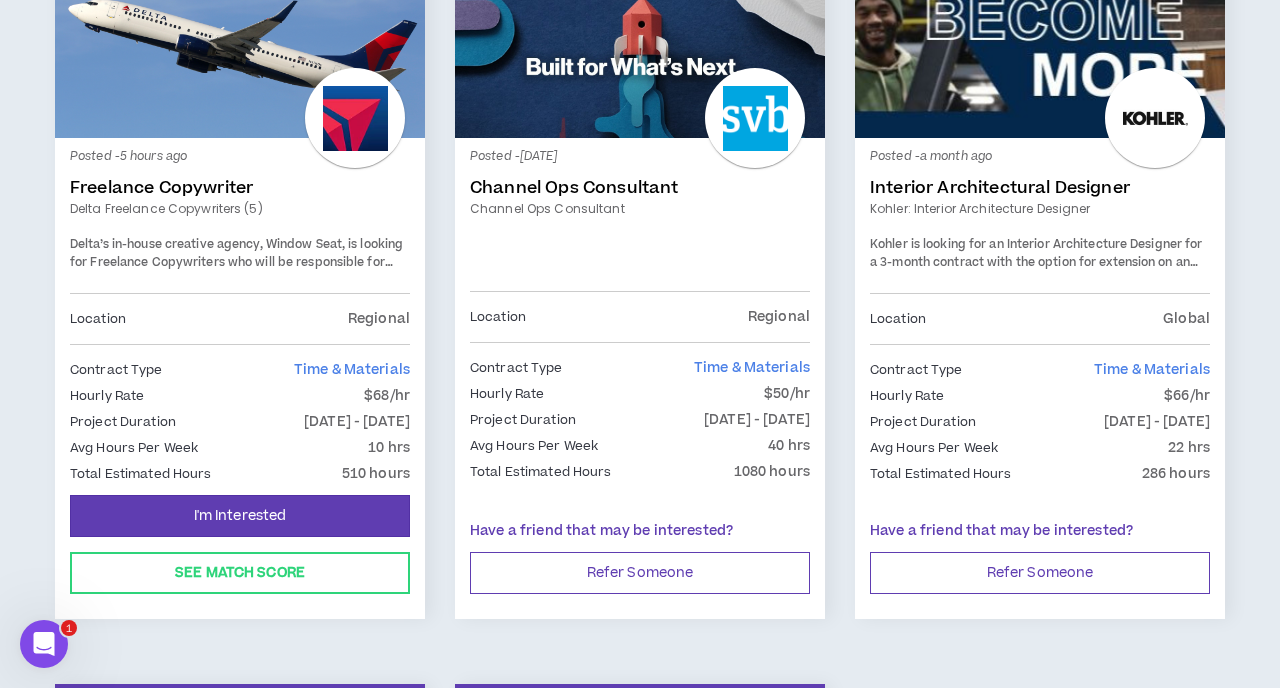 click on "Freelance Copywriter" at bounding box center (240, 188) 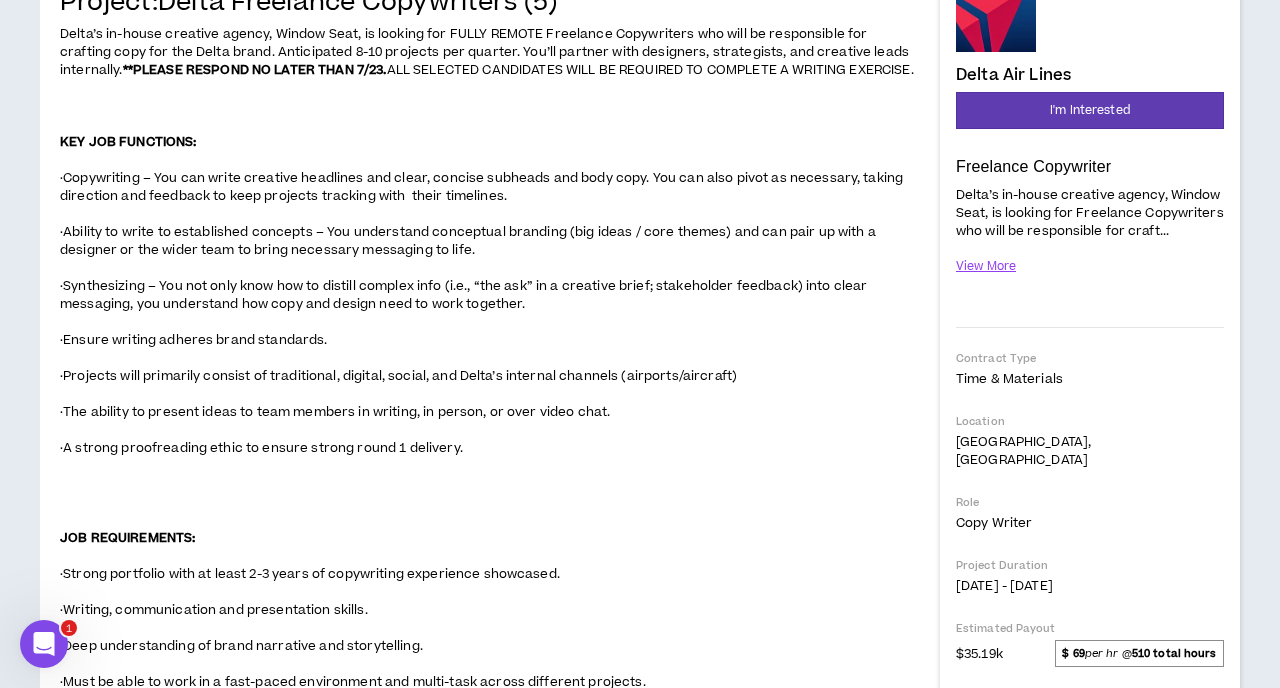scroll, scrollTop: 247, scrollLeft: 0, axis: vertical 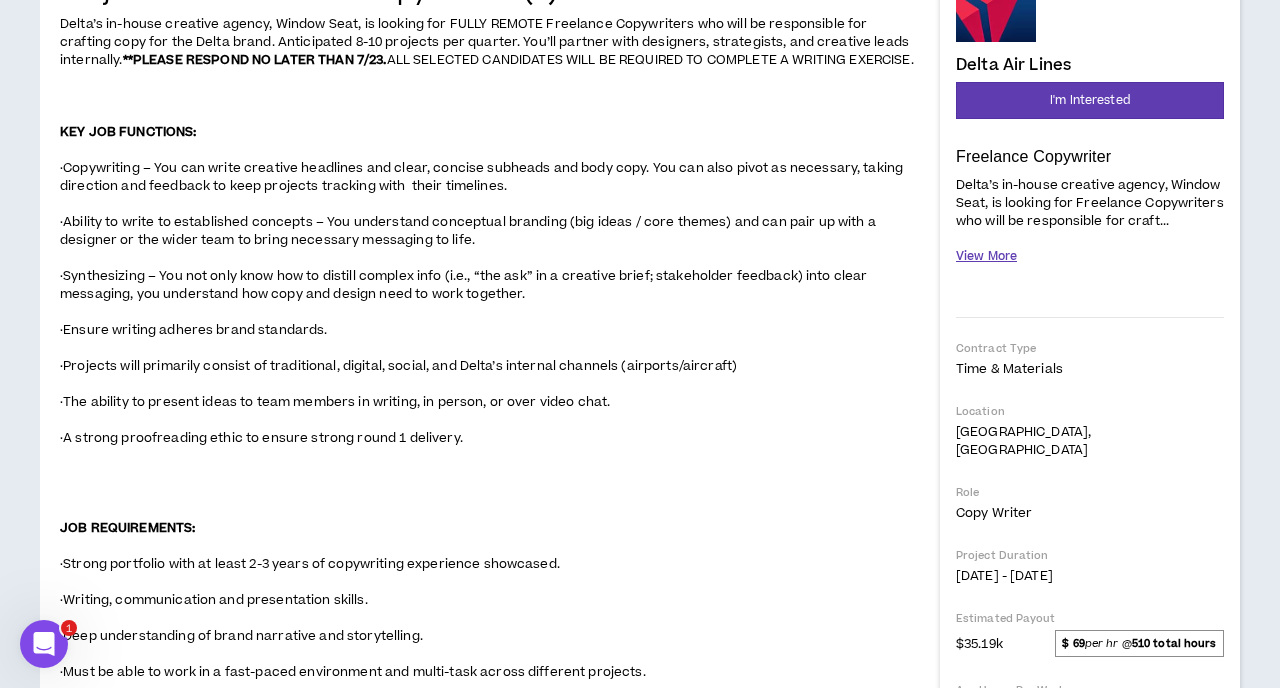 click on "View More" at bounding box center [986, 256] 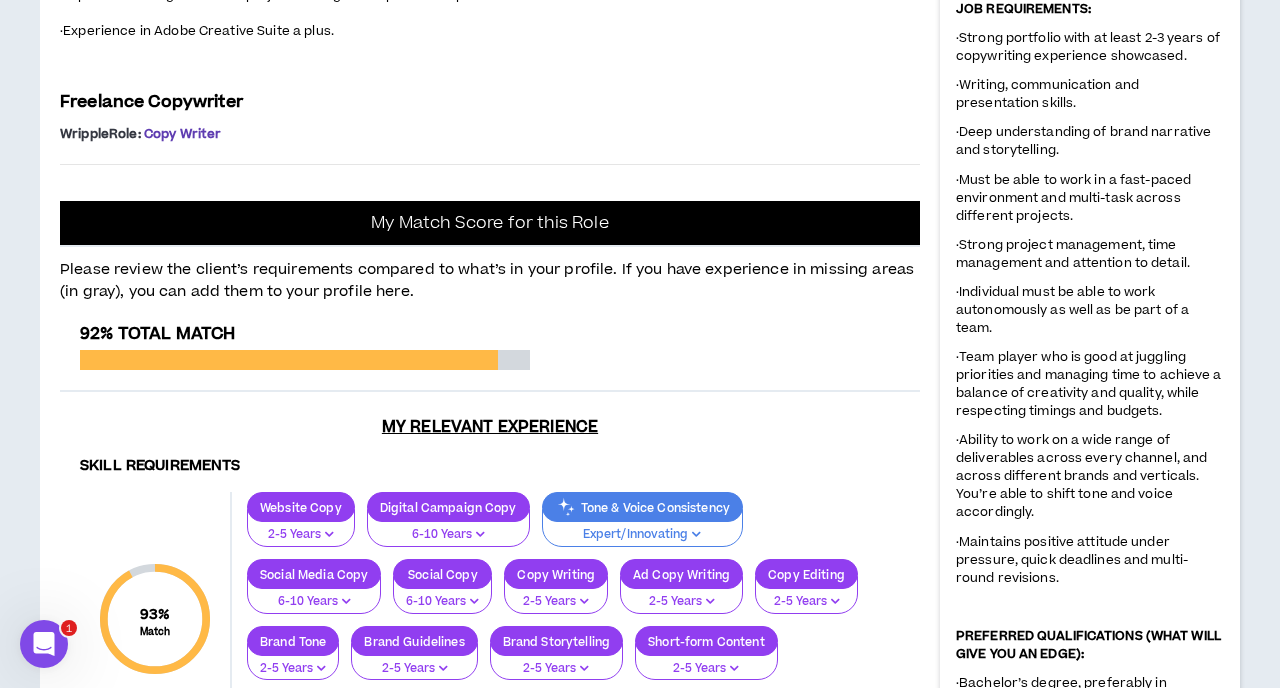 scroll, scrollTop: 1291, scrollLeft: 0, axis: vertical 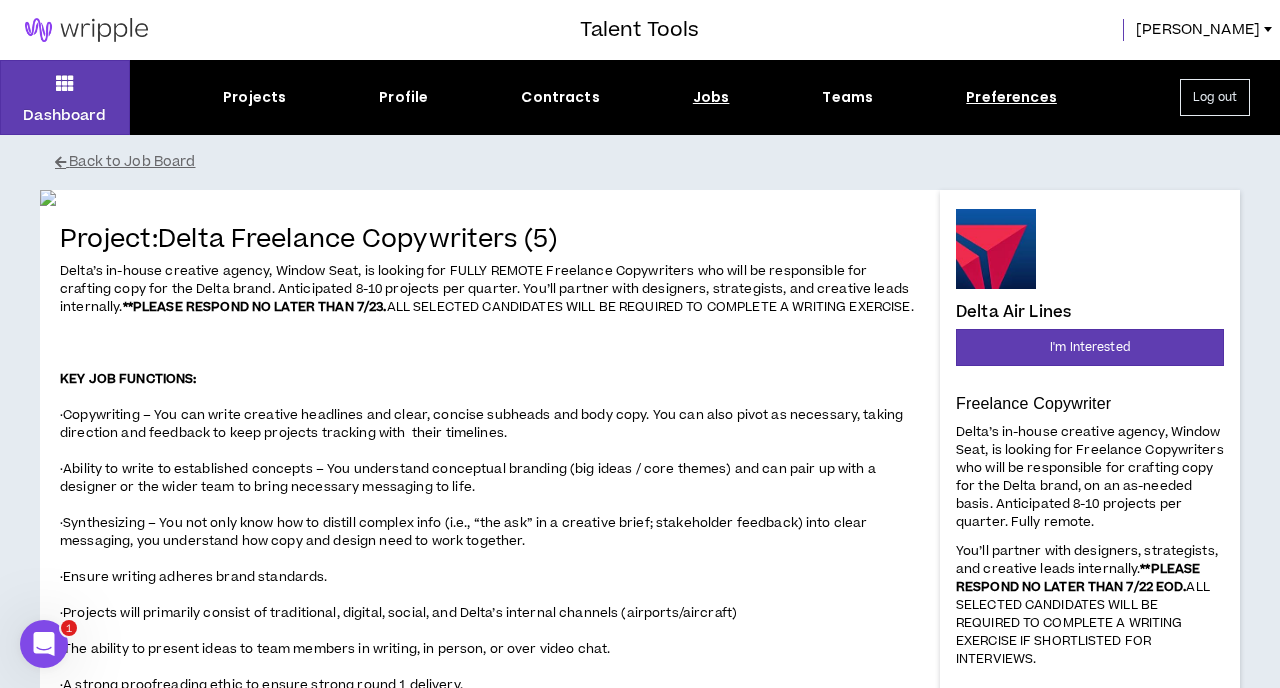 click on "Preferences" at bounding box center (1011, 97) 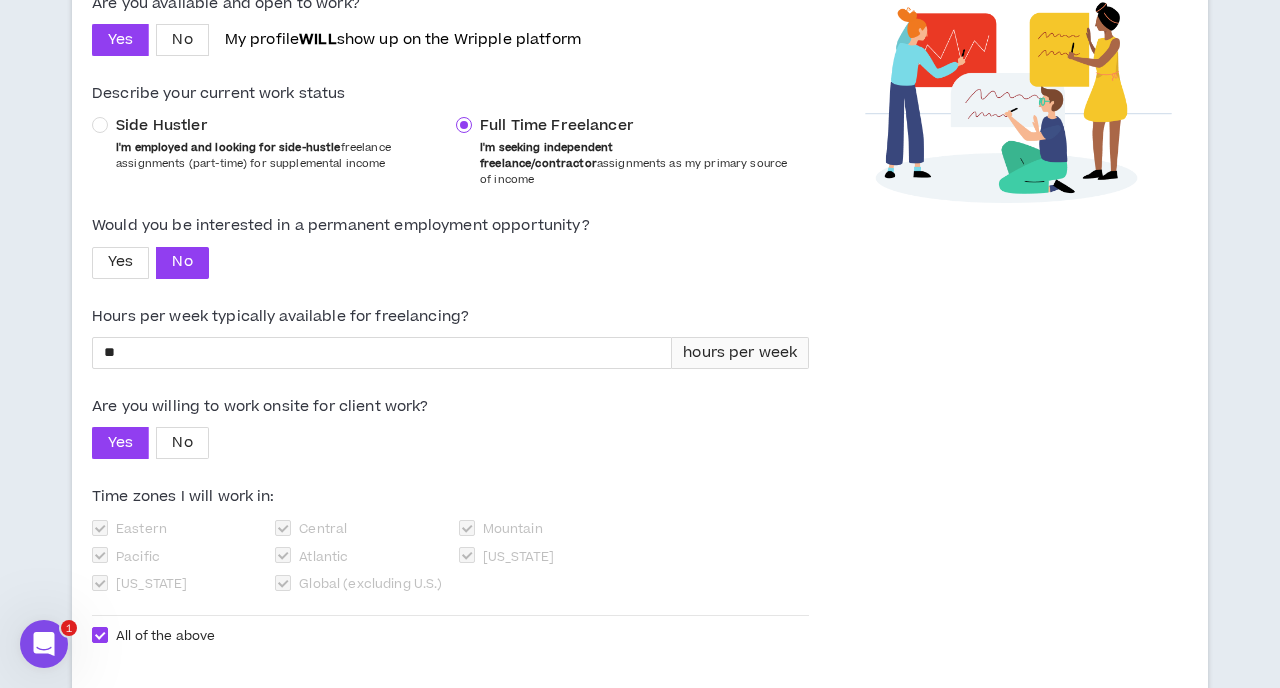 scroll, scrollTop: 274, scrollLeft: 0, axis: vertical 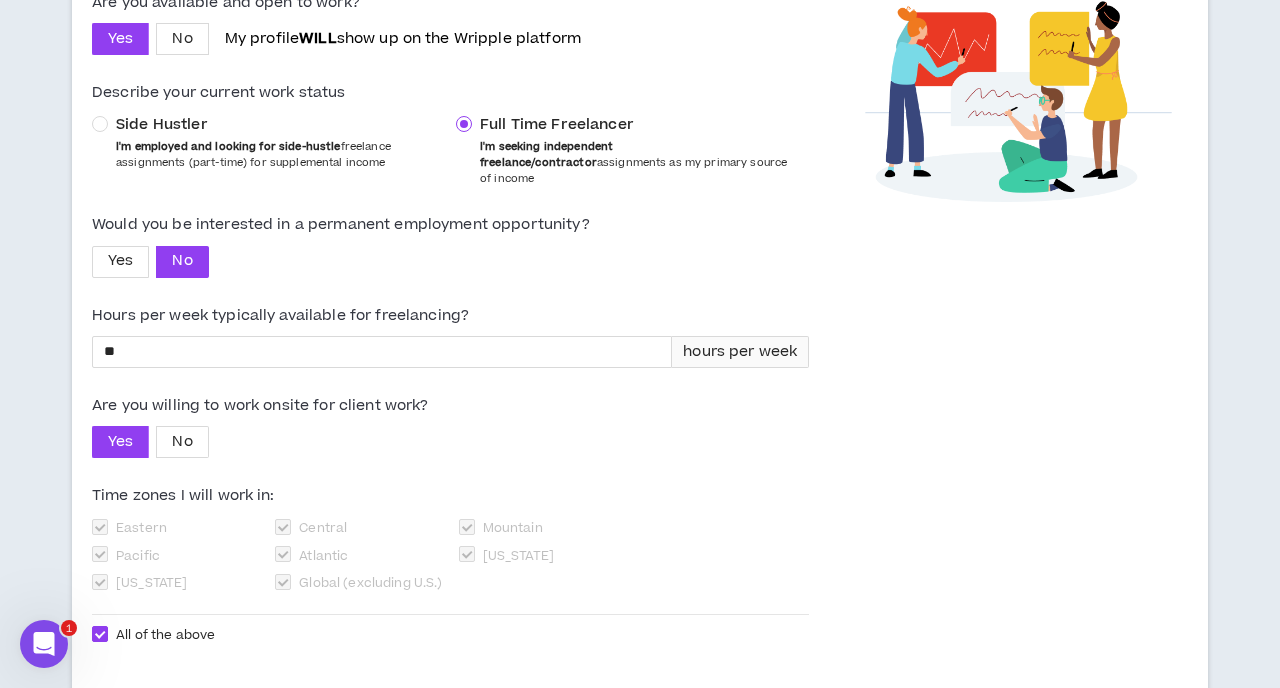 click on "Side Hustler I'm employed and looking for side-hustle  freelance assignments (part-time) for supplemental income" at bounding box center [270, 143] 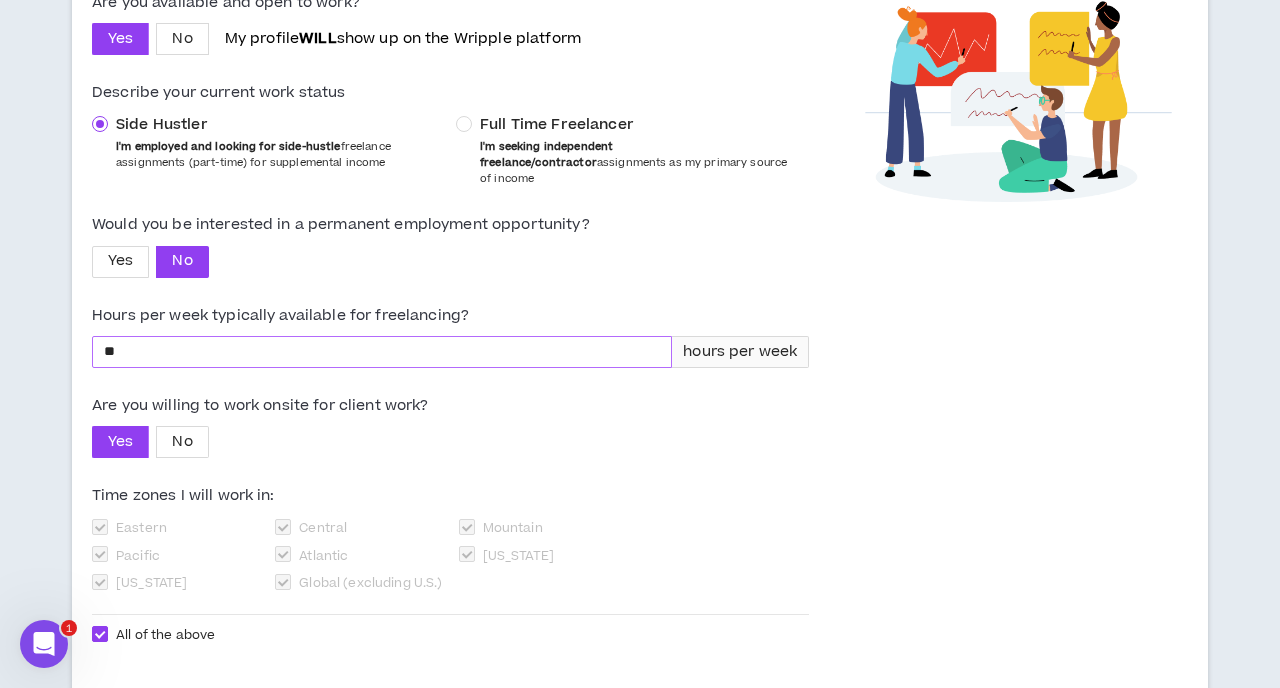 click on "**" at bounding box center (382, 352) 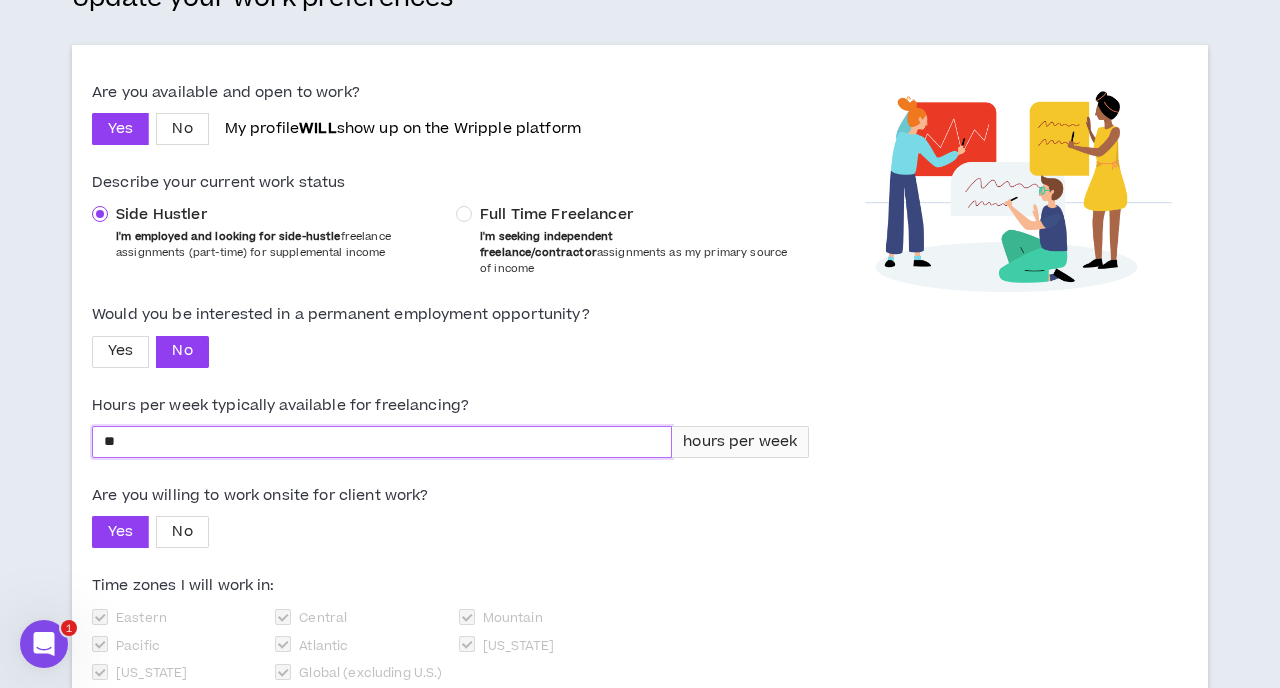 scroll, scrollTop: 0, scrollLeft: 0, axis: both 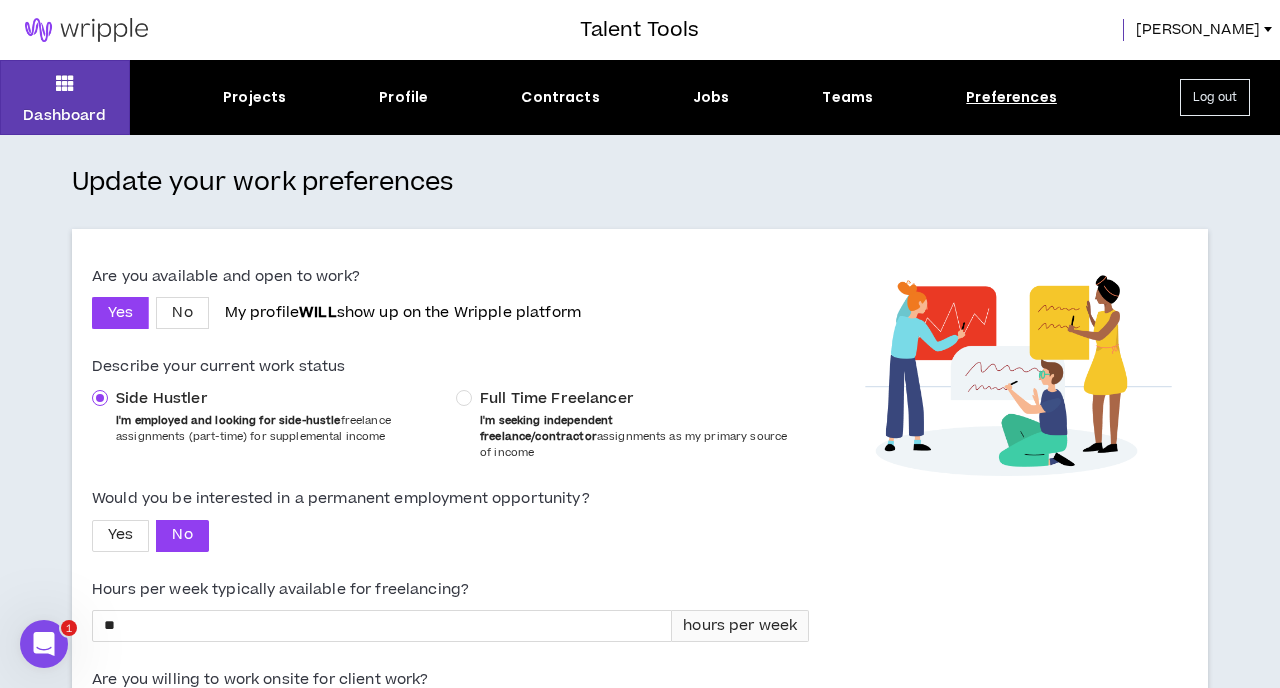 click on "[PERSON_NAME]" at bounding box center (1198, 30) 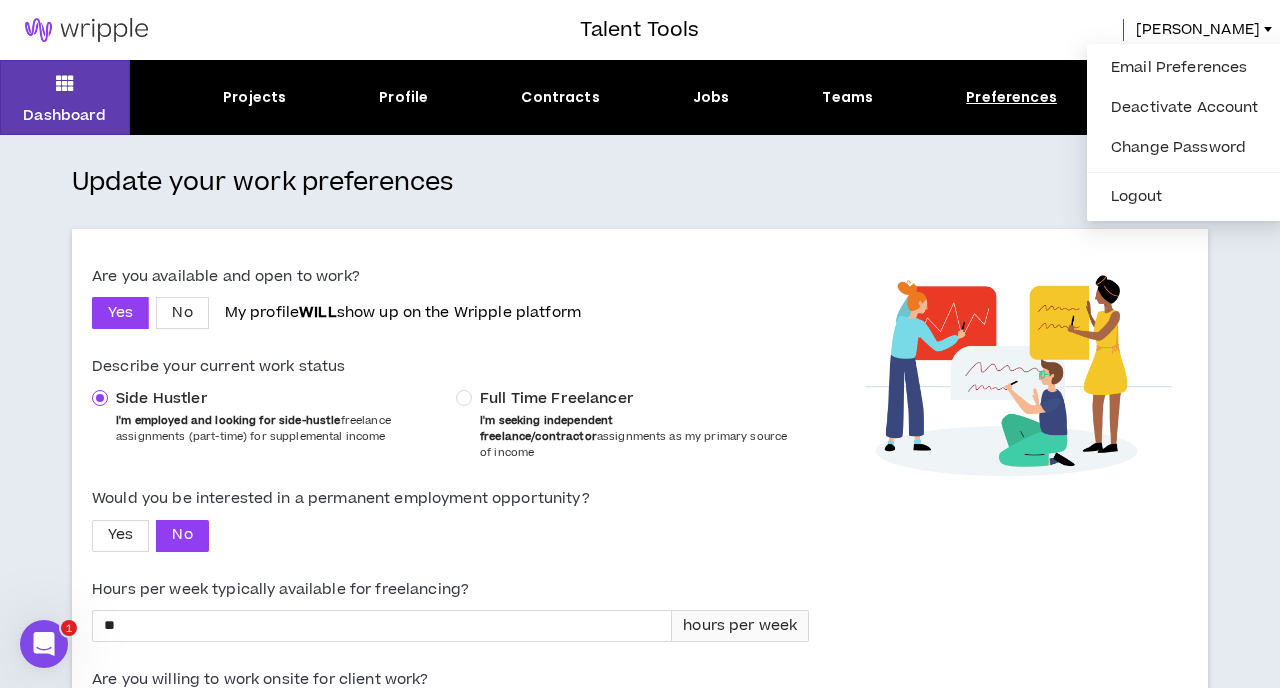 click on "Dashboard Projects Profile Contracts Jobs Teams Preferences Log out" at bounding box center [640, 97] 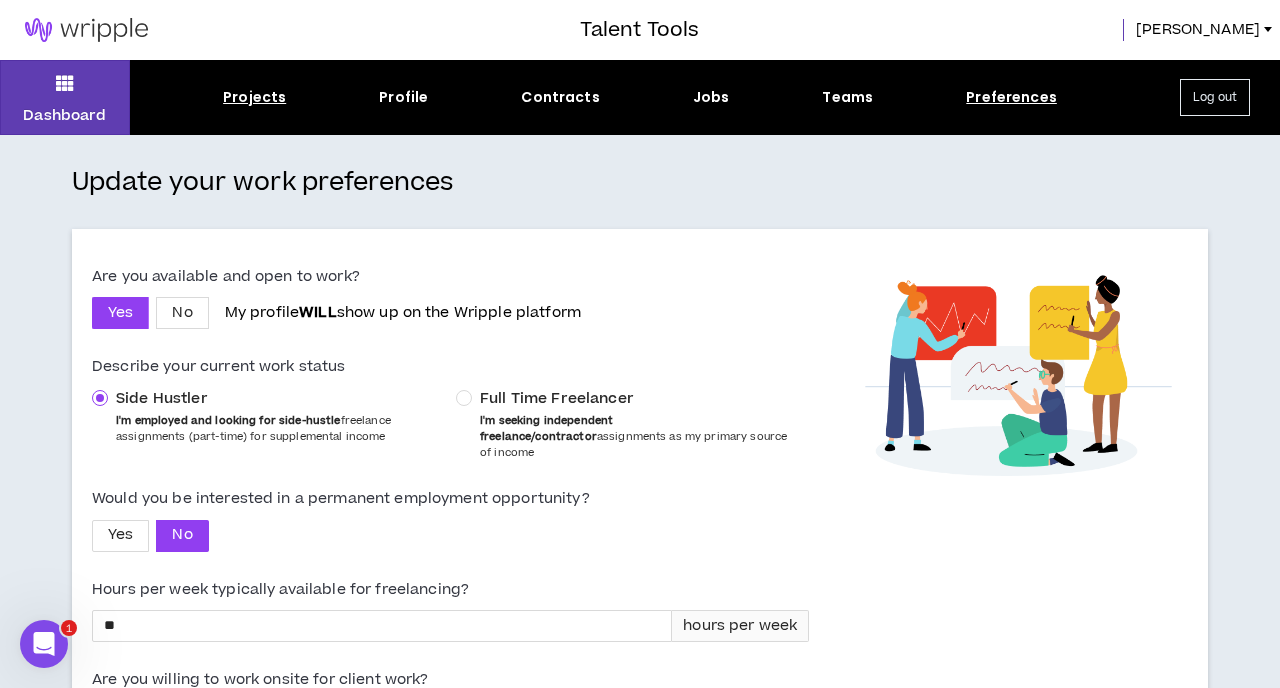 click on "Projects" at bounding box center (254, 97) 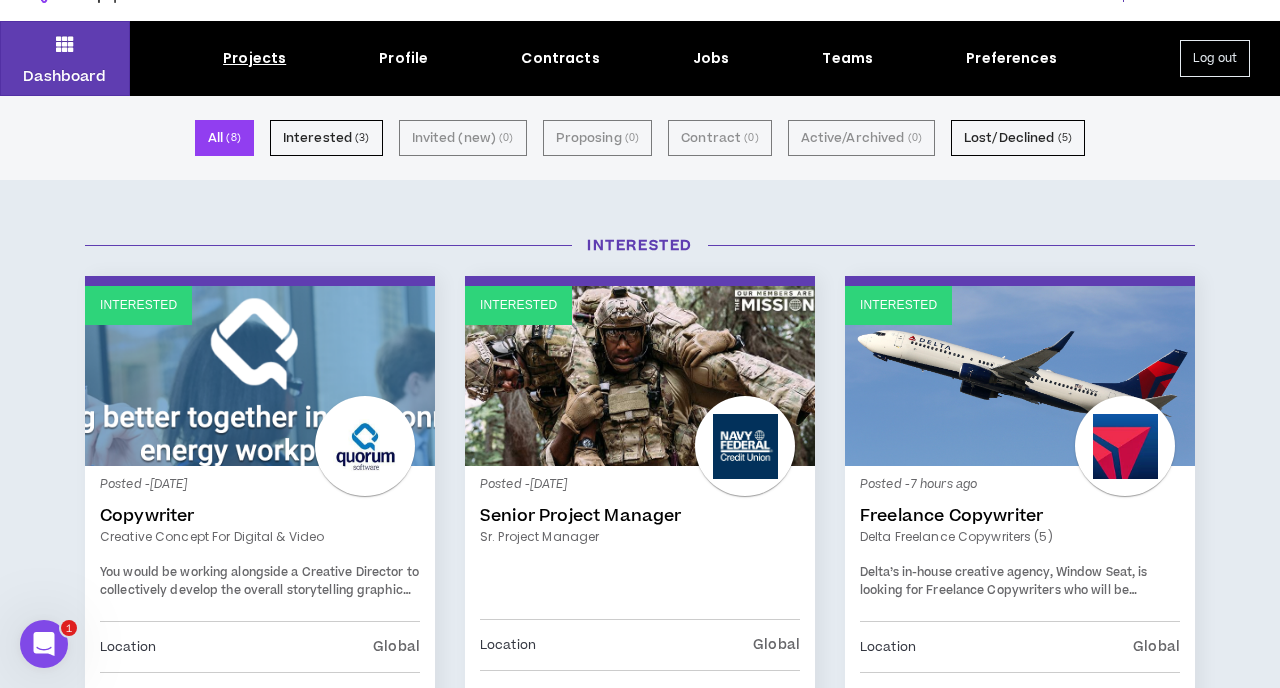 scroll, scrollTop: 0, scrollLeft: 0, axis: both 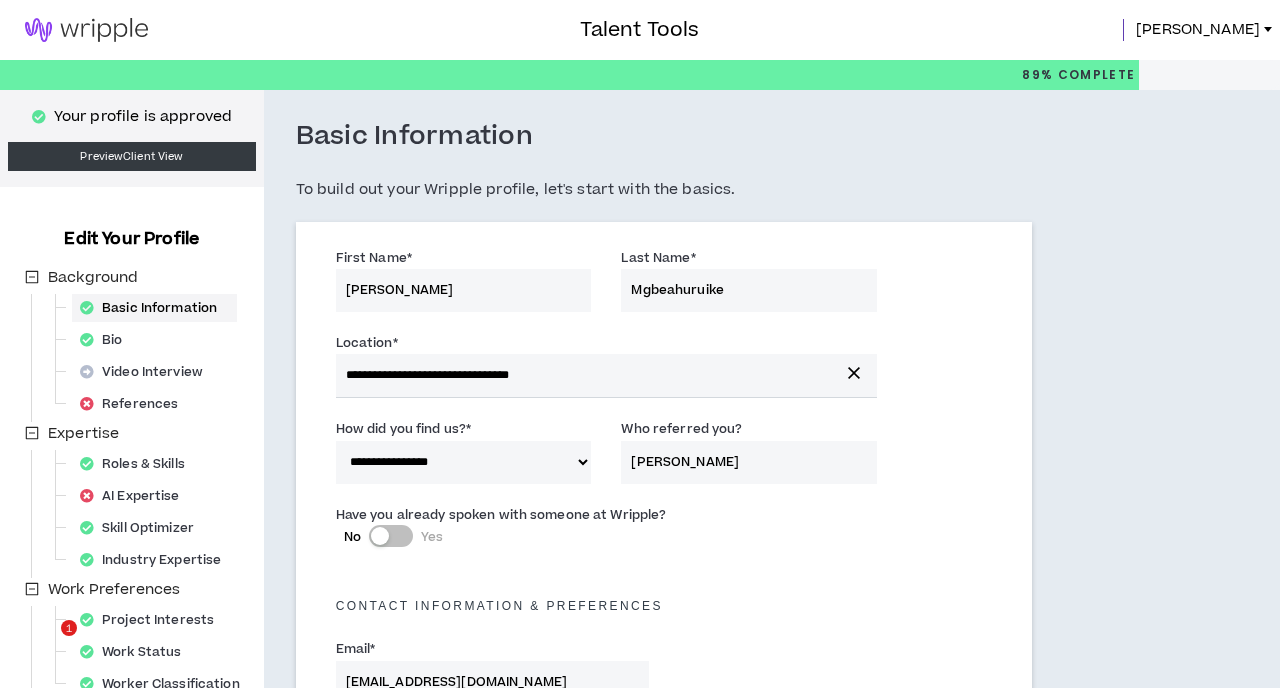 select on "*" 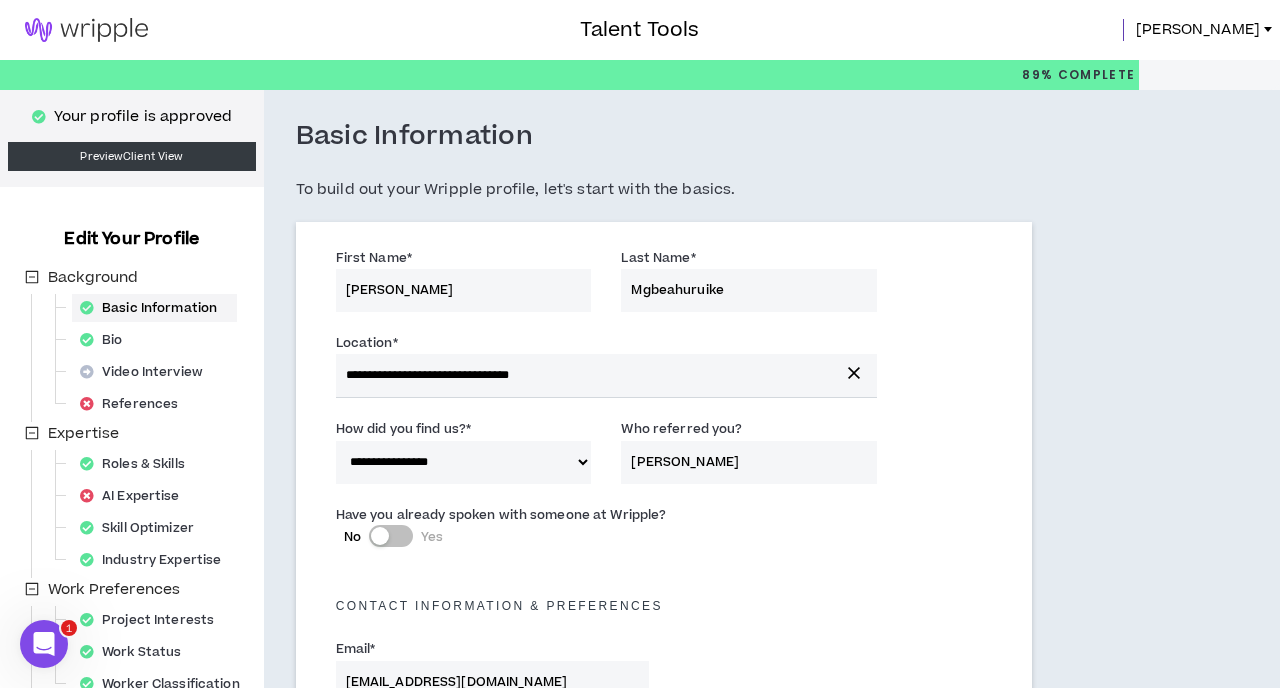 scroll, scrollTop: 0, scrollLeft: 0, axis: both 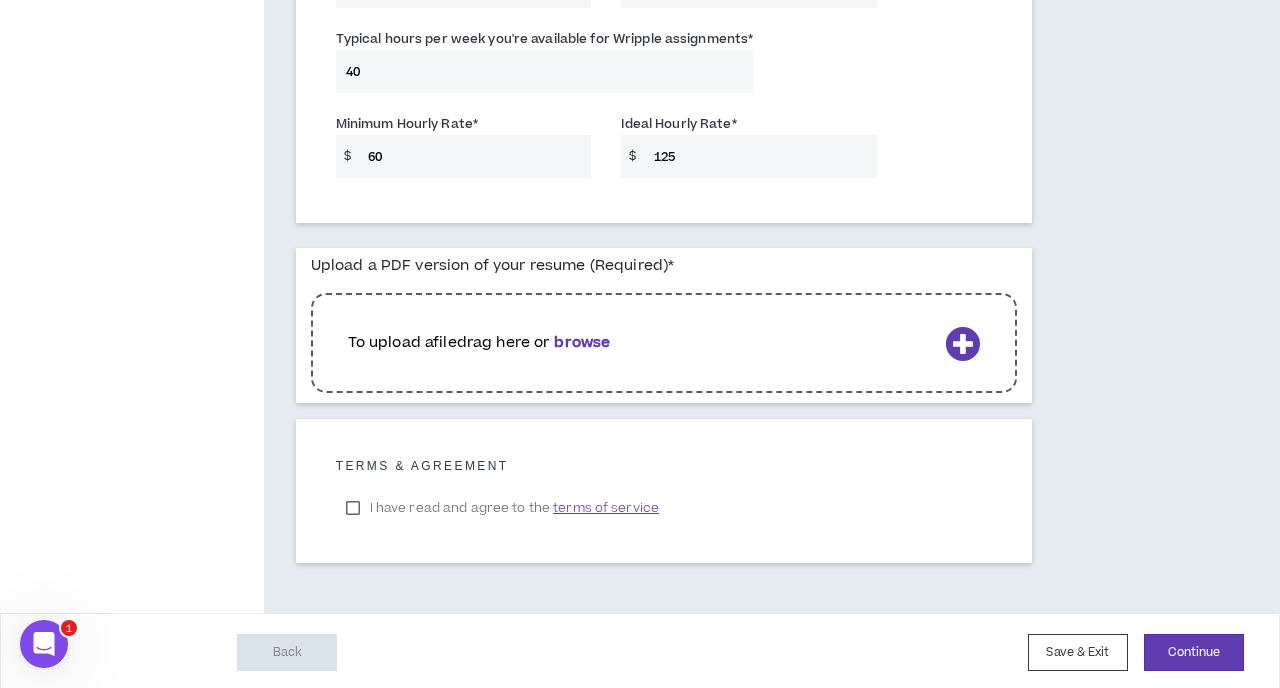 click on "To upload a  file  drag here or browse" at bounding box center [664, 343] 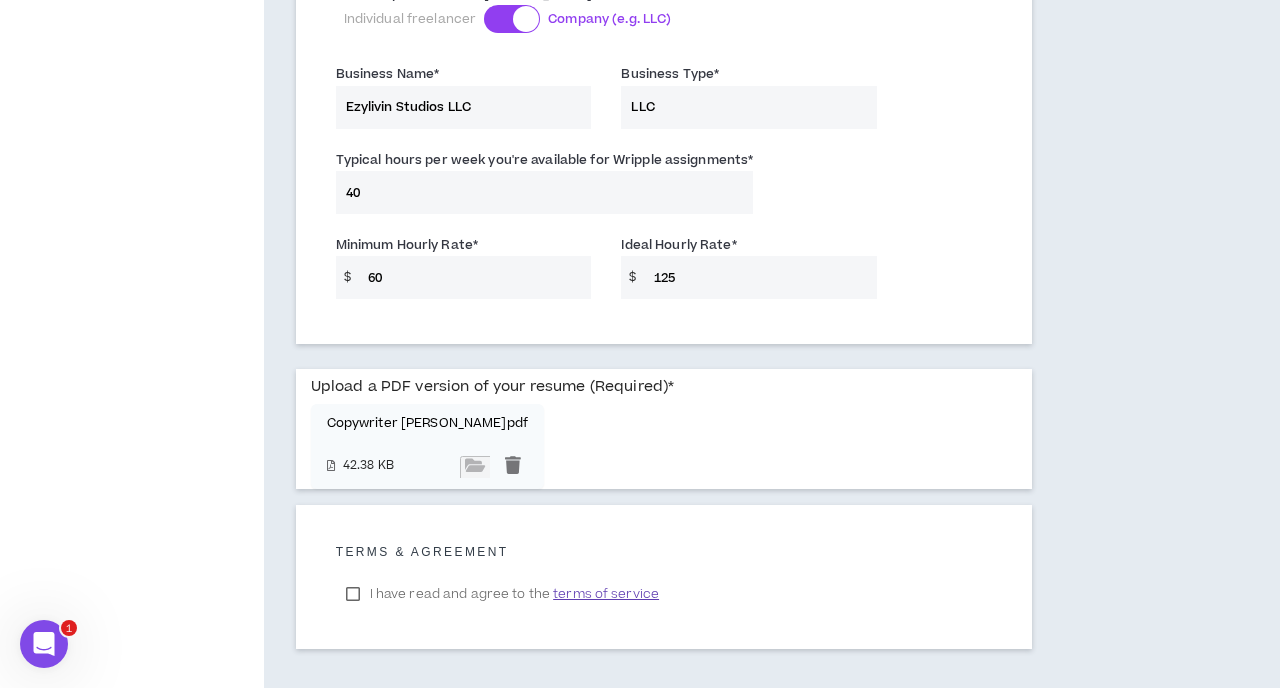 scroll, scrollTop: 1602, scrollLeft: 0, axis: vertical 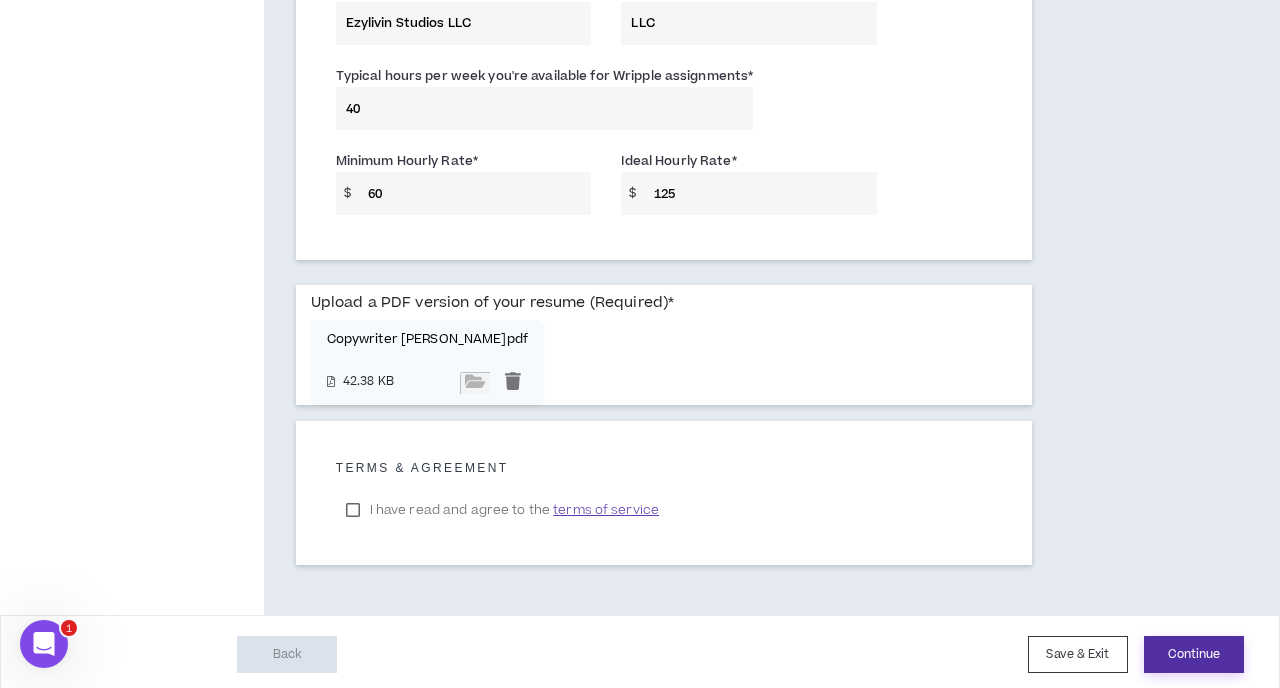 click on "Continue" at bounding box center [1194, 654] 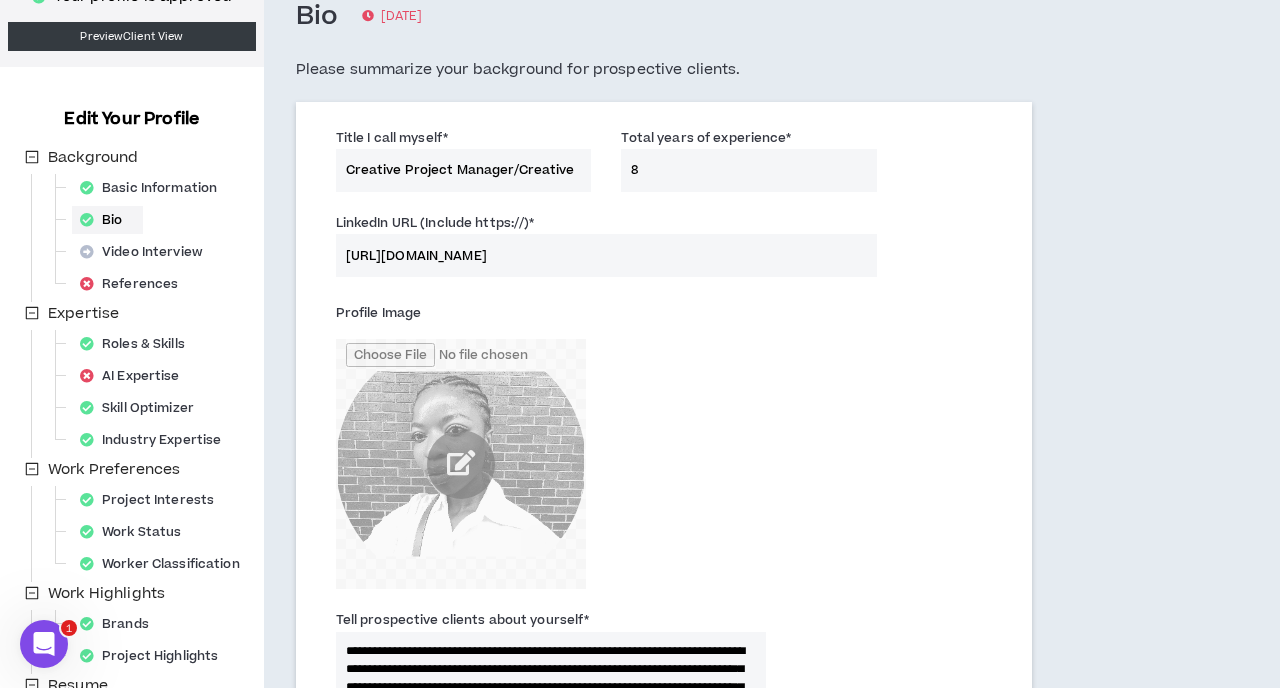 scroll, scrollTop: 107, scrollLeft: 0, axis: vertical 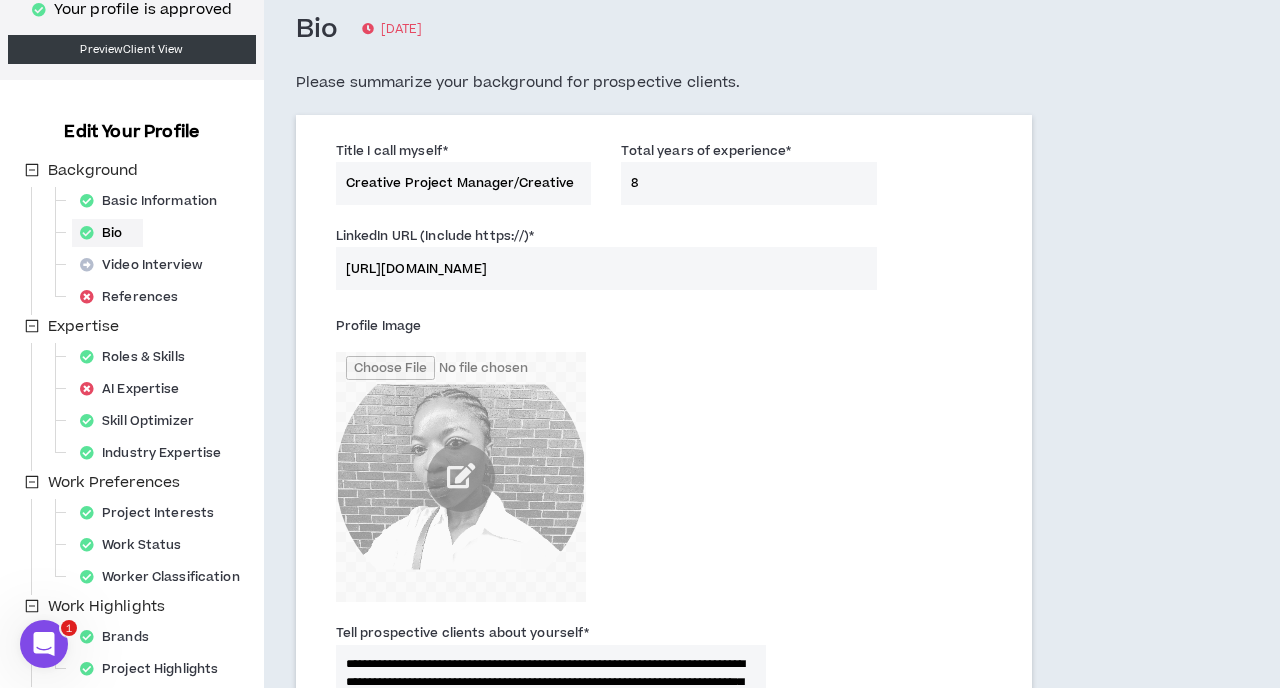 click on "Creative Project Manager/Creative" at bounding box center (464, 183) 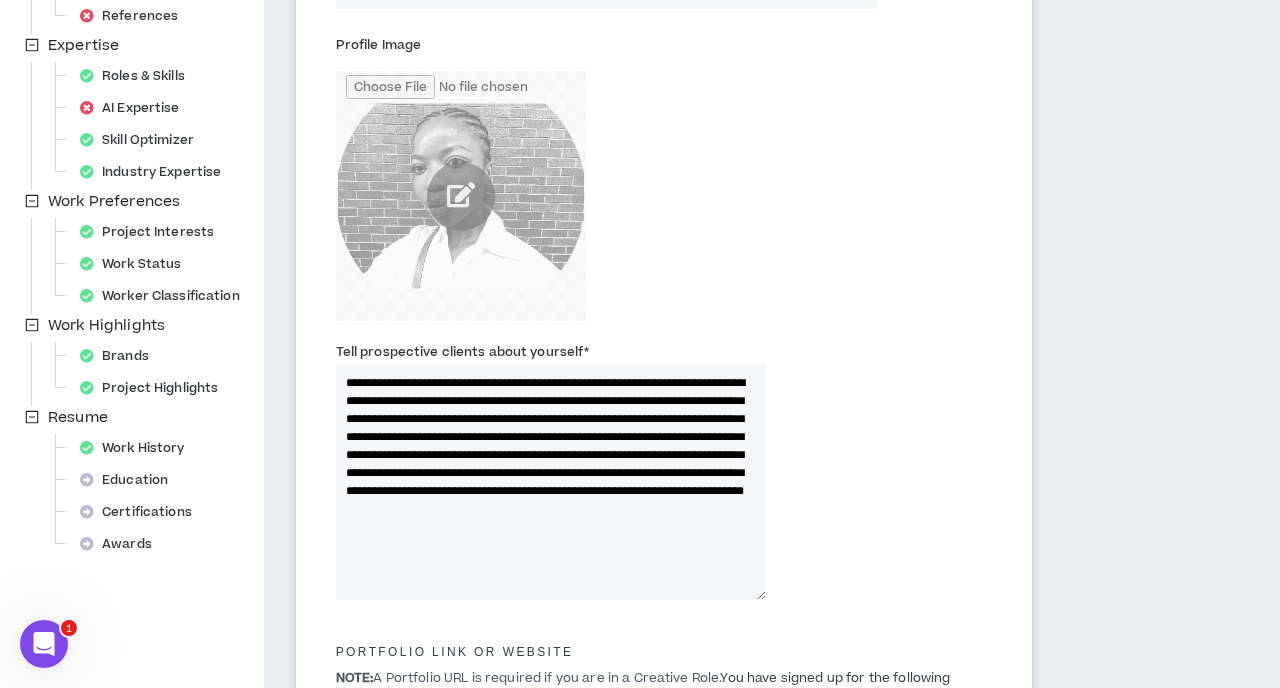 scroll, scrollTop: 402, scrollLeft: 0, axis: vertical 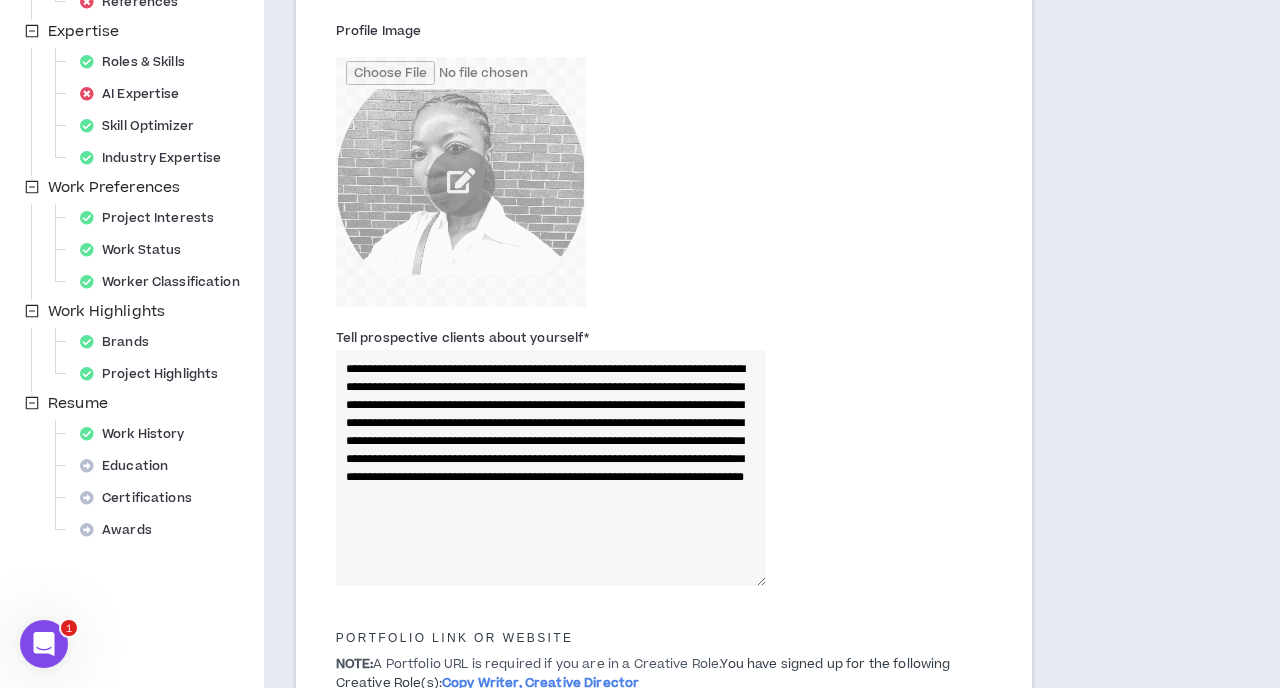 type on "Copywriter" 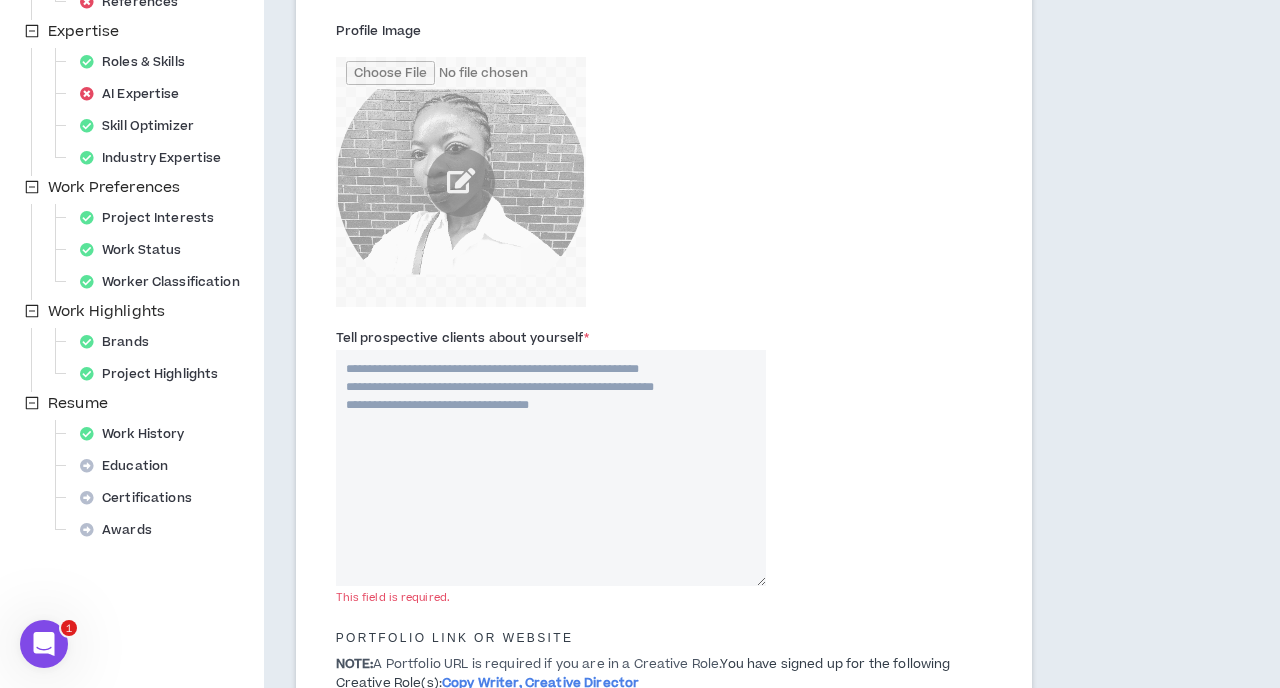 paste on "**********" 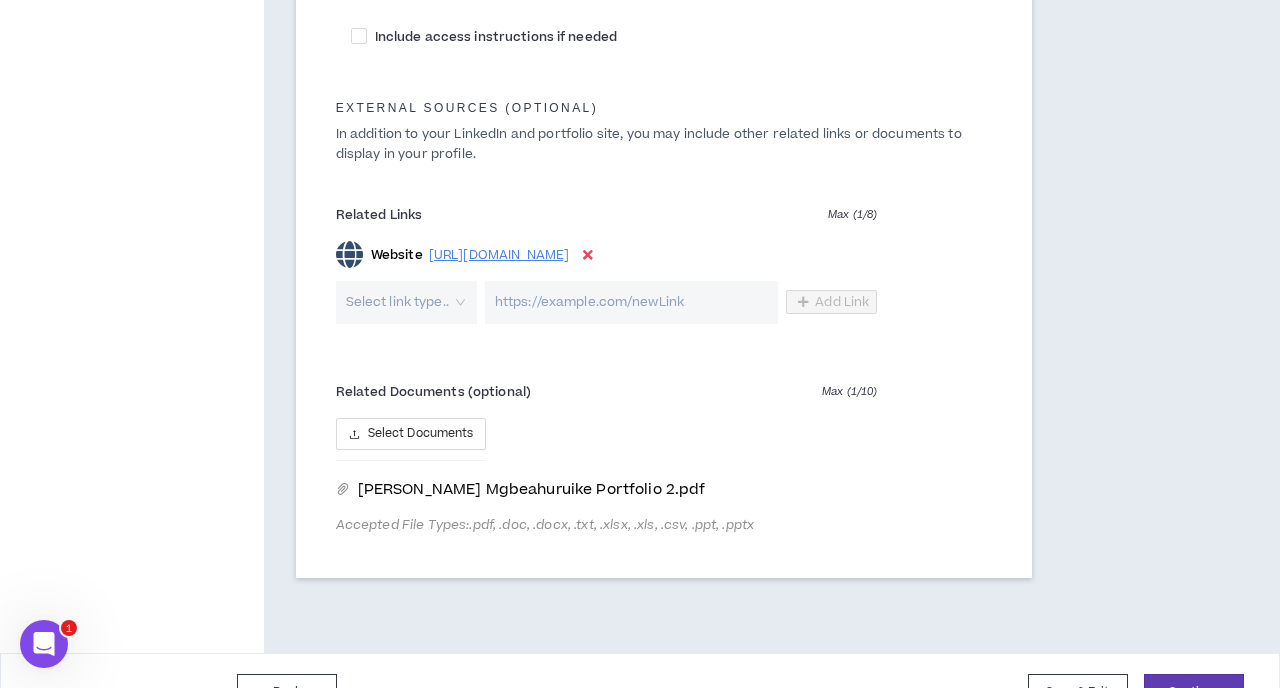 scroll, scrollTop: 1202, scrollLeft: 0, axis: vertical 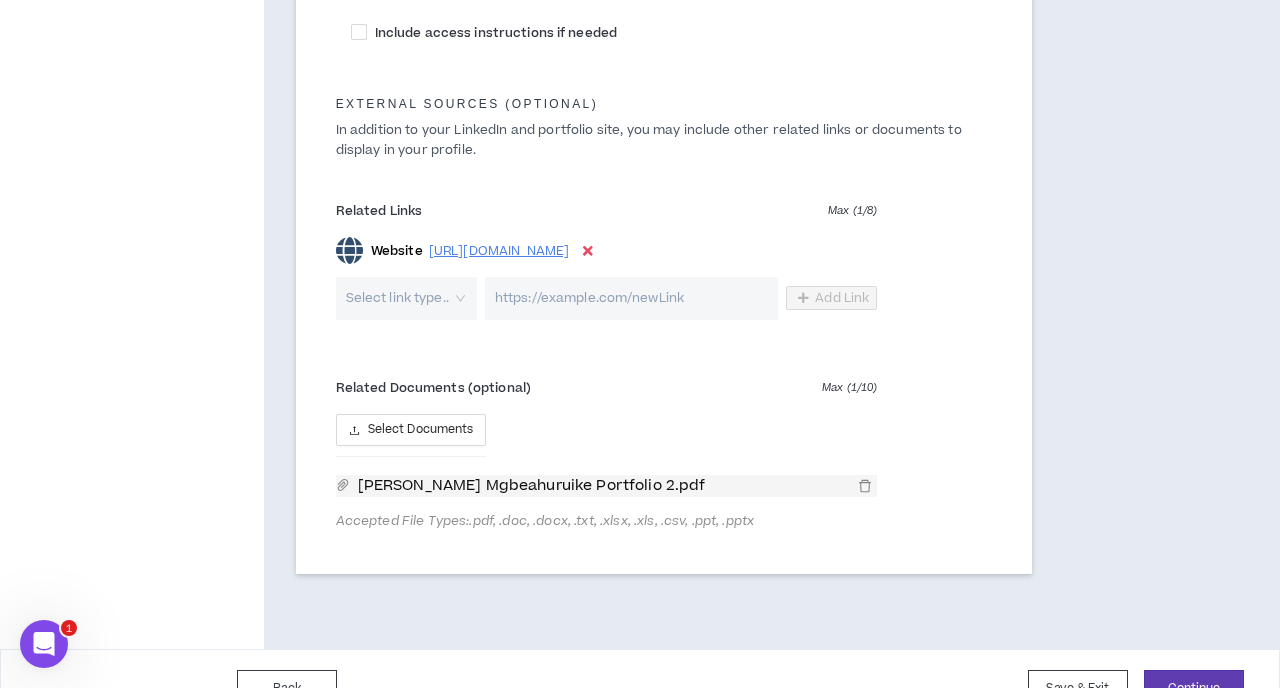type on "**********" 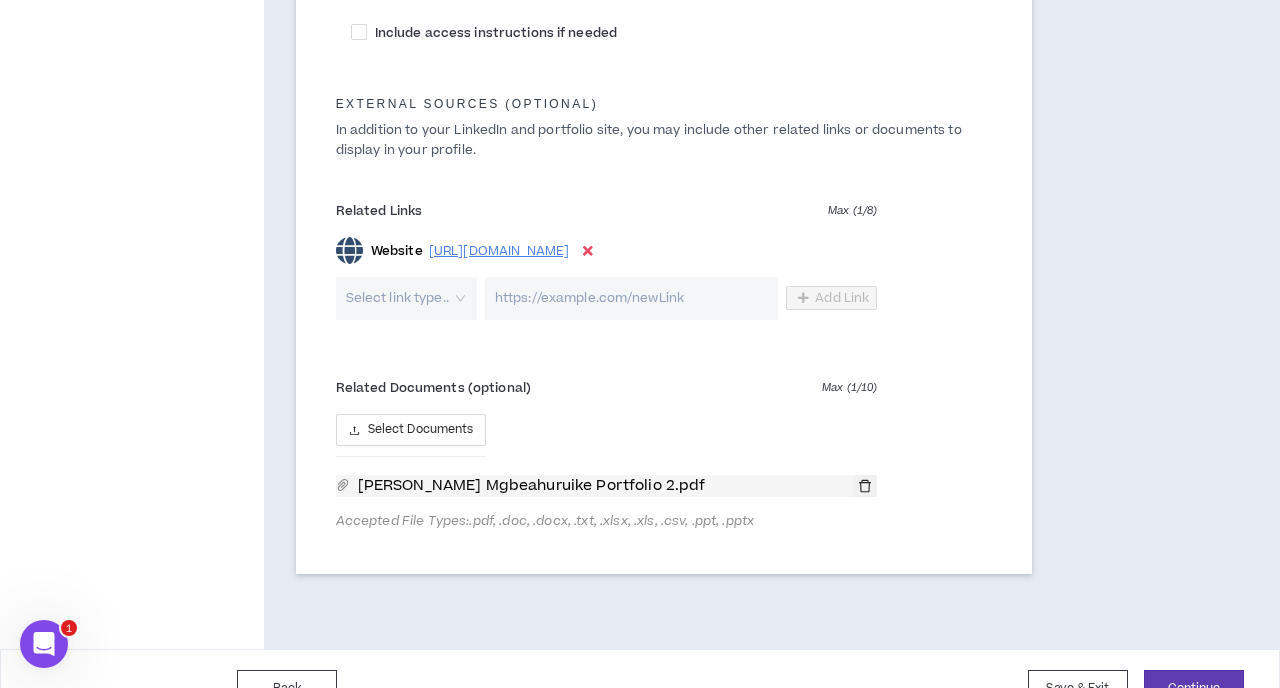 click 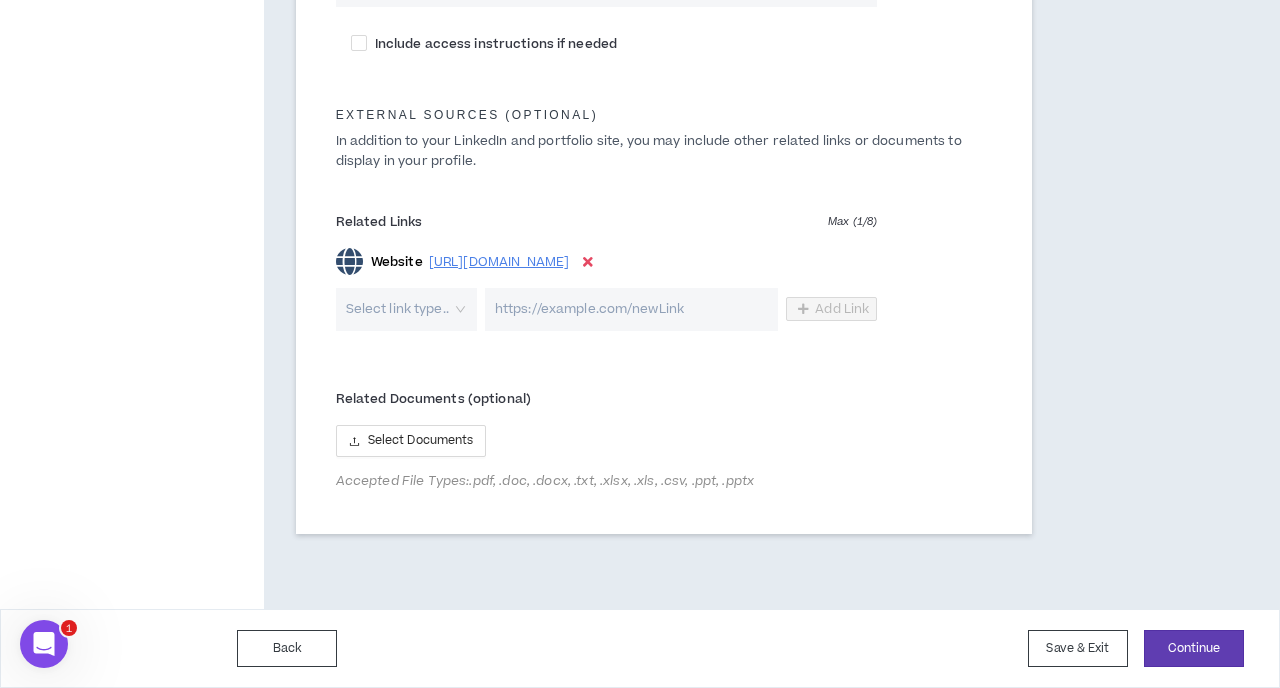 scroll, scrollTop: 1182, scrollLeft: 0, axis: vertical 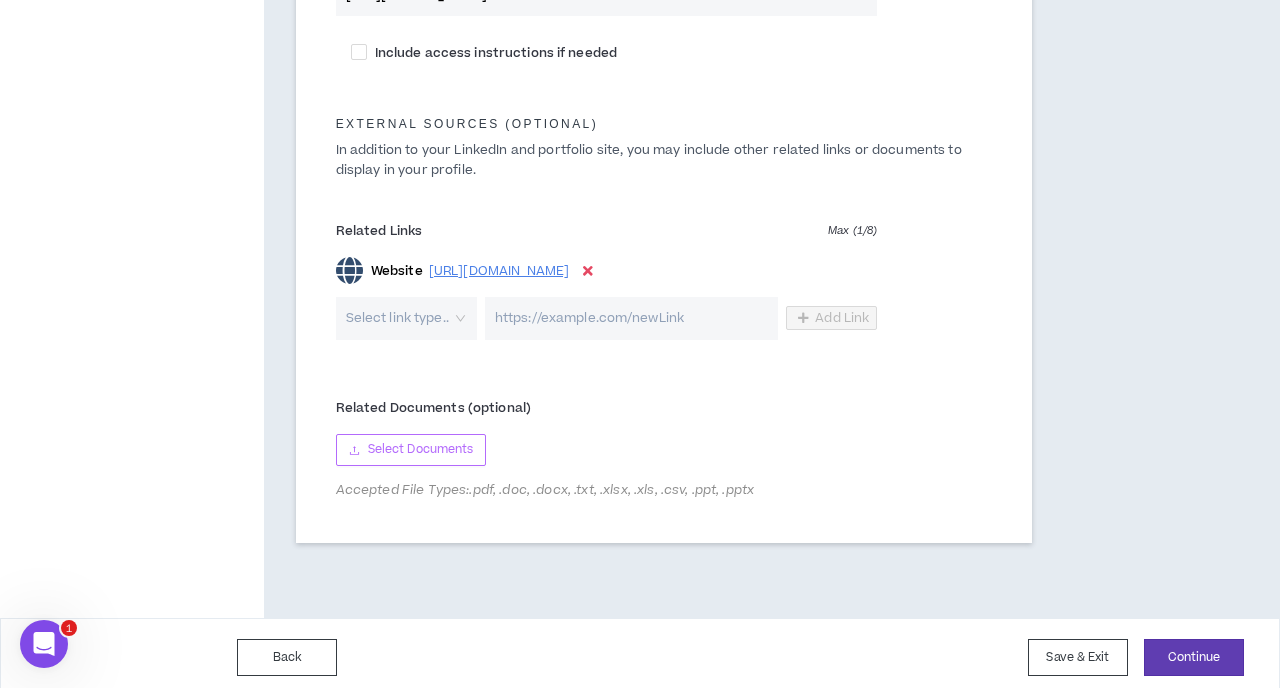 click on "Select Documents" at bounding box center [421, 449] 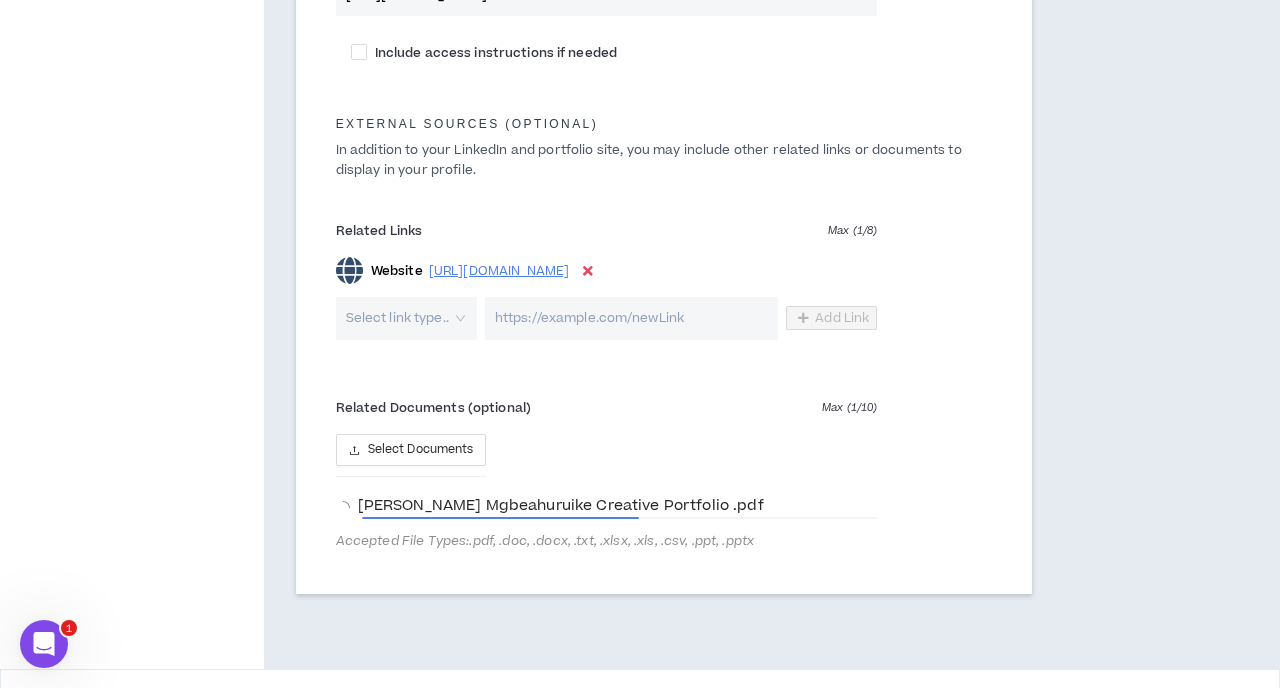 click at bounding box center [588, 271] 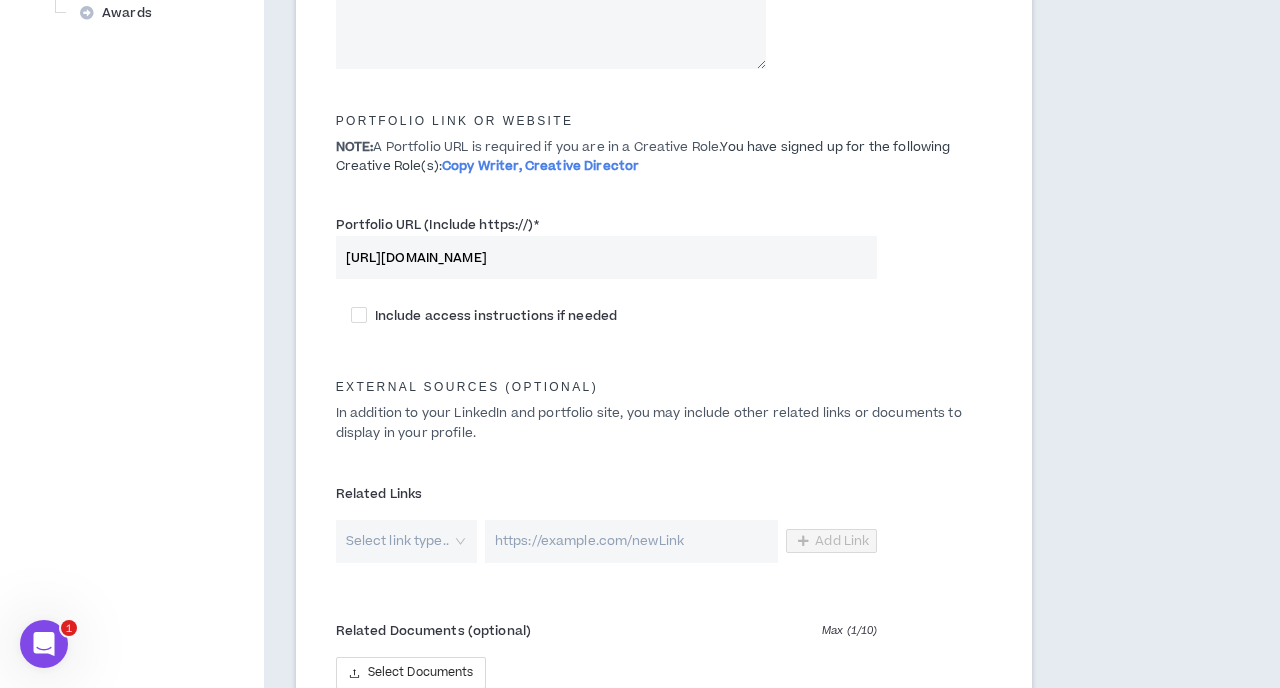 scroll, scrollTop: 909, scrollLeft: 0, axis: vertical 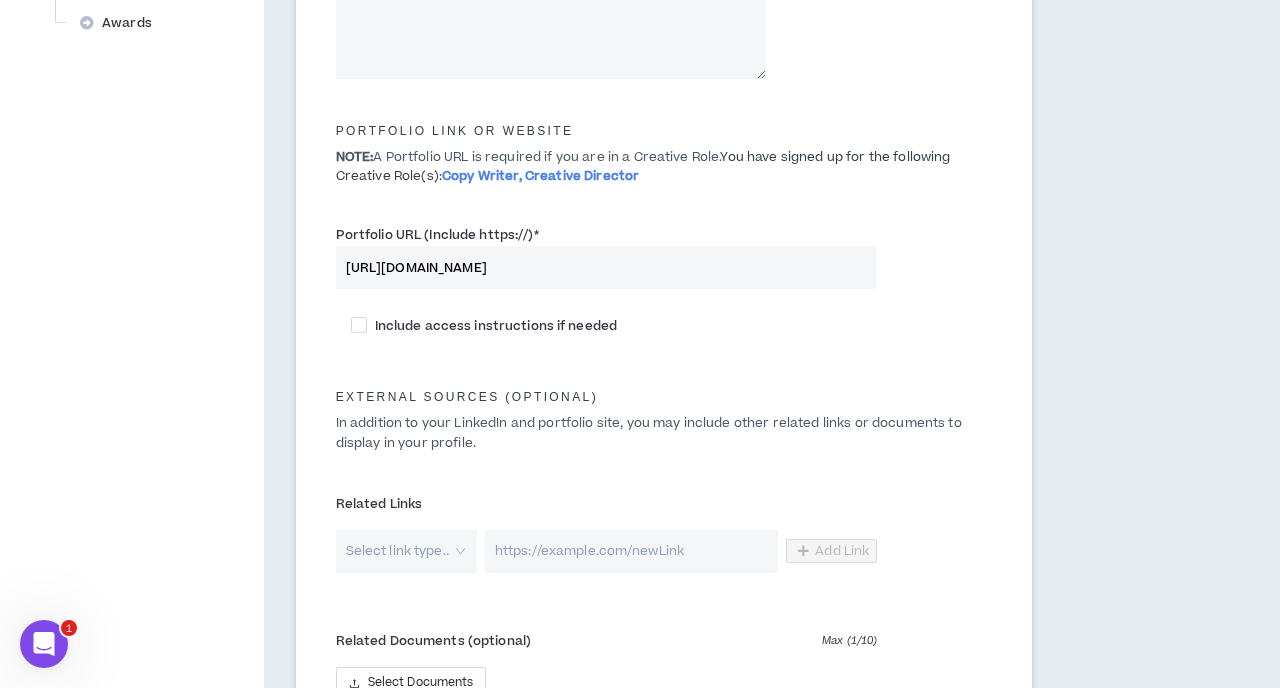 click on "[URL][DOMAIN_NAME]" at bounding box center (607, 267) 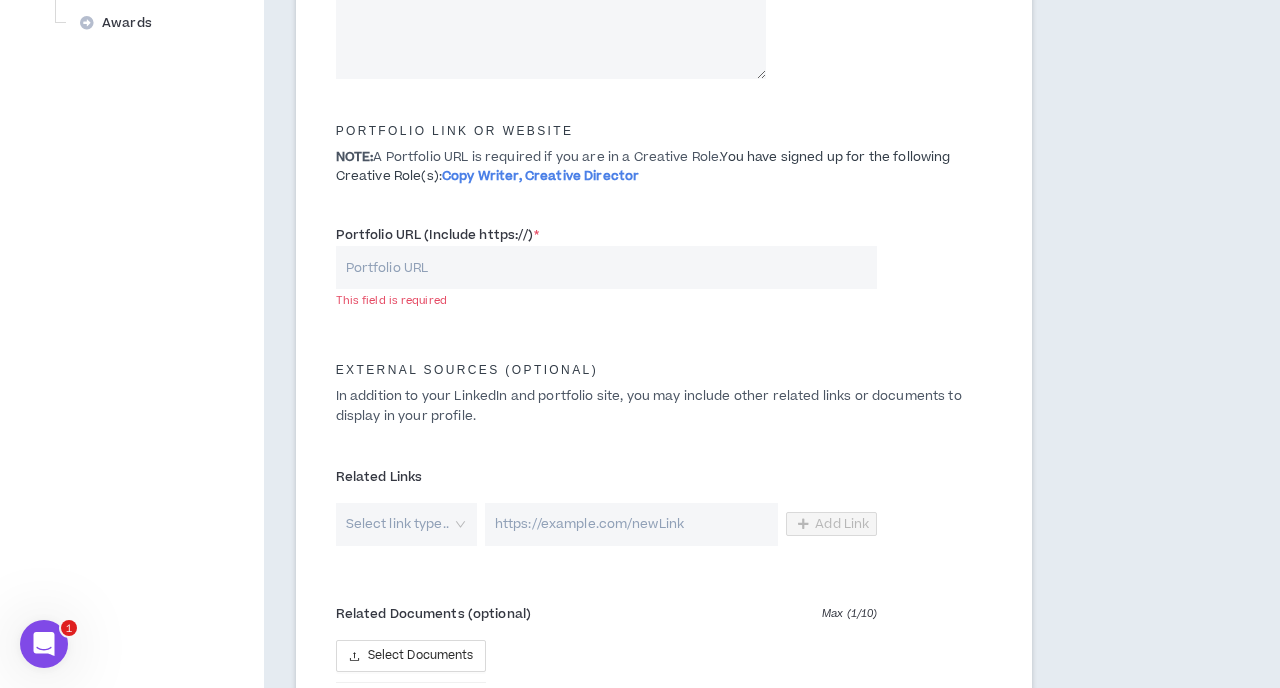 click on "Portfolio Link or Website NOTE:  A Portfolio URL is required if you are in a Creative Role.  You have signed up for the following Creative Role(s):  Copy Writer, Creative Director" at bounding box center [664, 152] 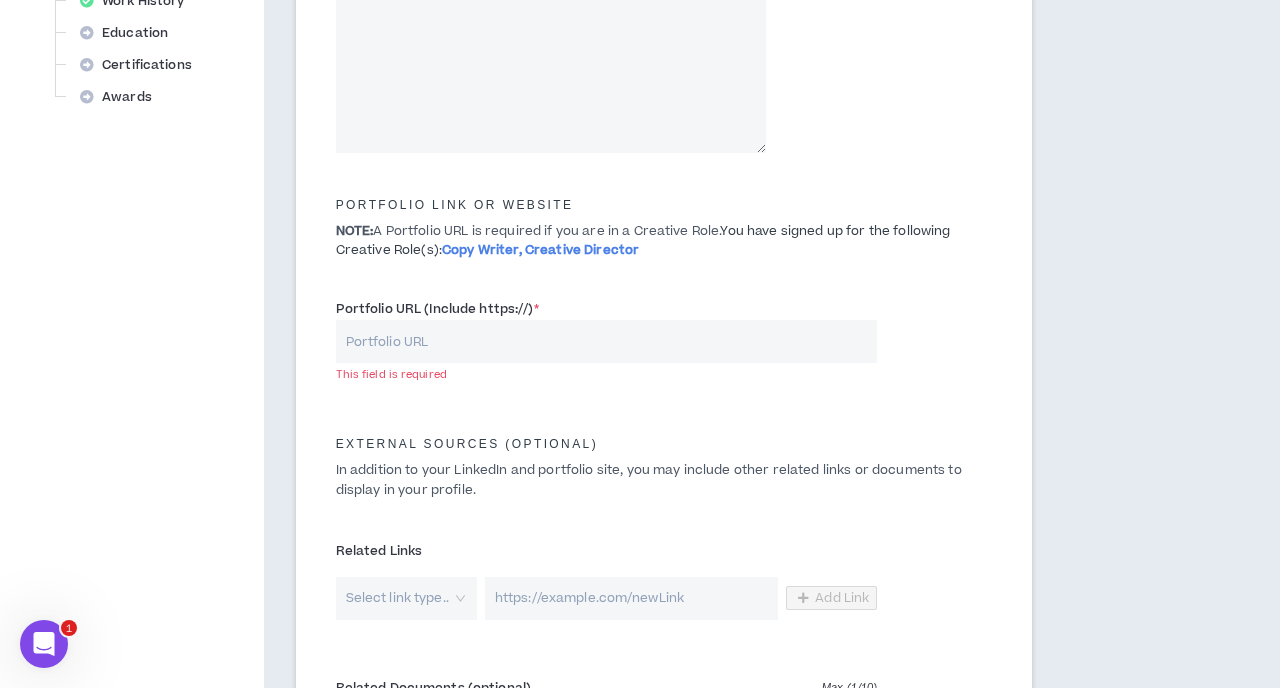 scroll, scrollTop: 834, scrollLeft: 0, axis: vertical 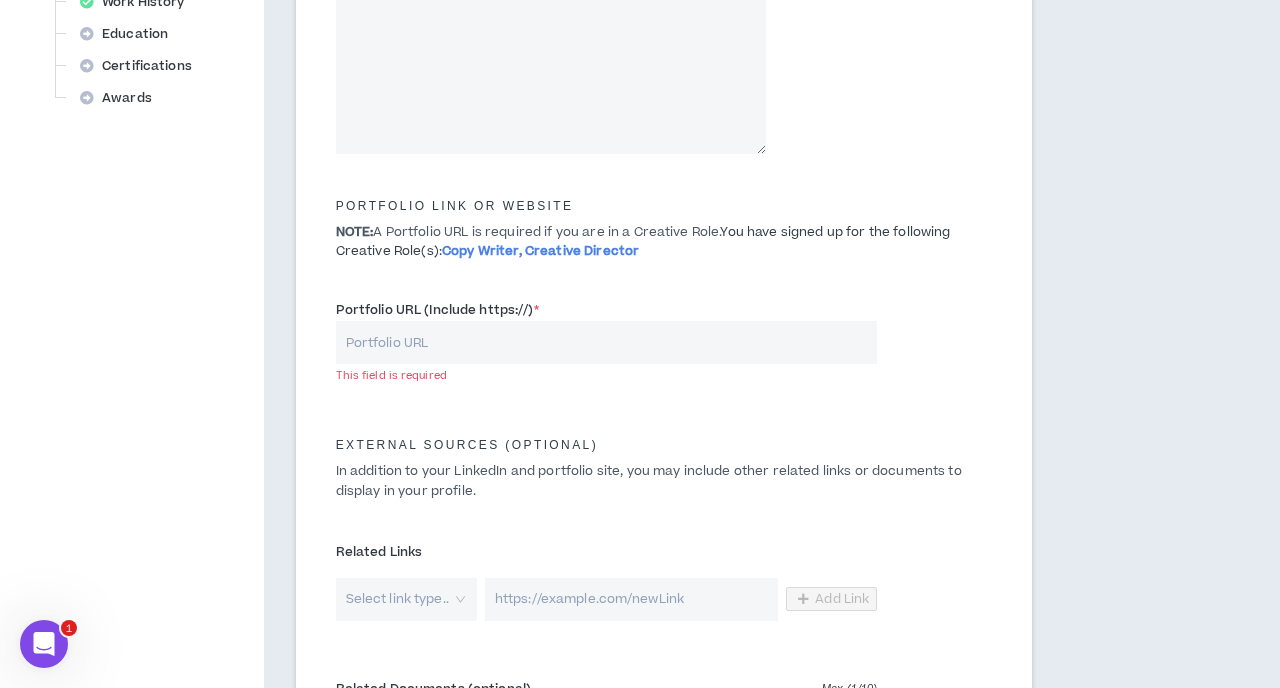 click on "Portfolio URL (Include https://)  *" at bounding box center (607, 342) 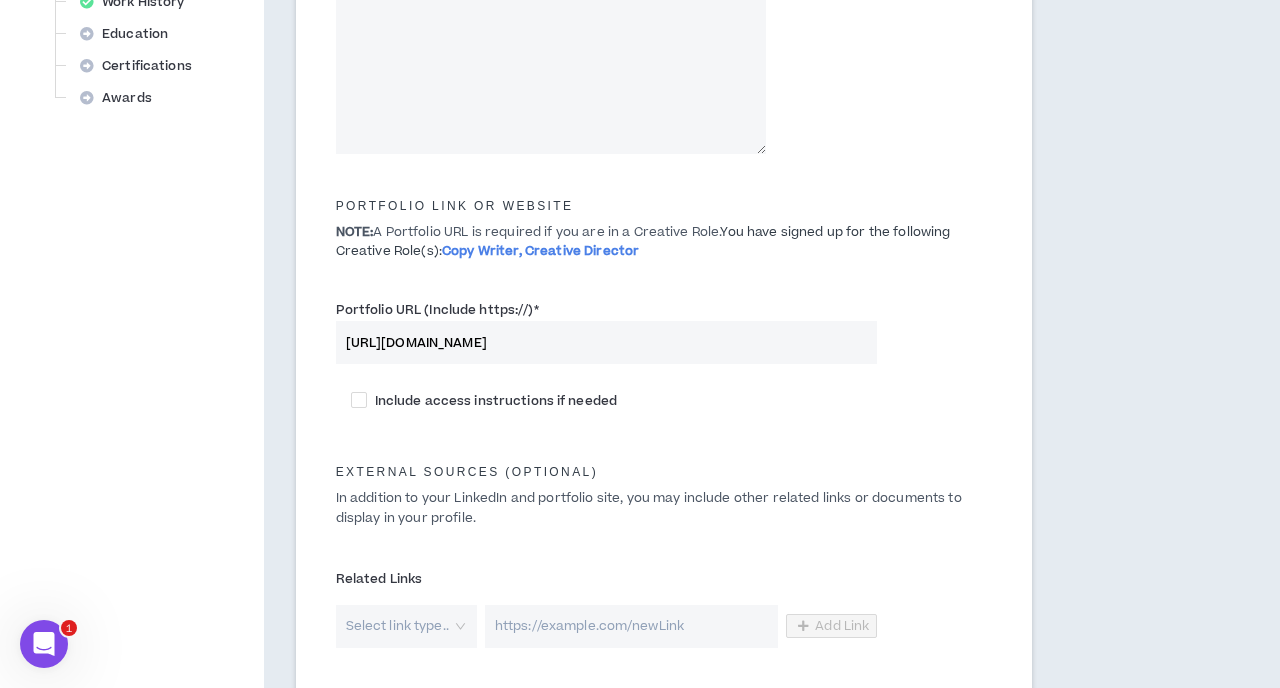 type on "[URL][DOMAIN_NAME]" 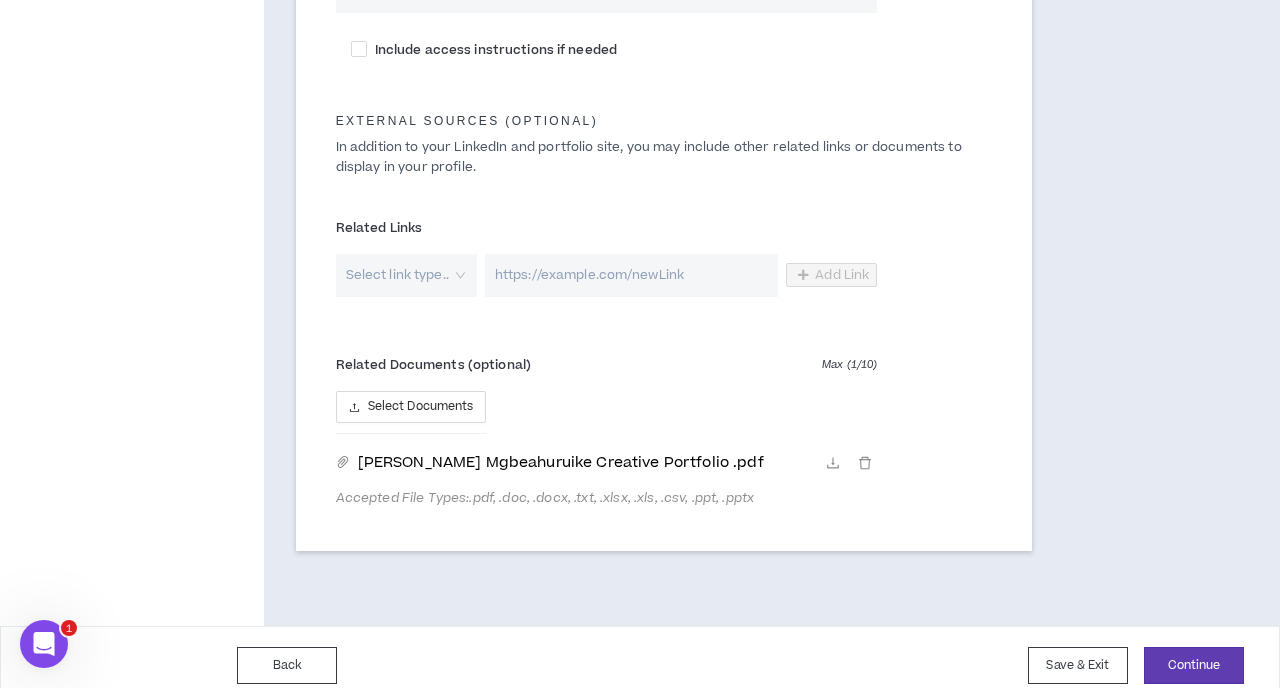scroll, scrollTop: 1193, scrollLeft: 0, axis: vertical 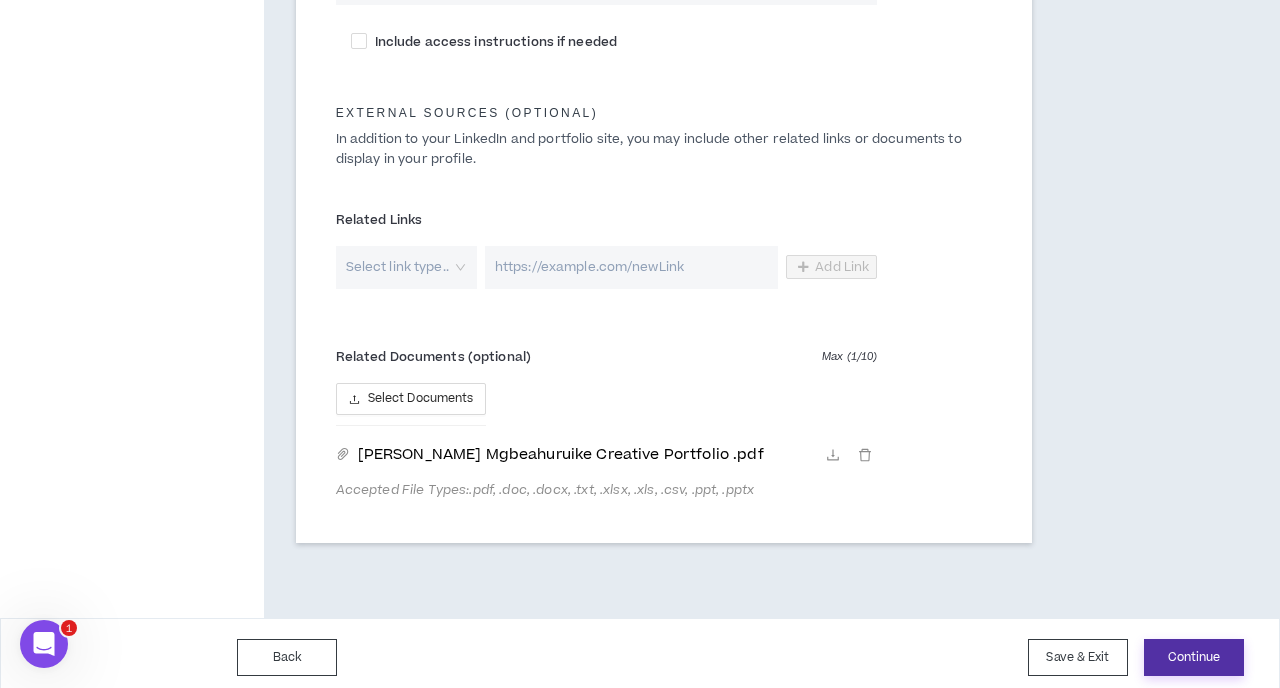 click on "Continue" at bounding box center (1194, 657) 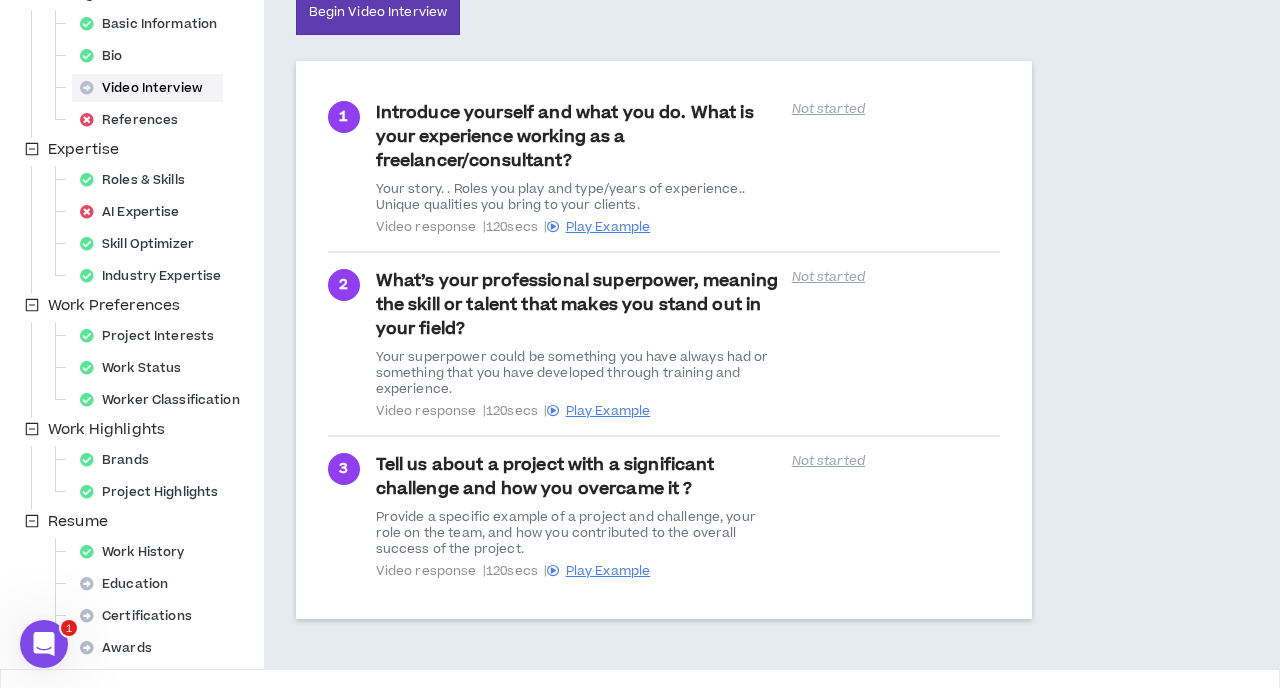 scroll, scrollTop: 307, scrollLeft: 0, axis: vertical 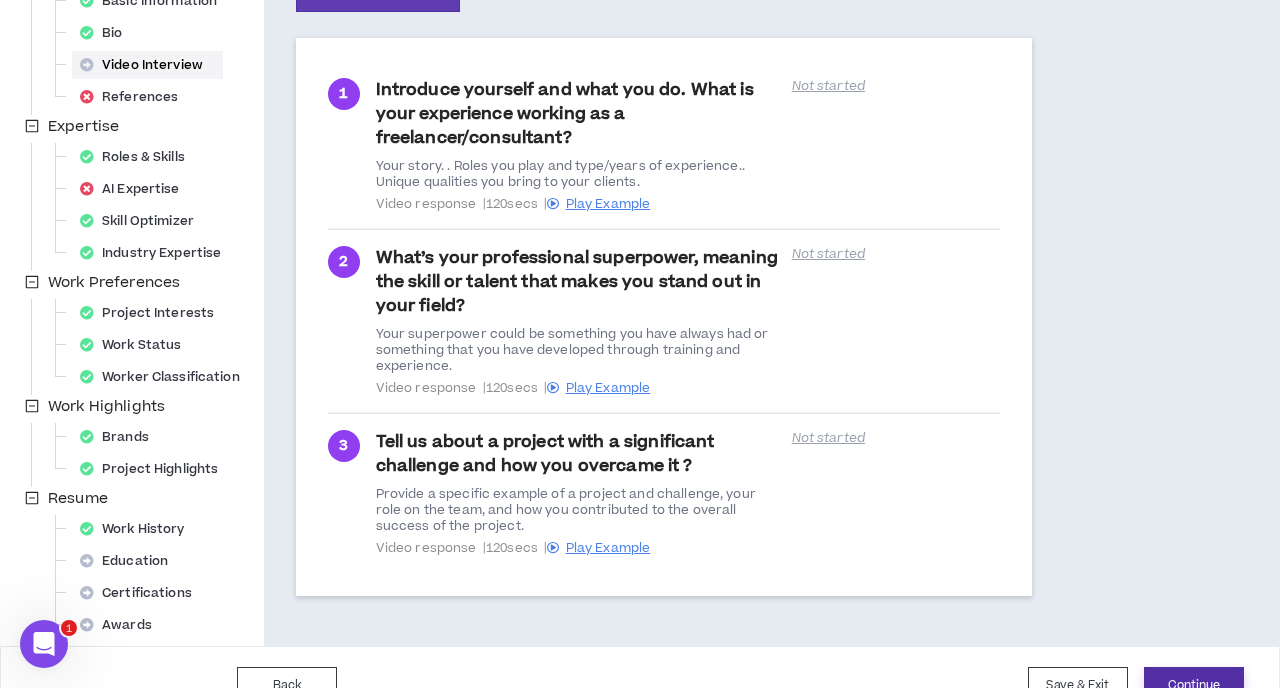 click on "Continue" at bounding box center [1194, 685] 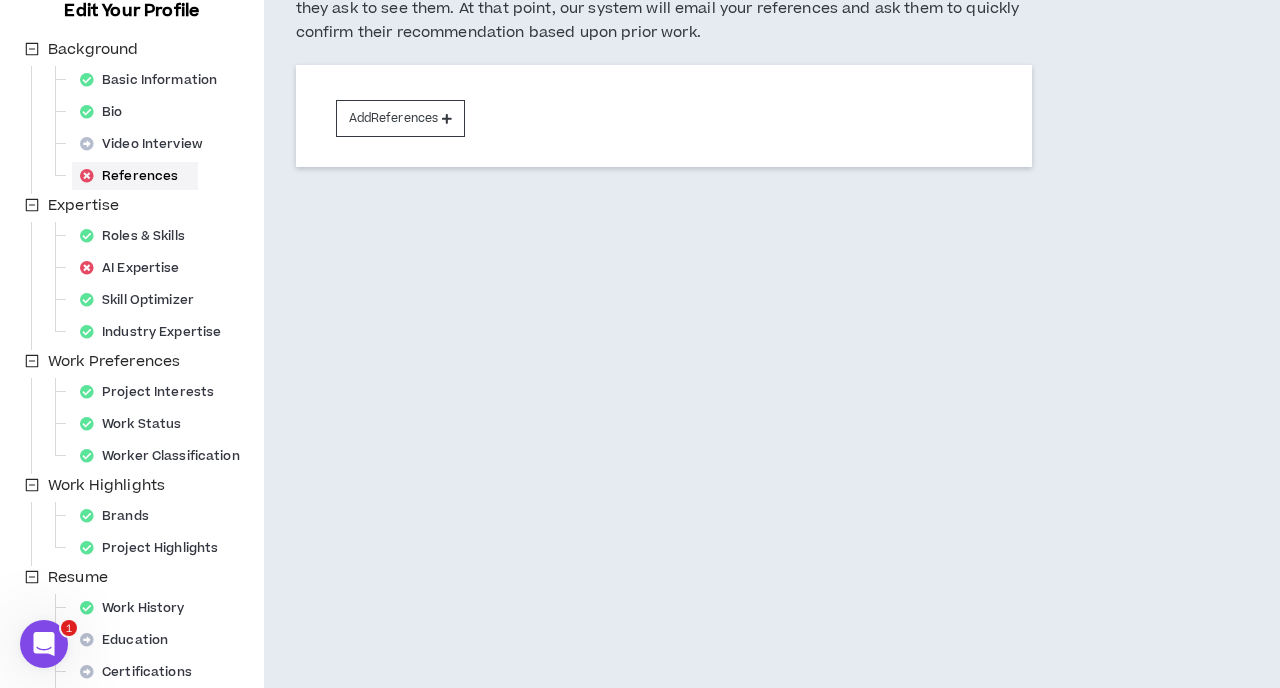 scroll, scrollTop: 307, scrollLeft: 0, axis: vertical 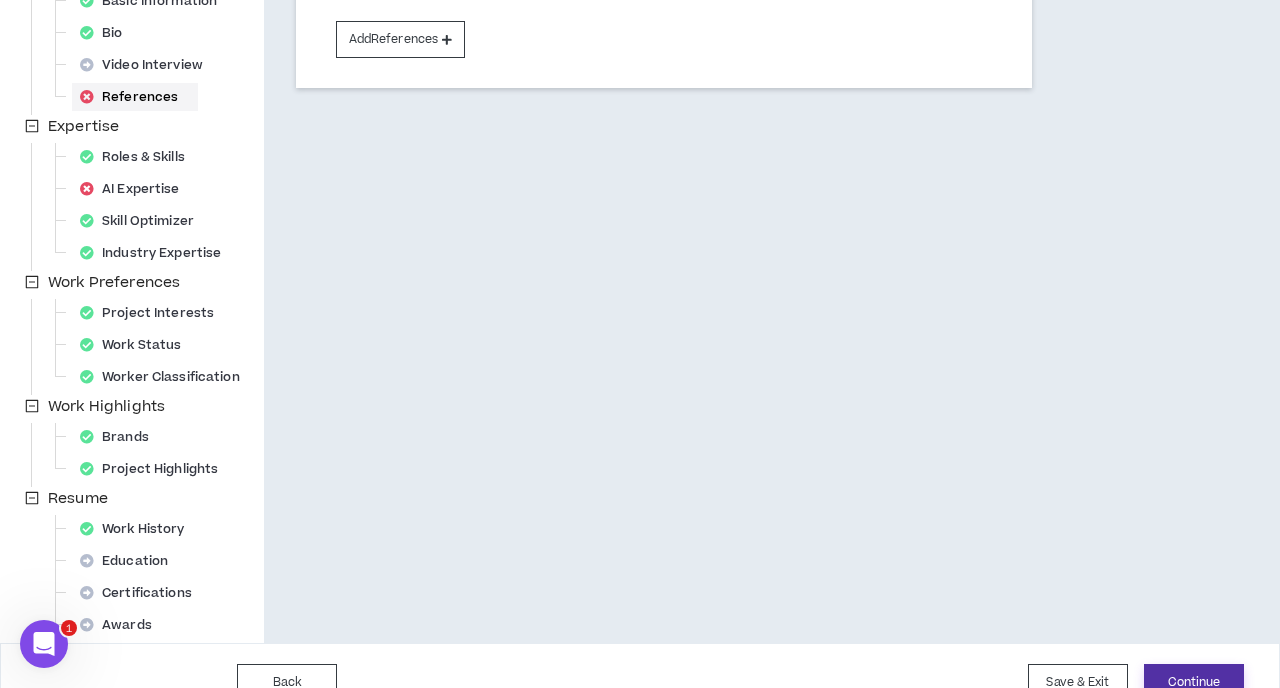 click on "Continue" at bounding box center [1194, 682] 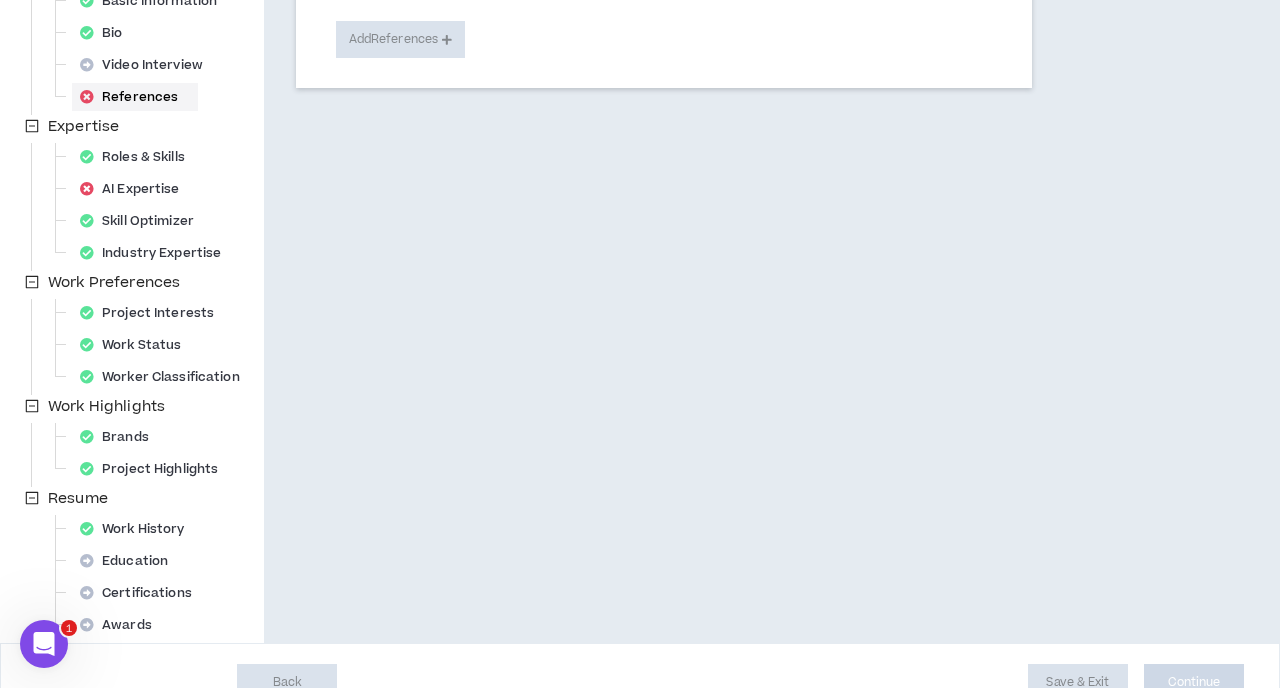 select on "**" 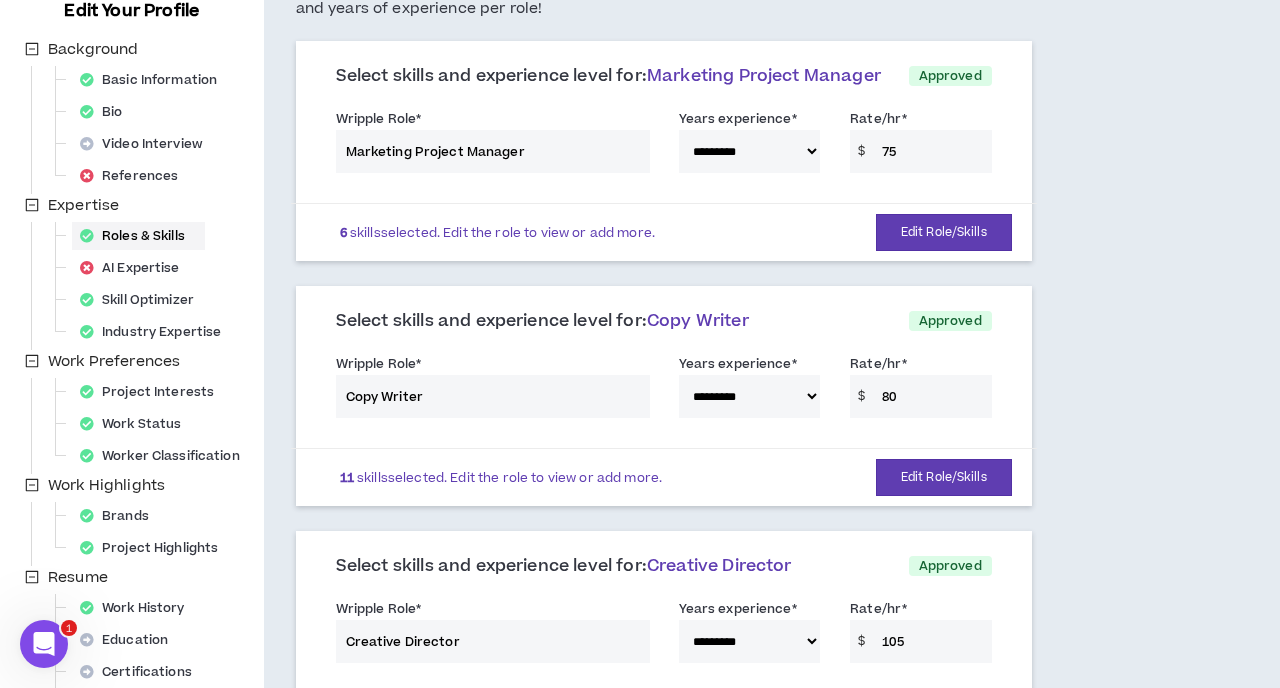 scroll, scrollTop: 245, scrollLeft: 0, axis: vertical 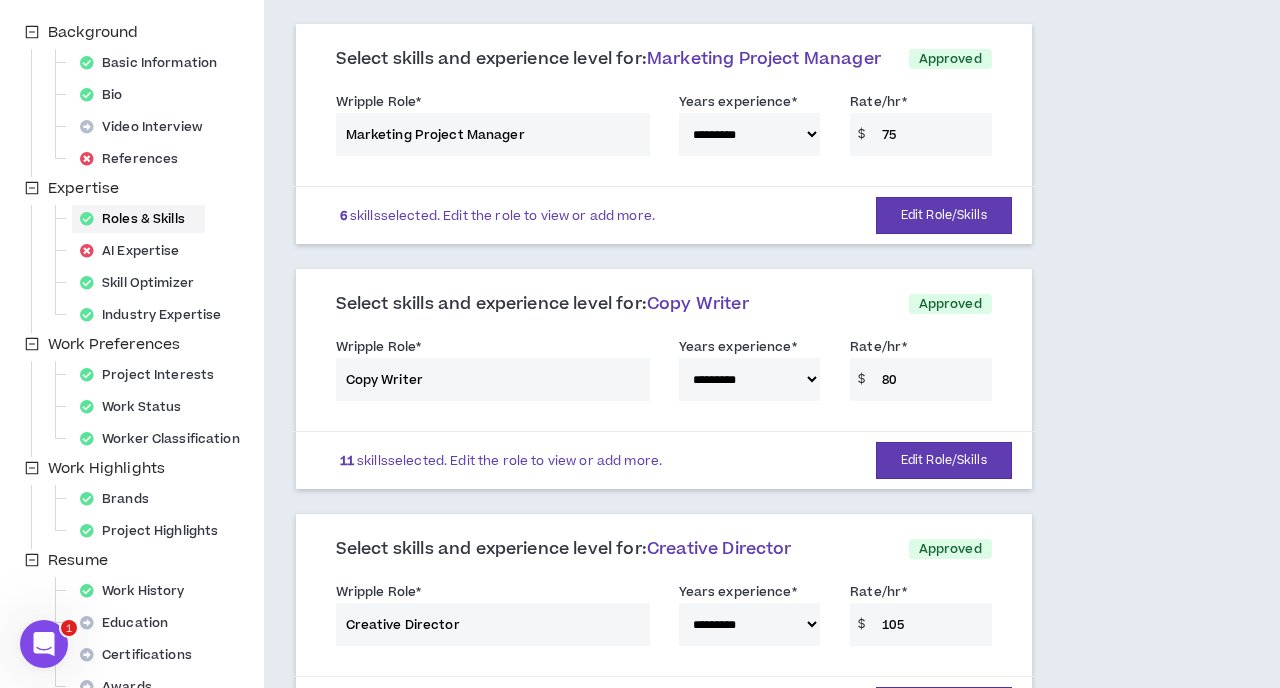 click on "**********" at bounding box center (664, 373) 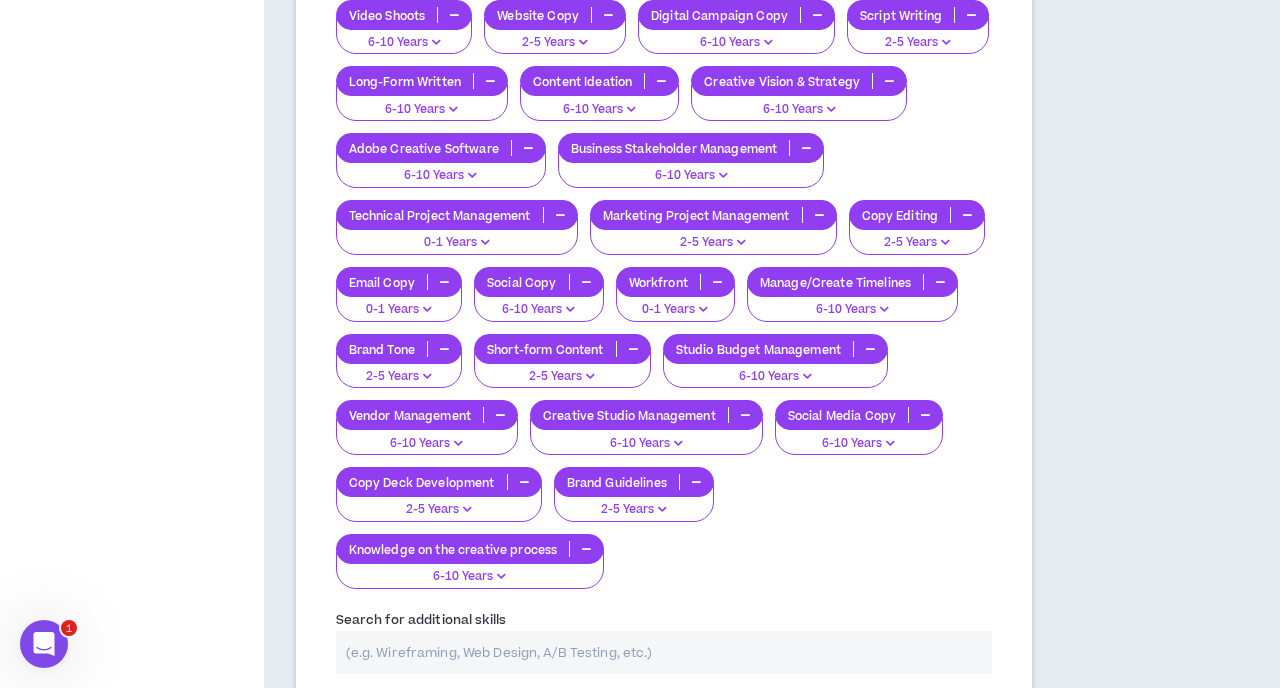 scroll, scrollTop: 2660, scrollLeft: 0, axis: vertical 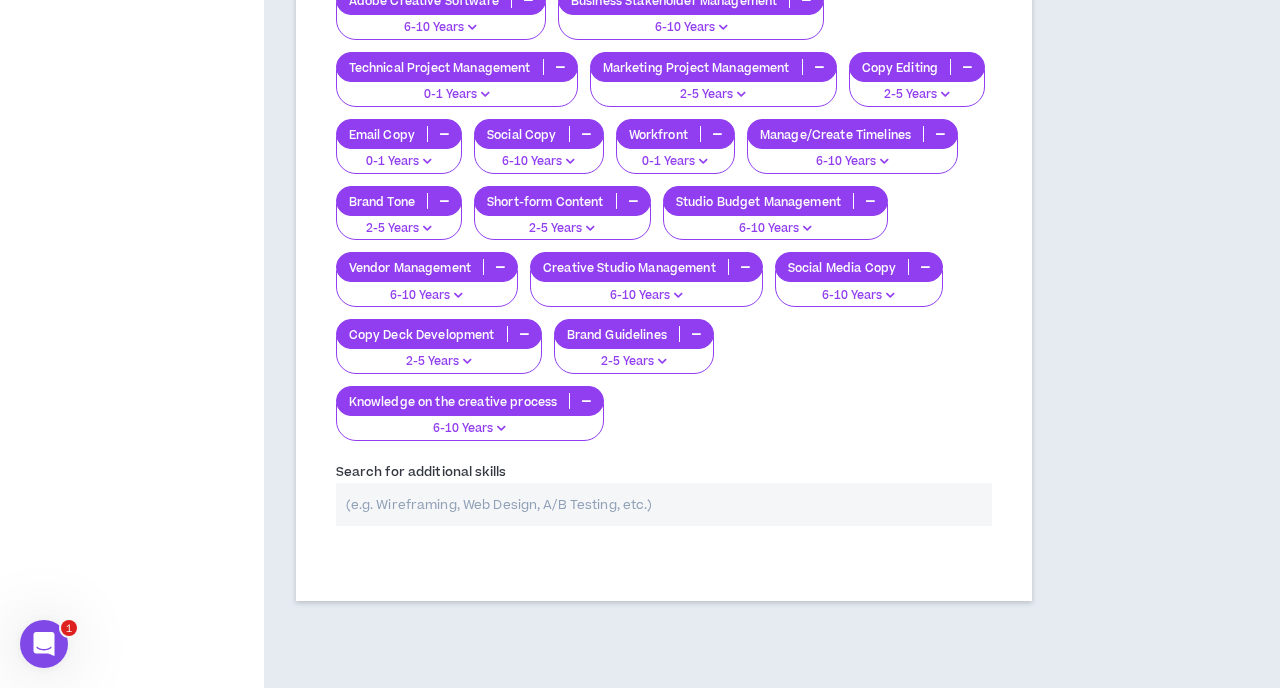 click at bounding box center (664, 504) 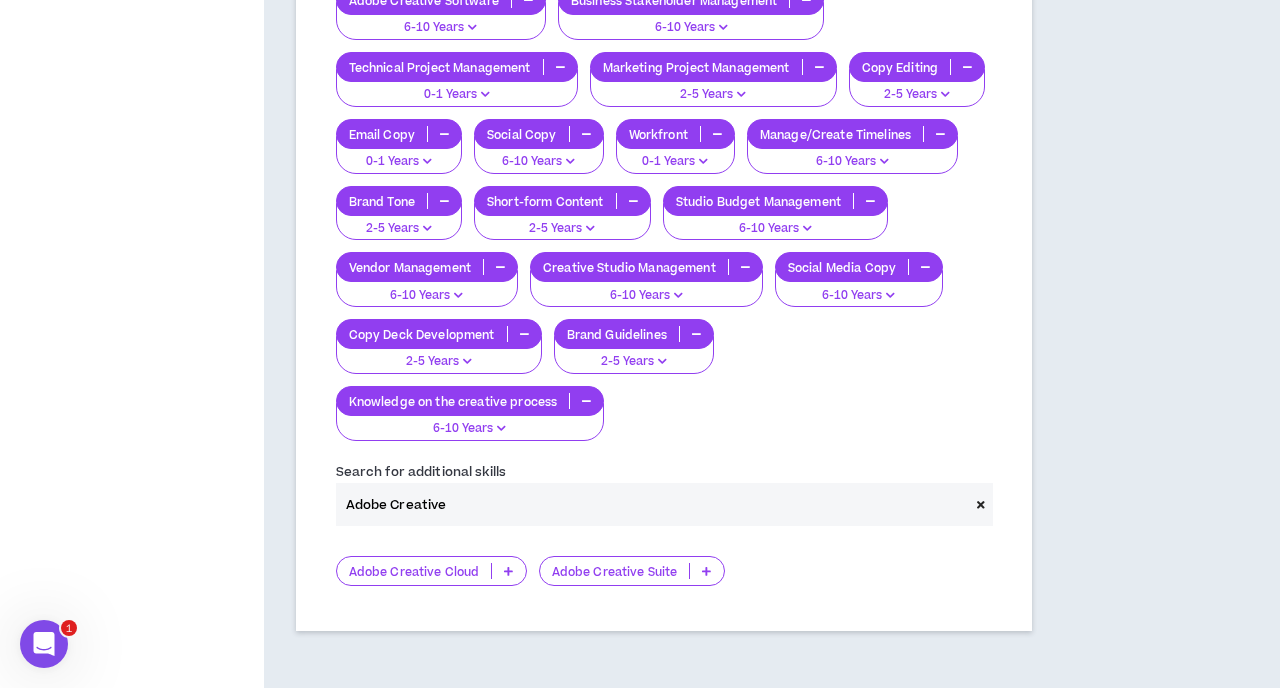 type on "Adobe Creative" 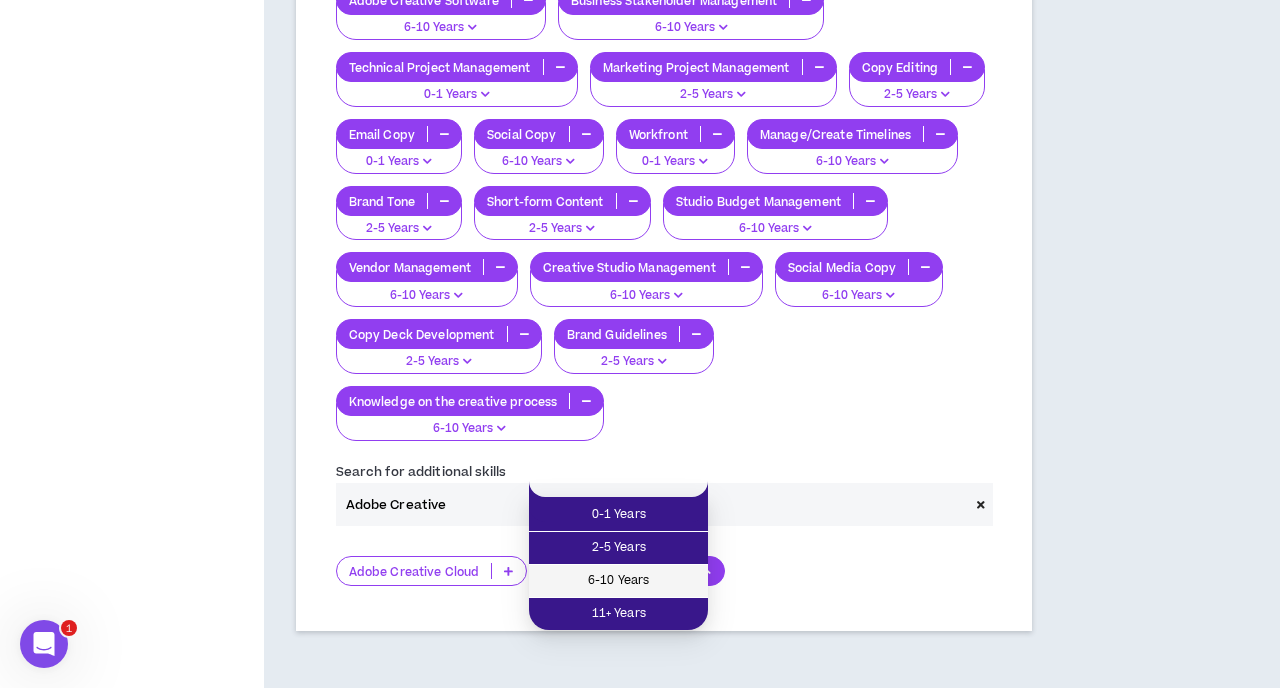 click on "6-10 Years" at bounding box center [618, 581] 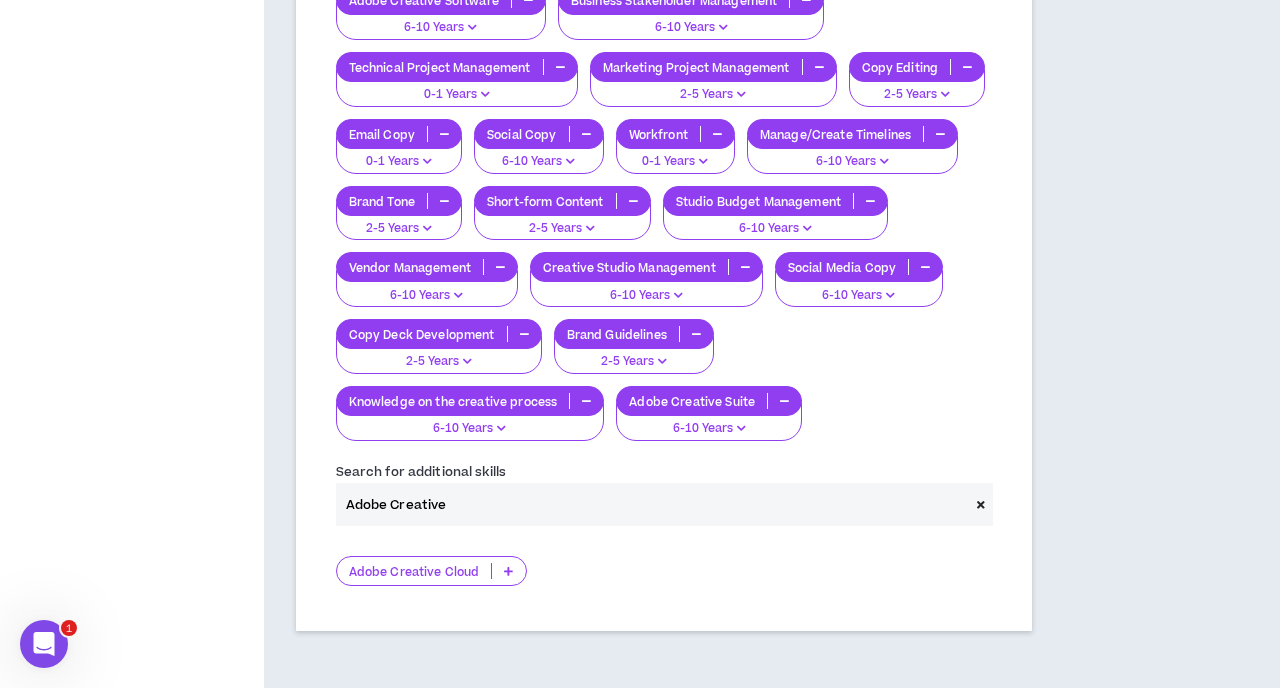 click on "Continue" at bounding box center (1194, 769) 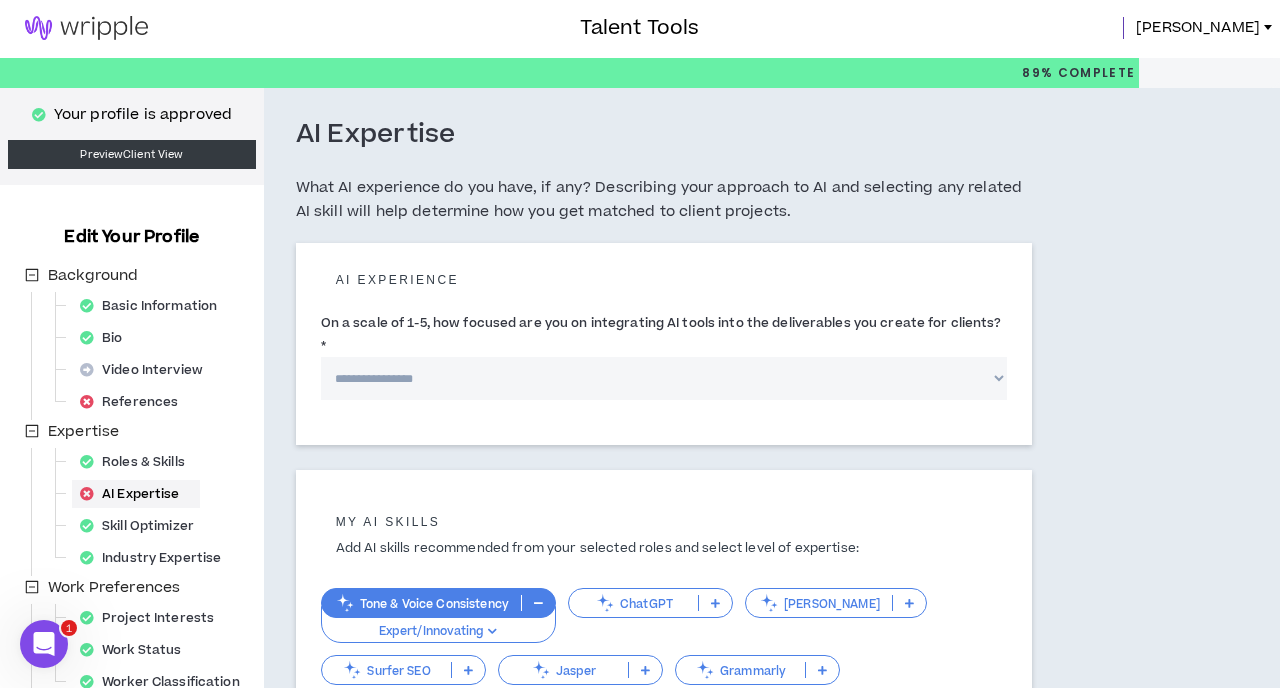 scroll, scrollTop: 0, scrollLeft: 0, axis: both 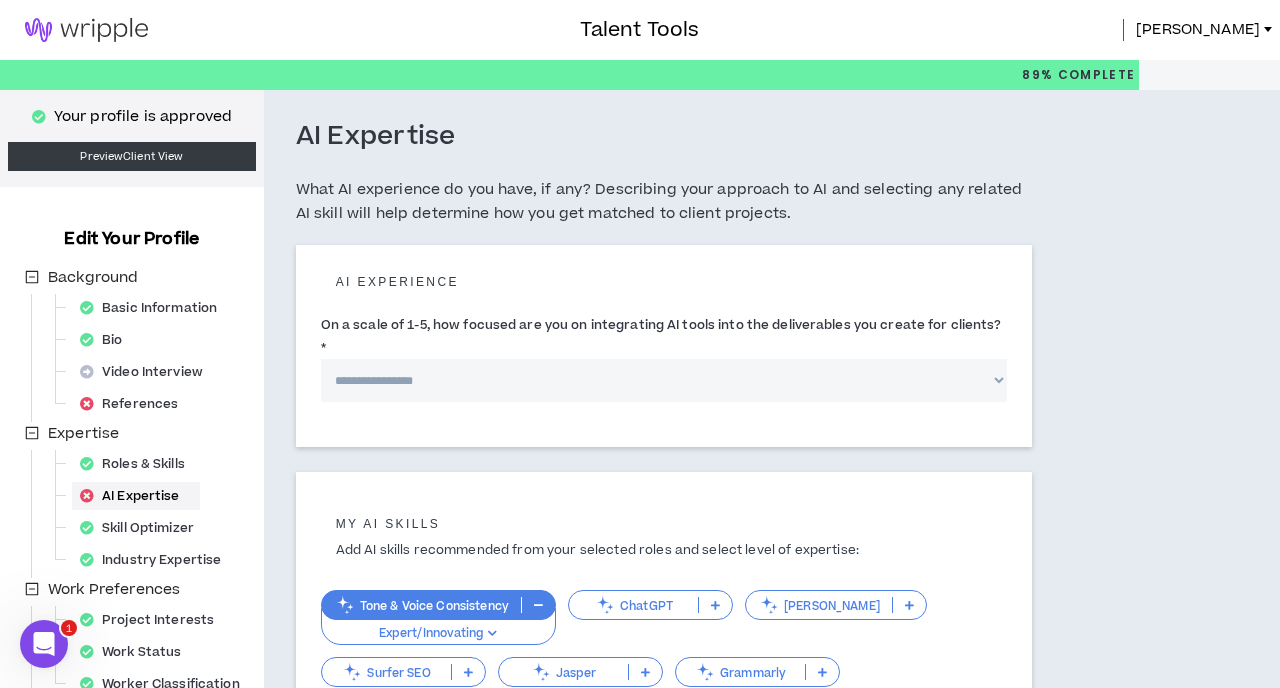 click on "**********" at bounding box center (664, 380) 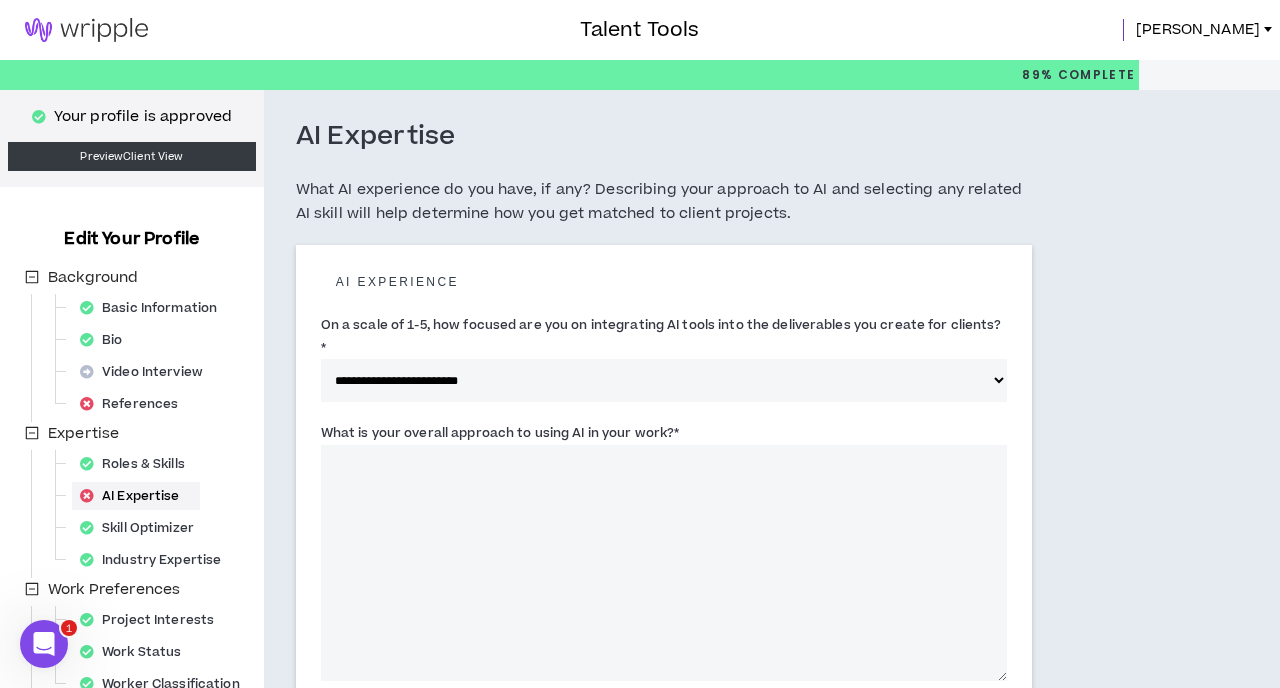 click on "What is your overall approach to using AI in your work?  *" at bounding box center [664, 563] 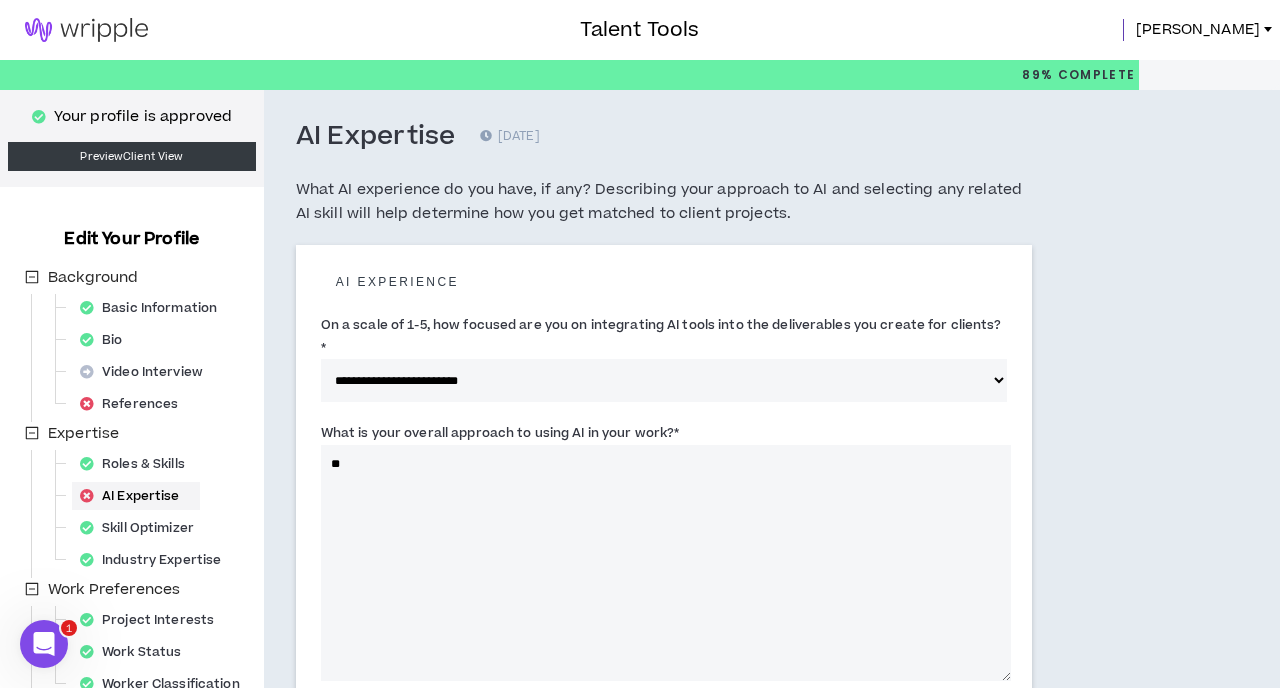 type on "*" 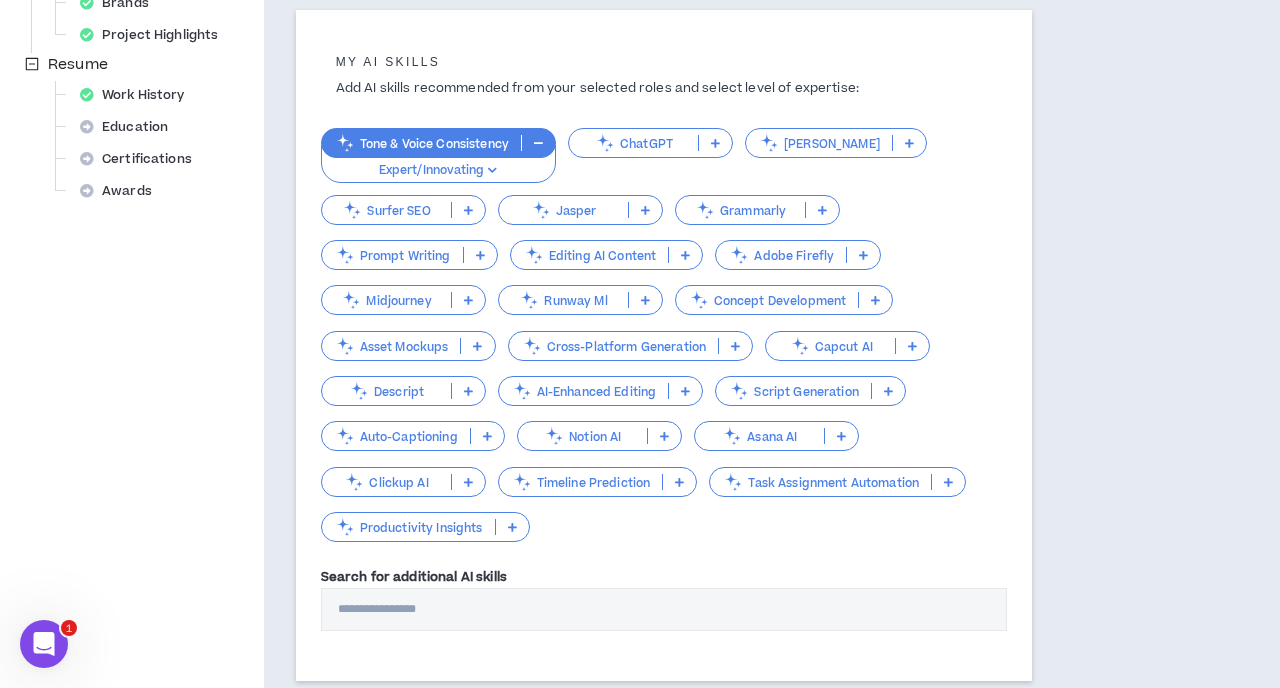 scroll, scrollTop: 837, scrollLeft: 0, axis: vertical 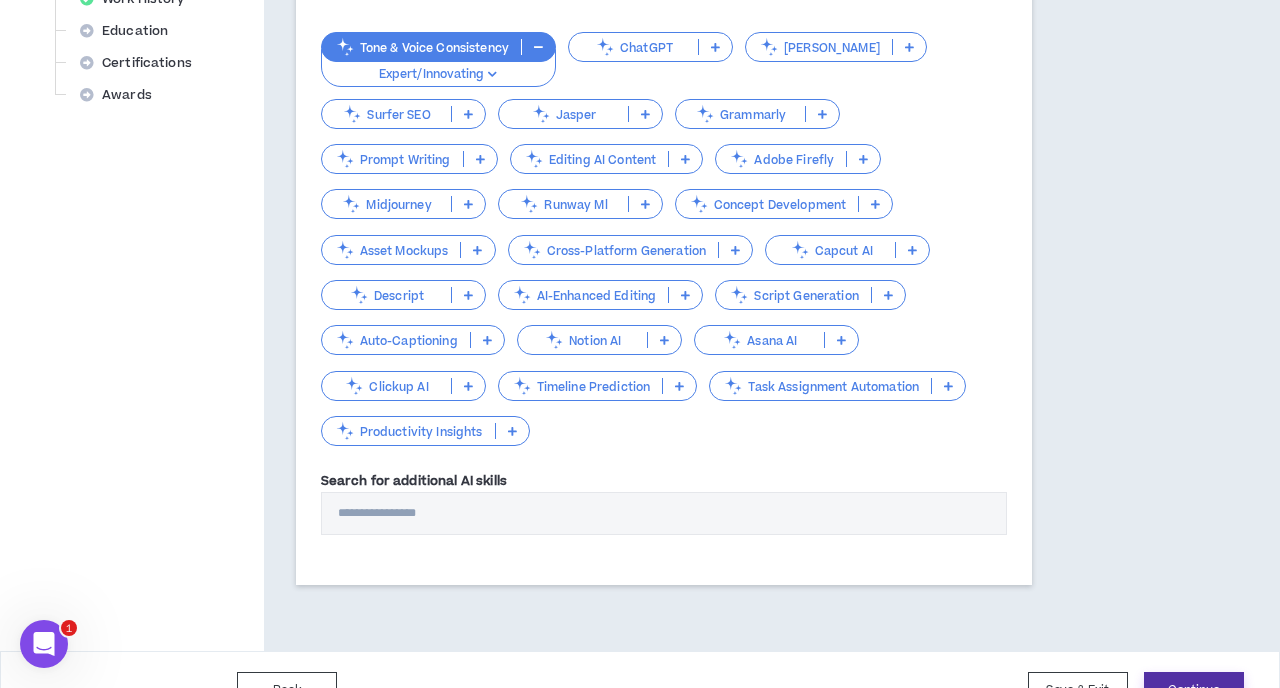 type on "**********" 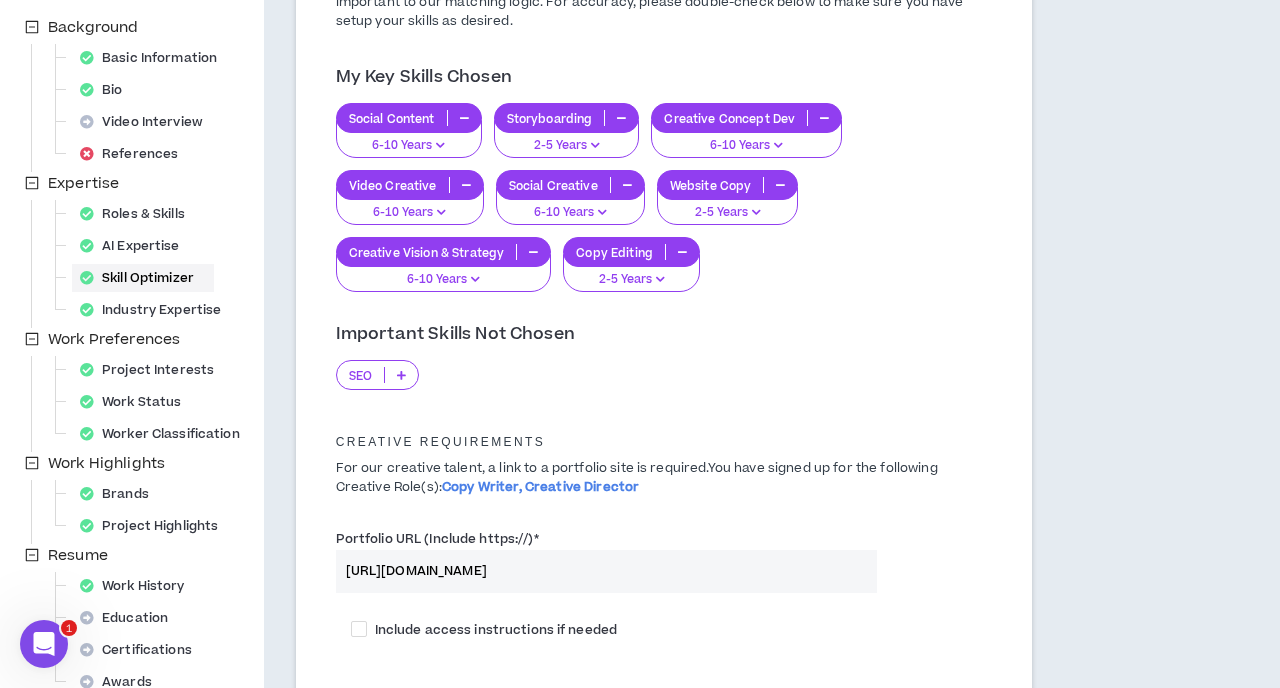 scroll, scrollTop: 271, scrollLeft: 0, axis: vertical 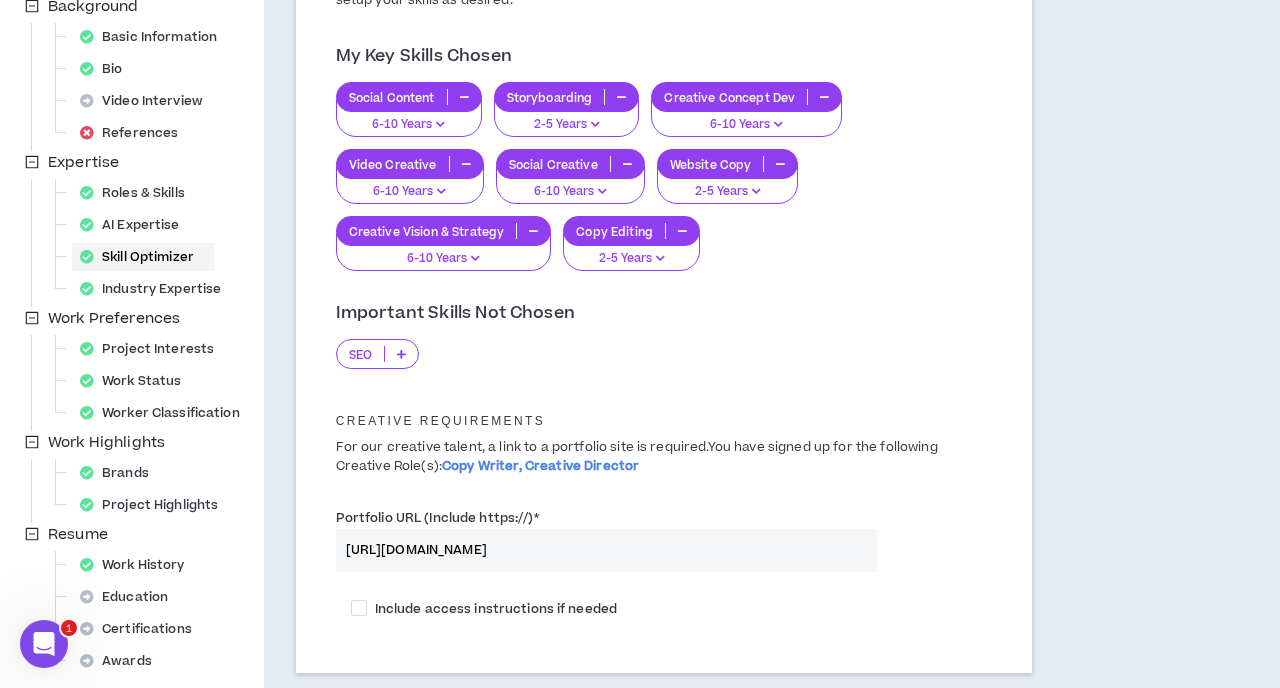 click at bounding box center (401, 354) 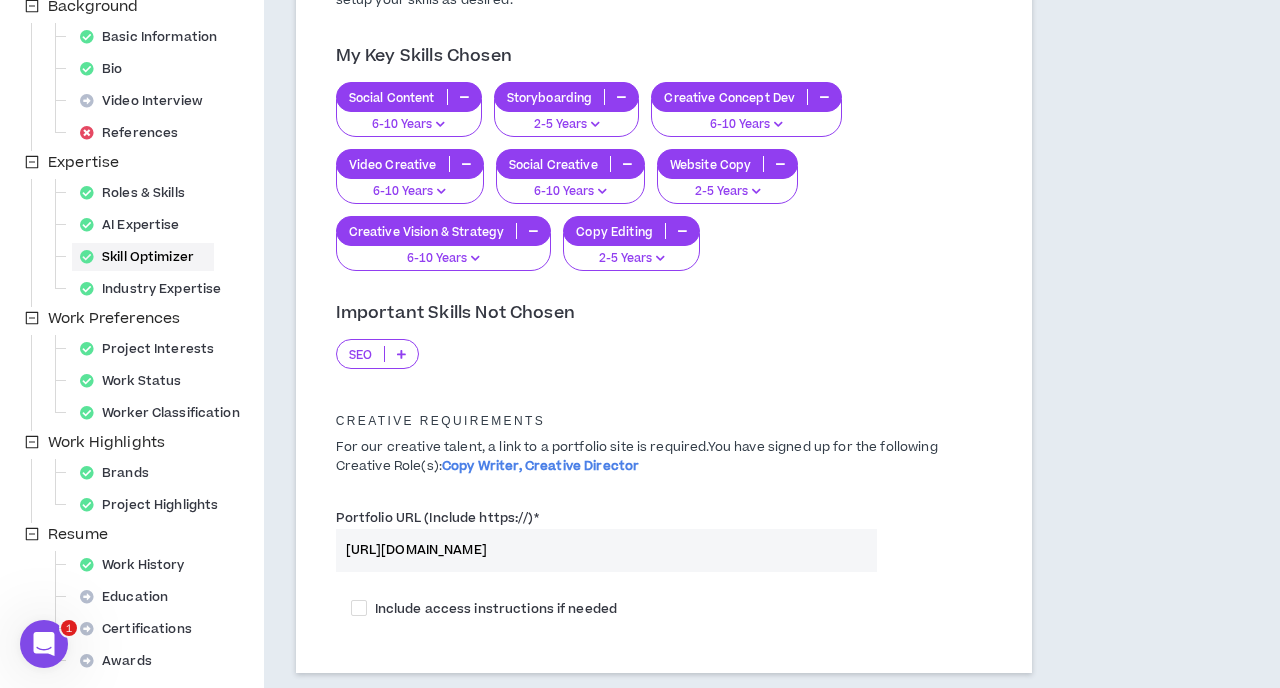 click on "SEO" at bounding box center (664, 354) 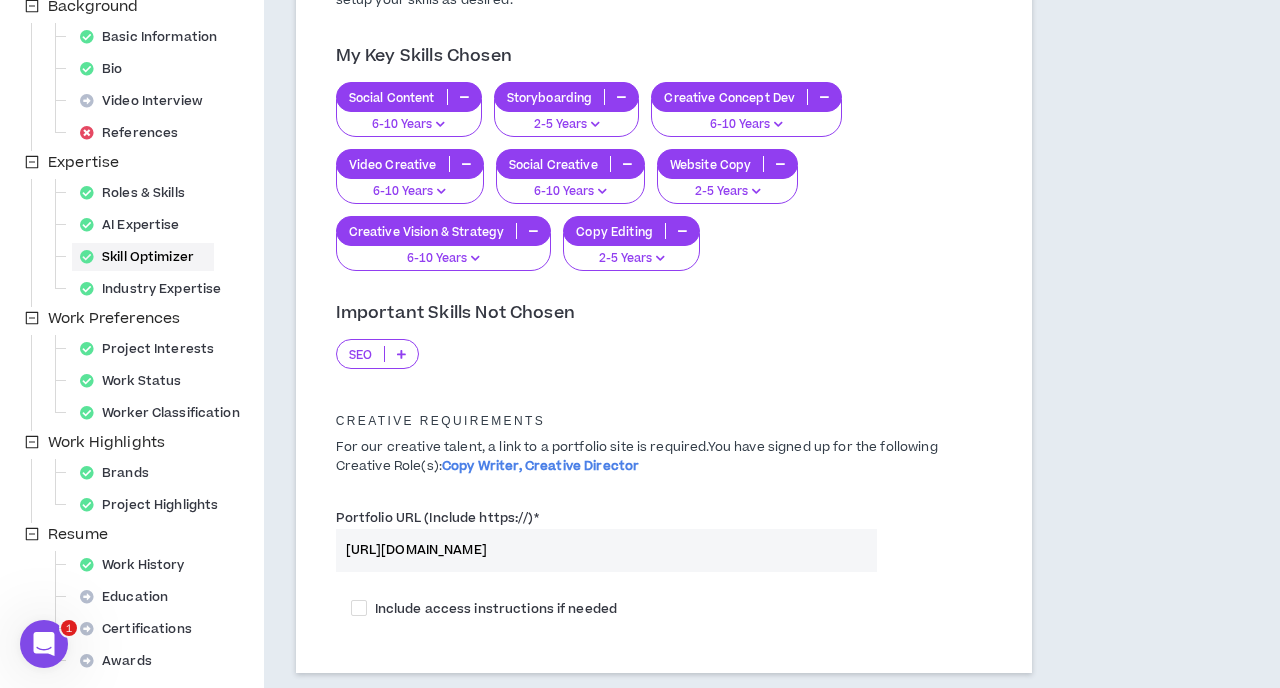 click at bounding box center [401, 354] 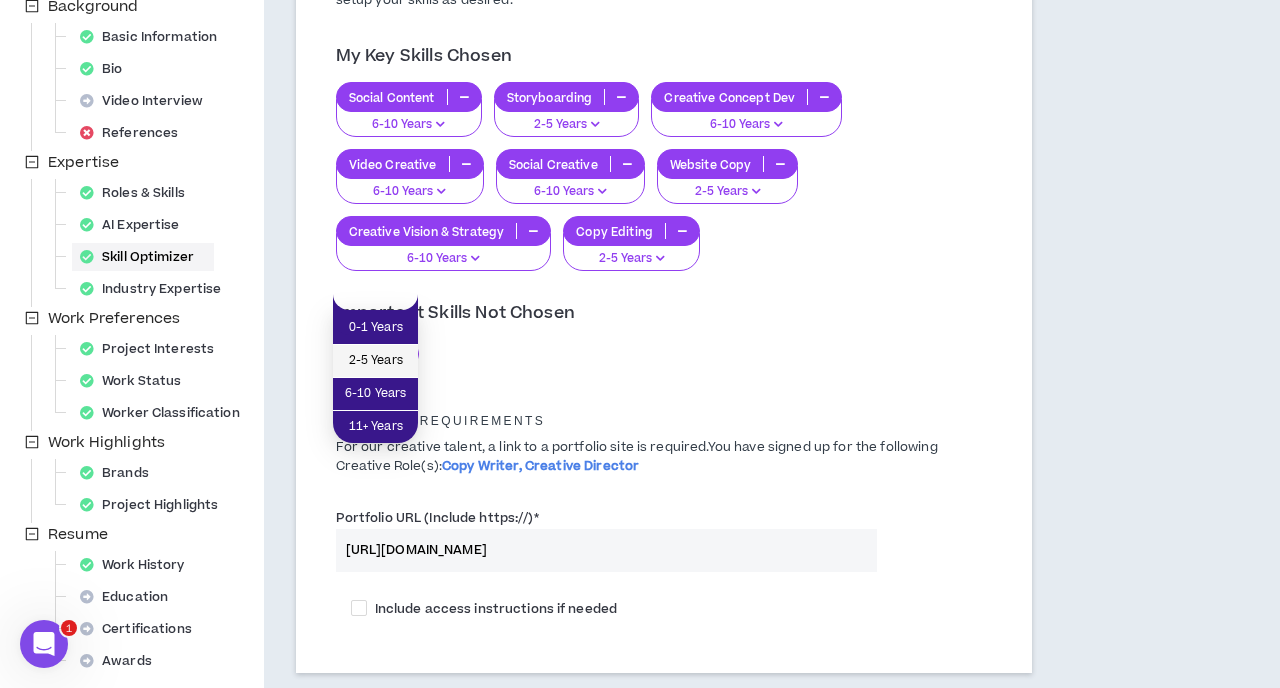 click on "2-5 Years" at bounding box center [375, 361] 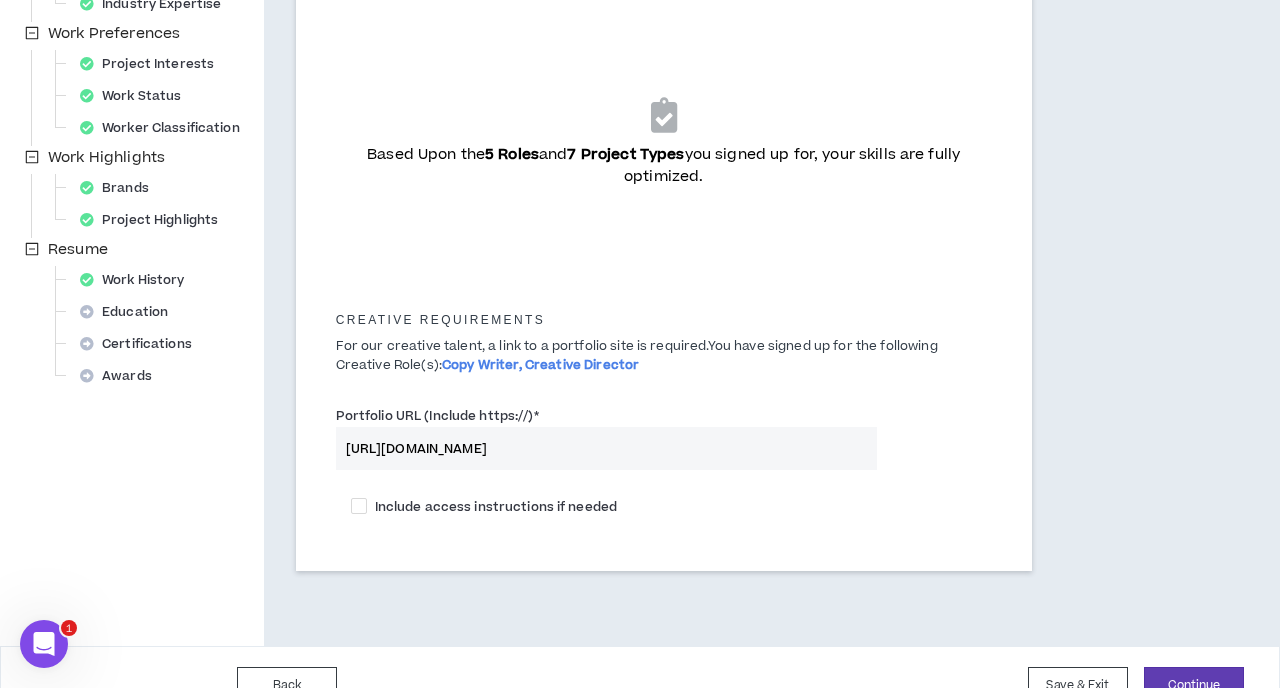 scroll, scrollTop: 590, scrollLeft: 0, axis: vertical 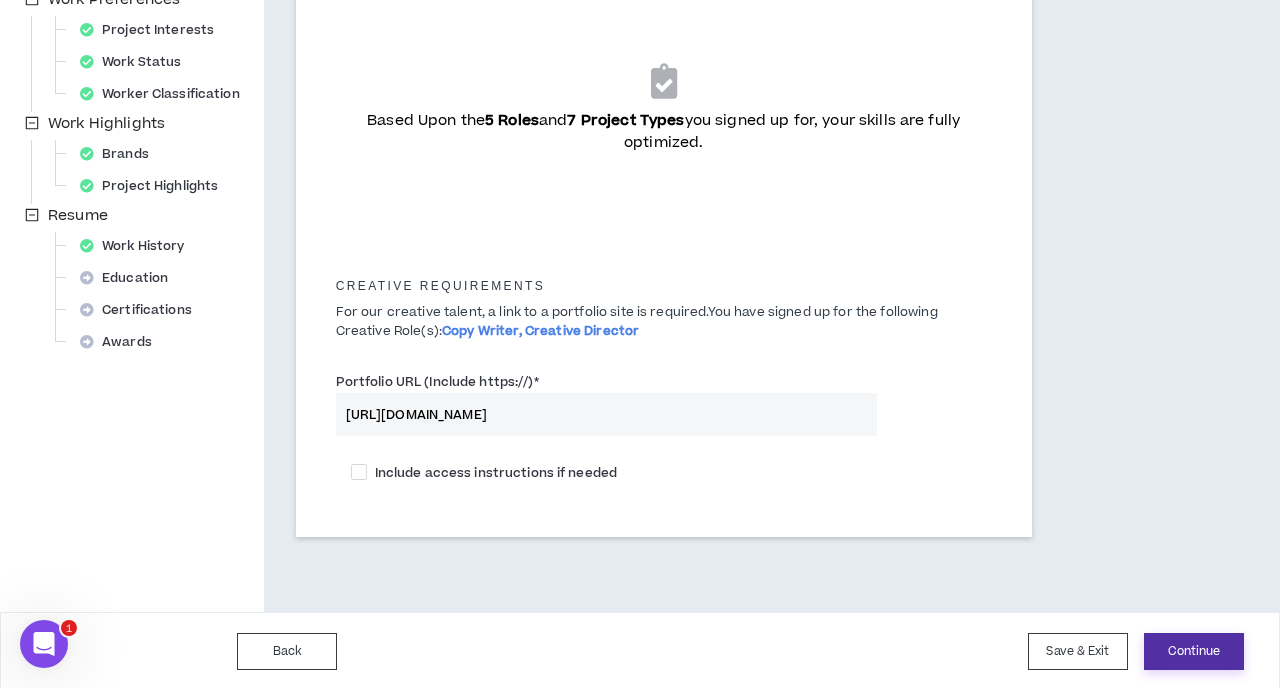 click on "Continue" at bounding box center (1194, 651) 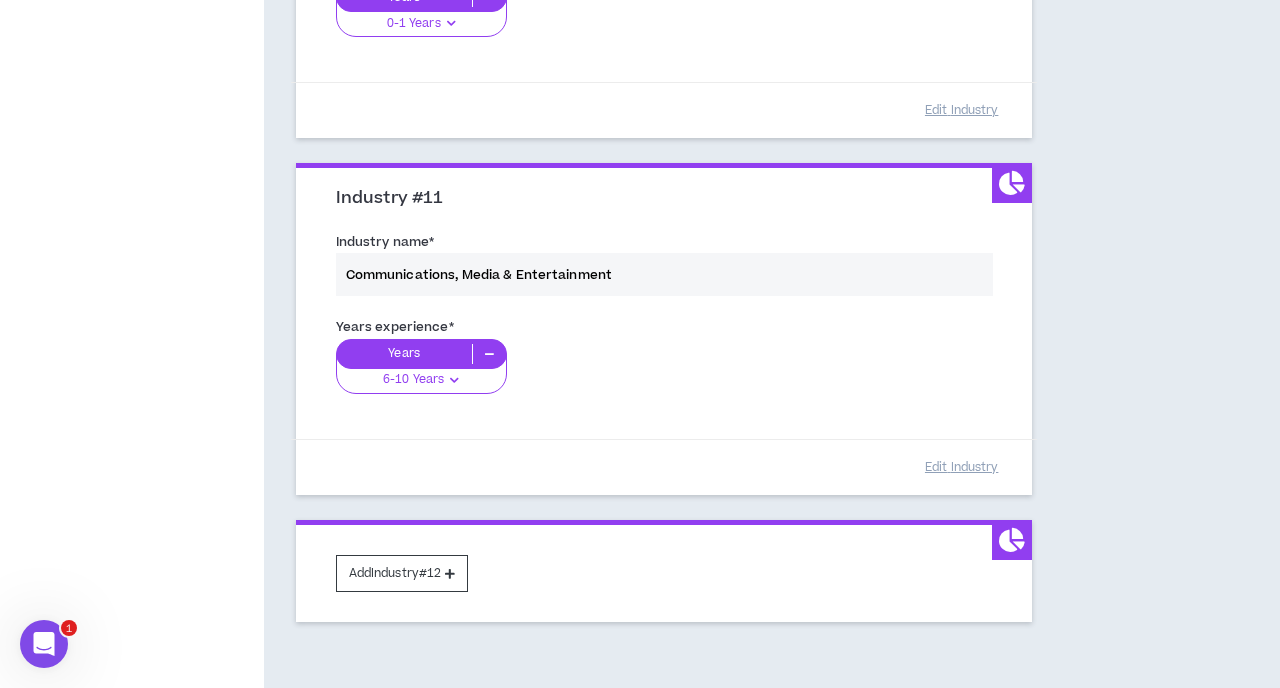 scroll, scrollTop: 3720, scrollLeft: 0, axis: vertical 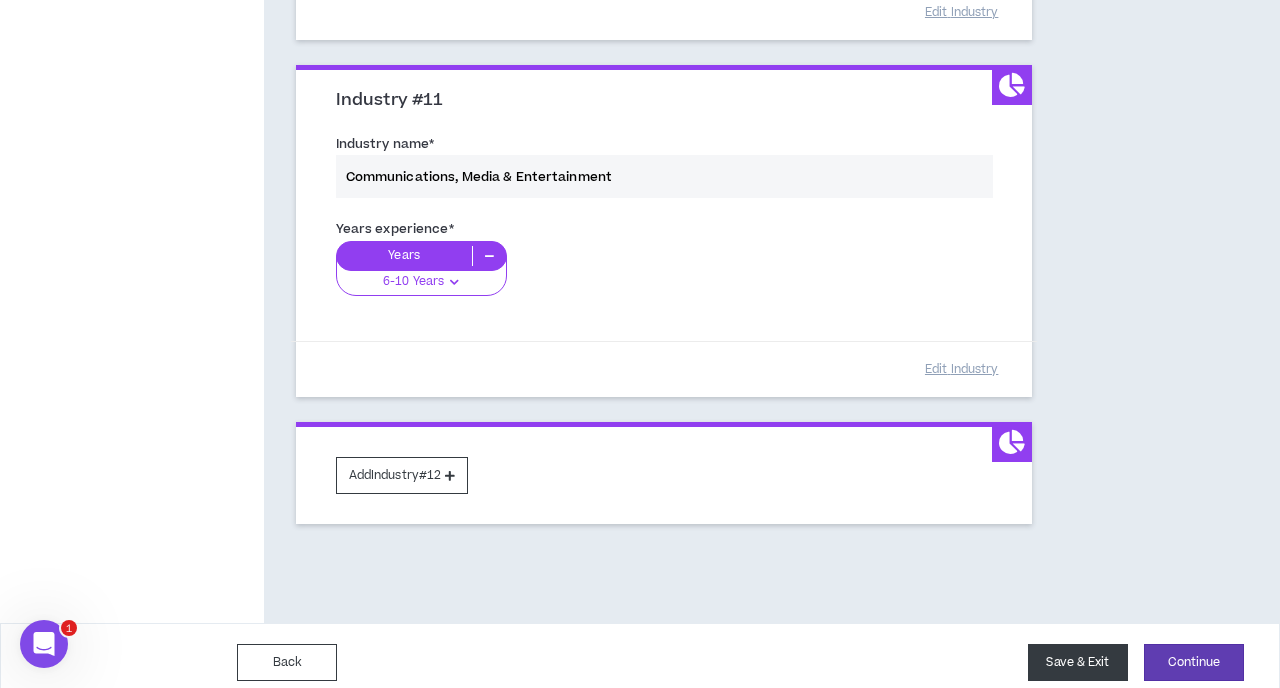 click on "Save & Exit" at bounding box center (1078, 662) 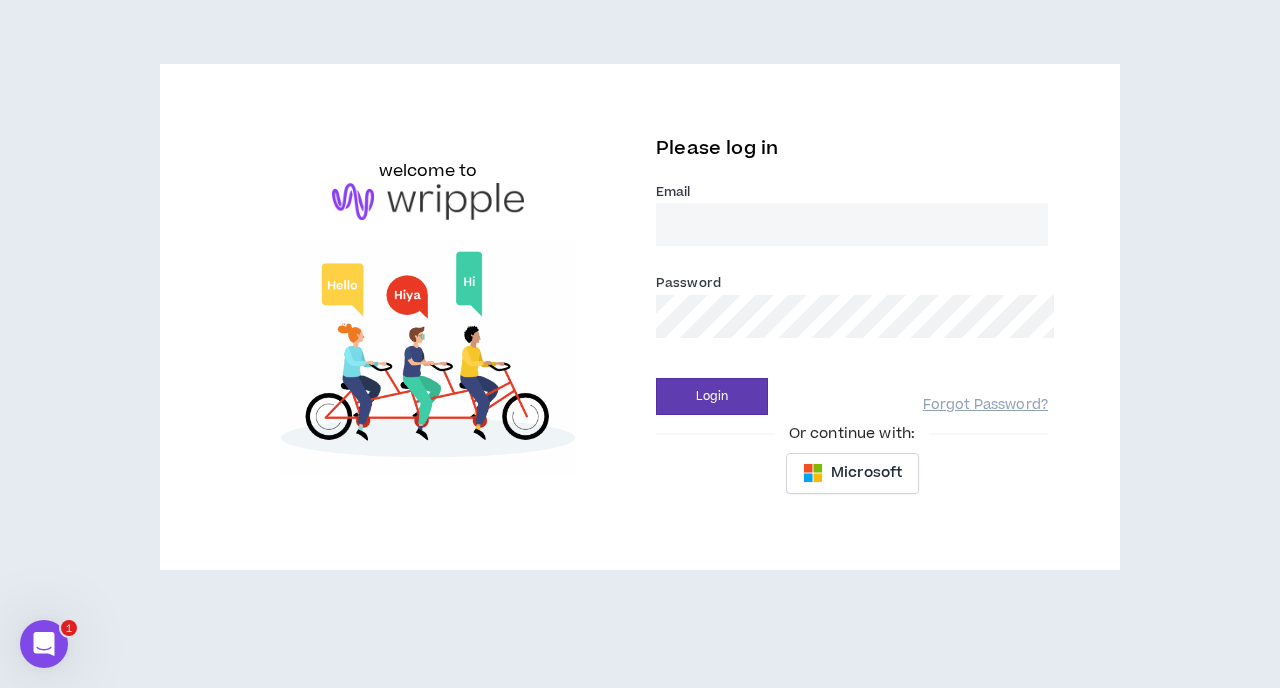 scroll, scrollTop: 0, scrollLeft: 0, axis: both 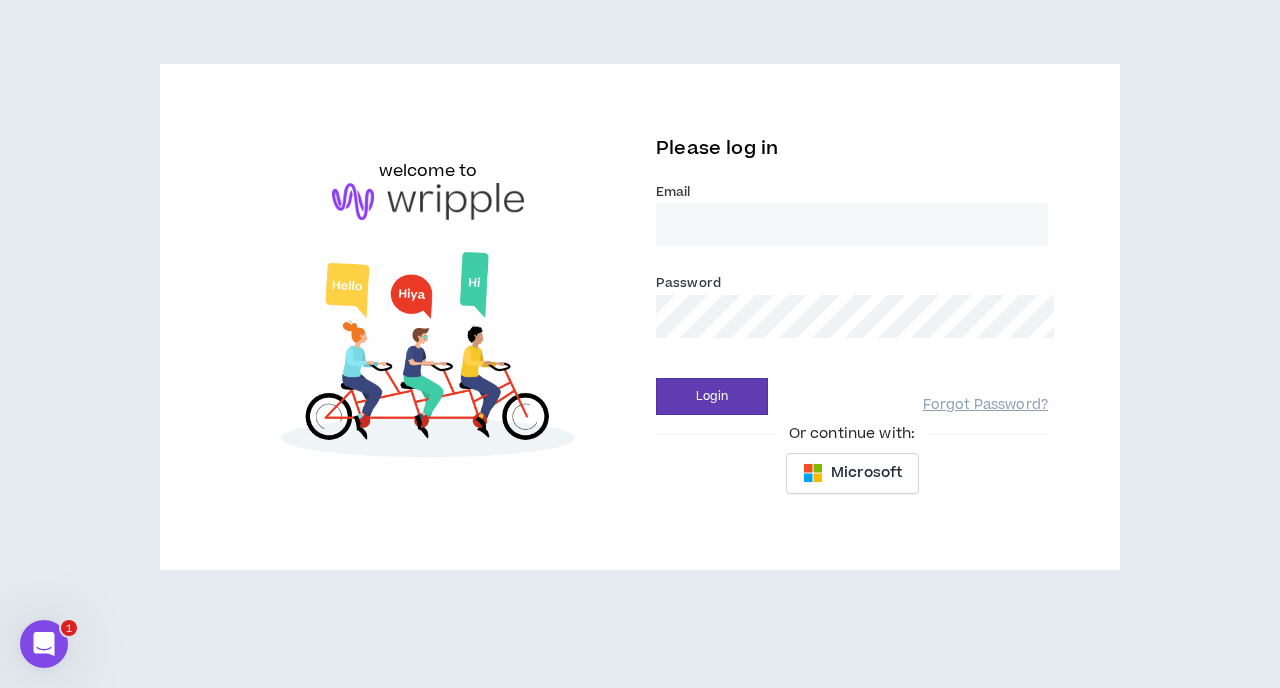 type on "[EMAIL_ADDRESS][DOMAIN_NAME]" 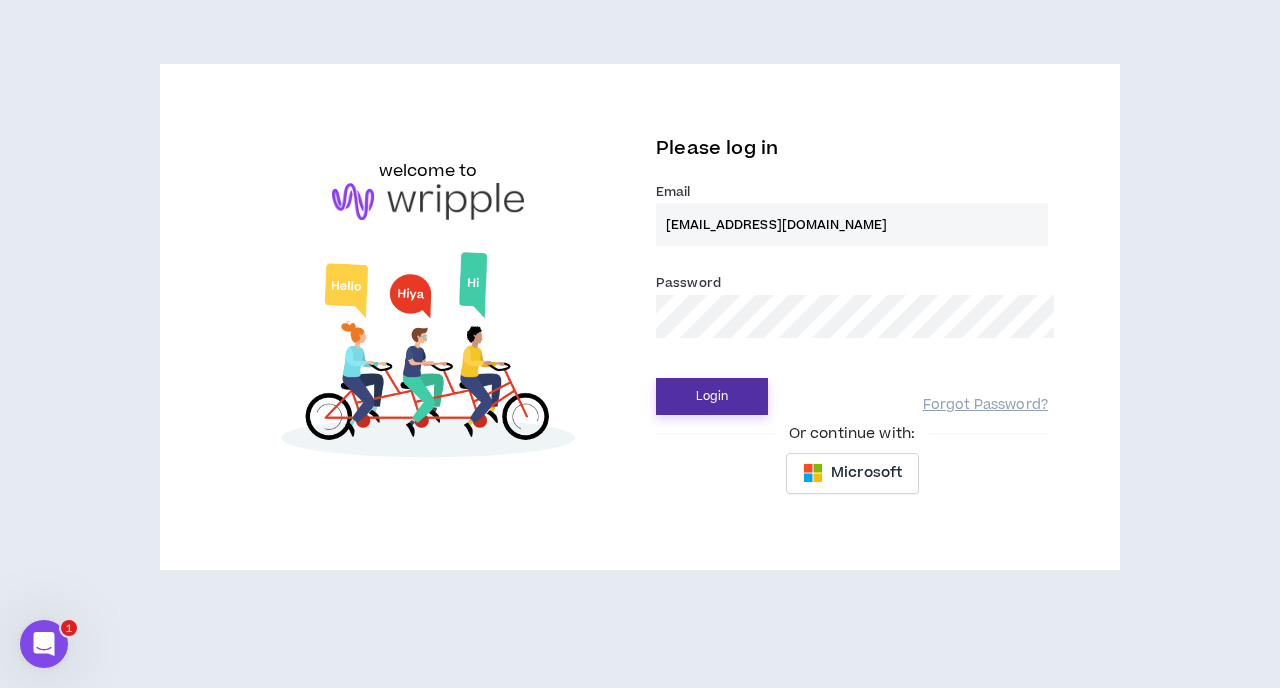 click on "Login" at bounding box center [712, 396] 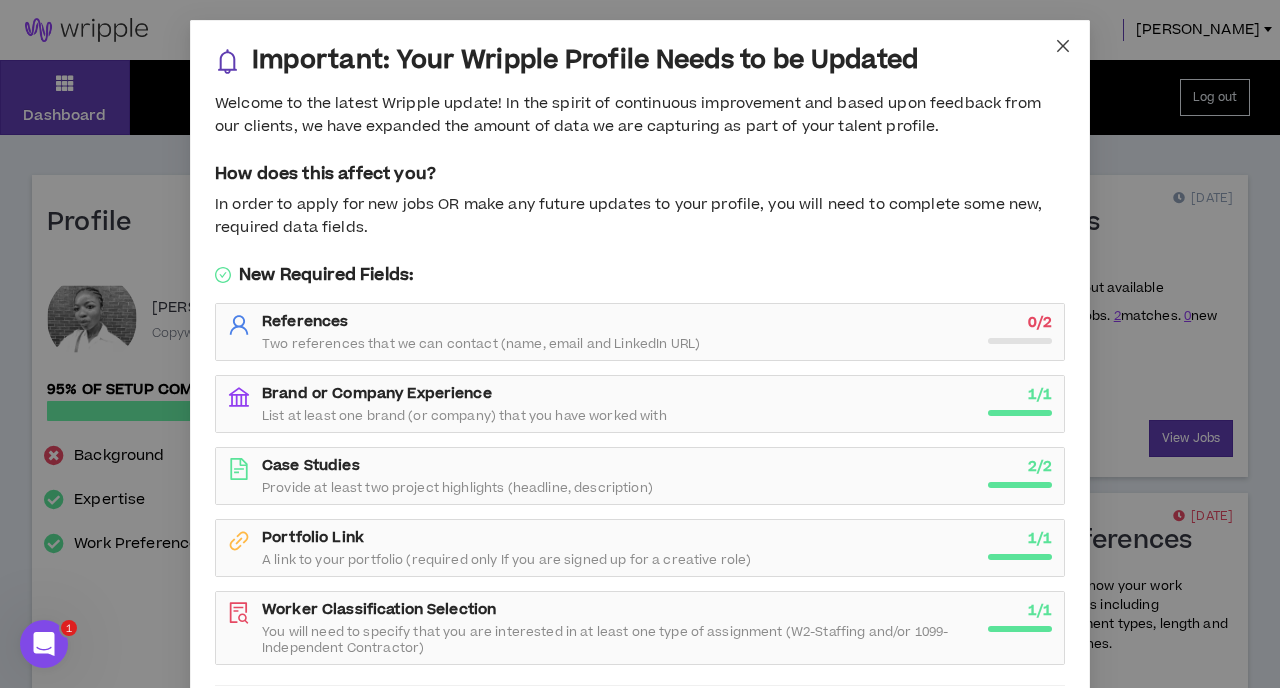 click at bounding box center [1063, 47] 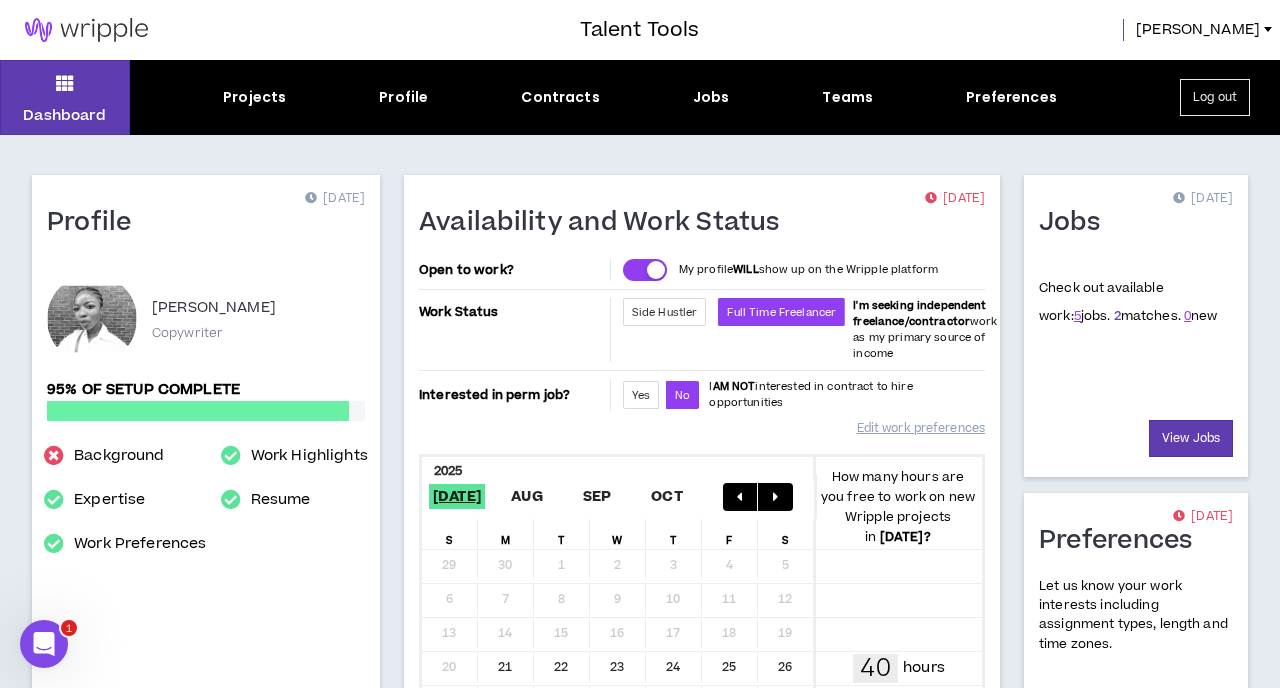 click on "2" at bounding box center [1117, 316] 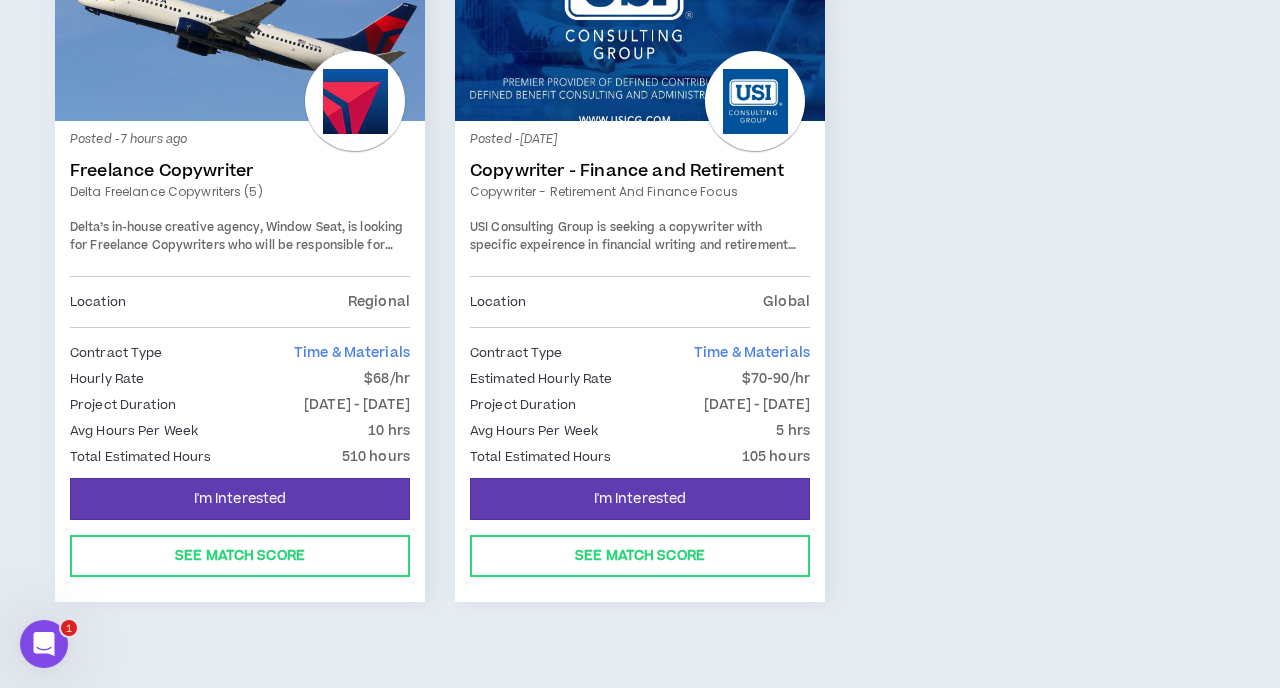 scroll, scrollTop: 427, scrollLeft: 0, axis: vertical 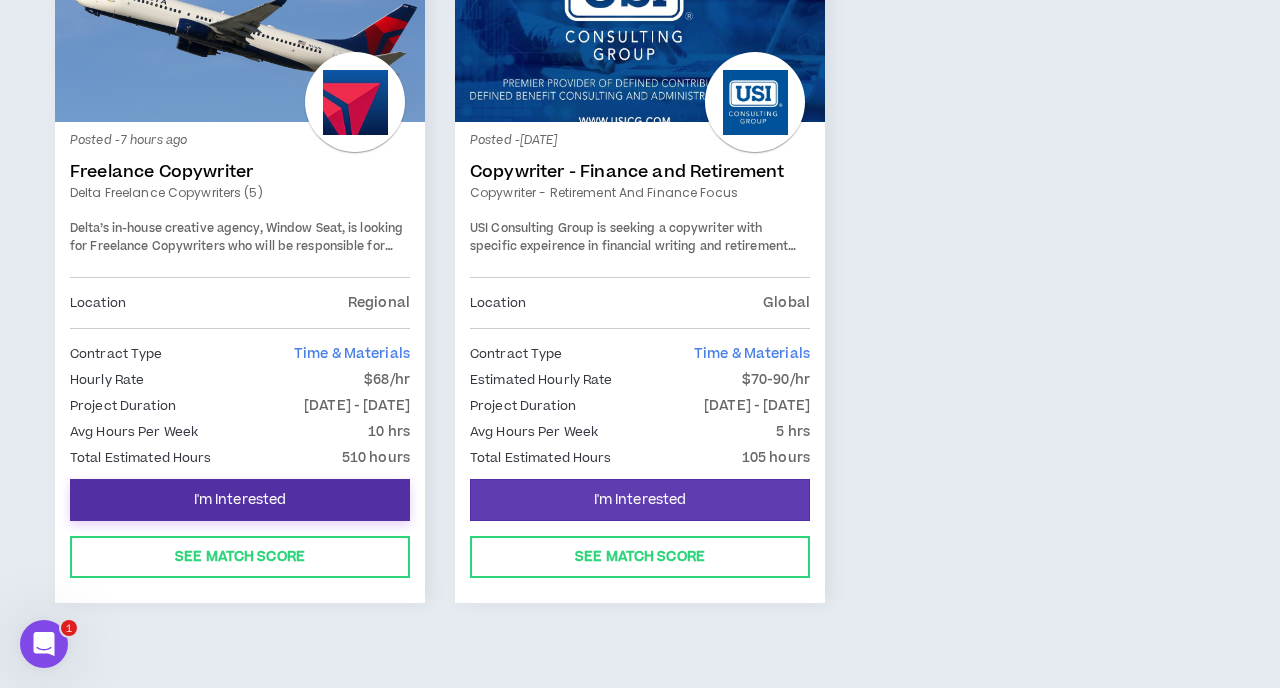 click on "I'm Interested" at bounding box center (240, 500) 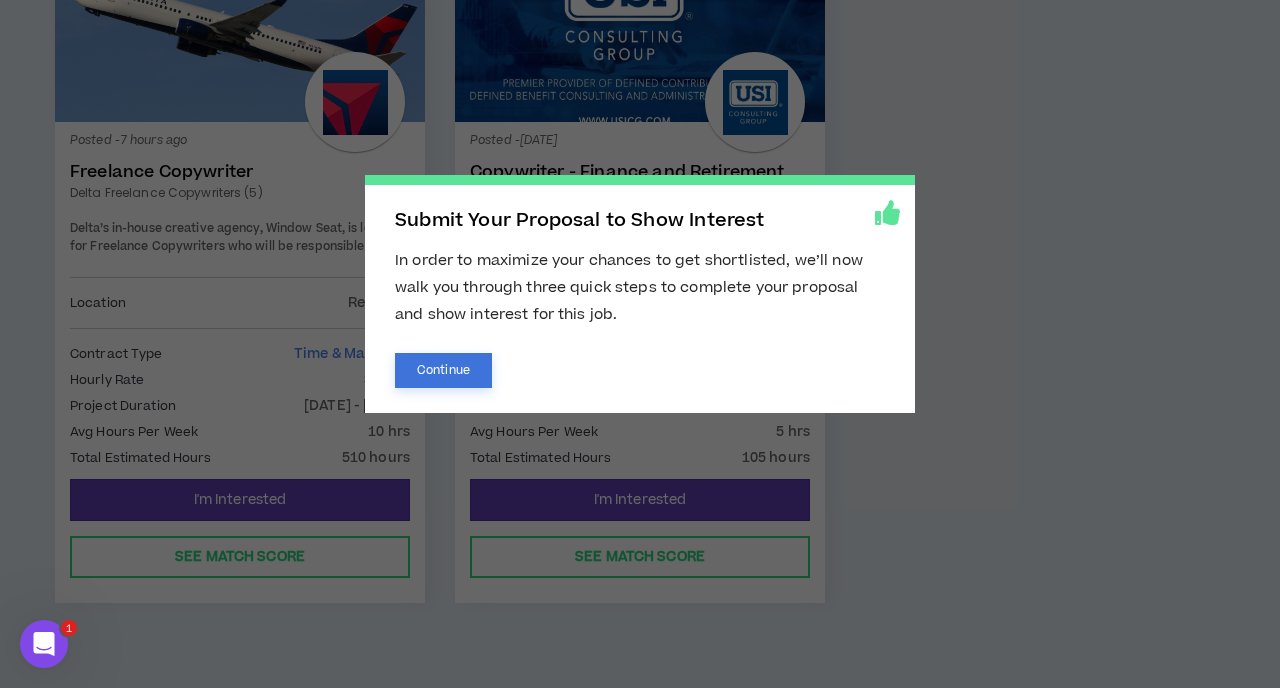 click on "Continue" at bounding box center [443, 370] 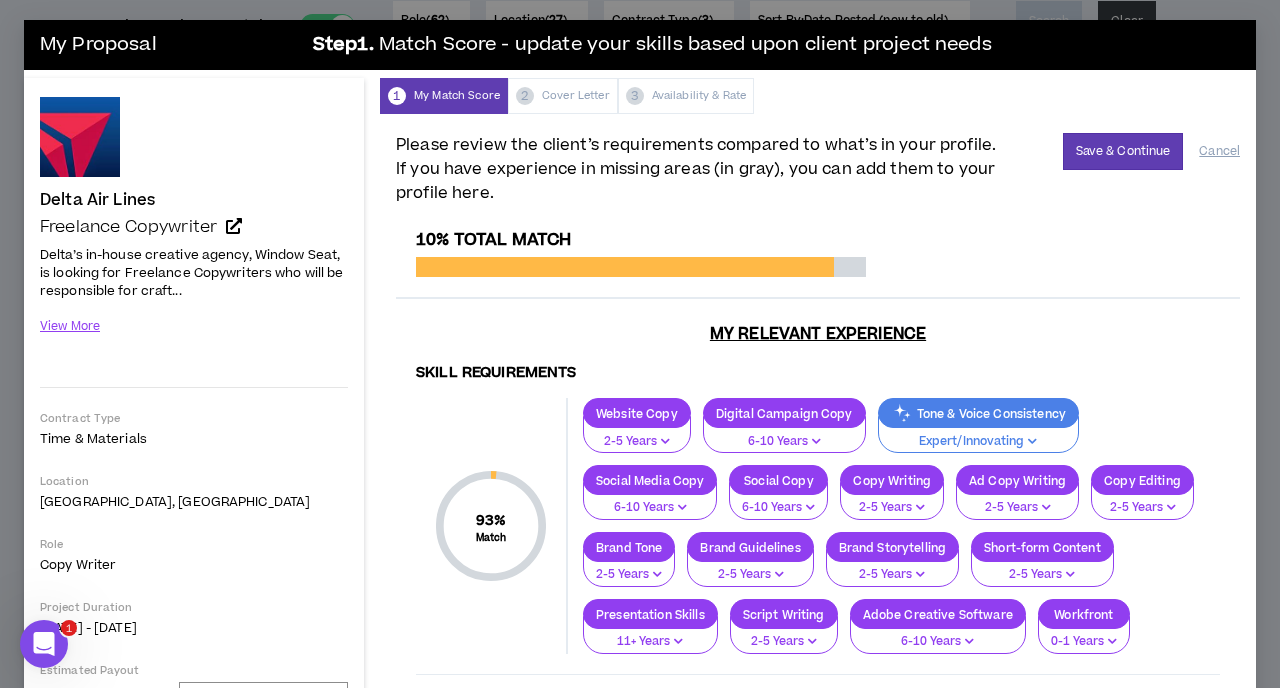 scroll, scrollTop: 109, scrollLeft: 0, axis: vertical 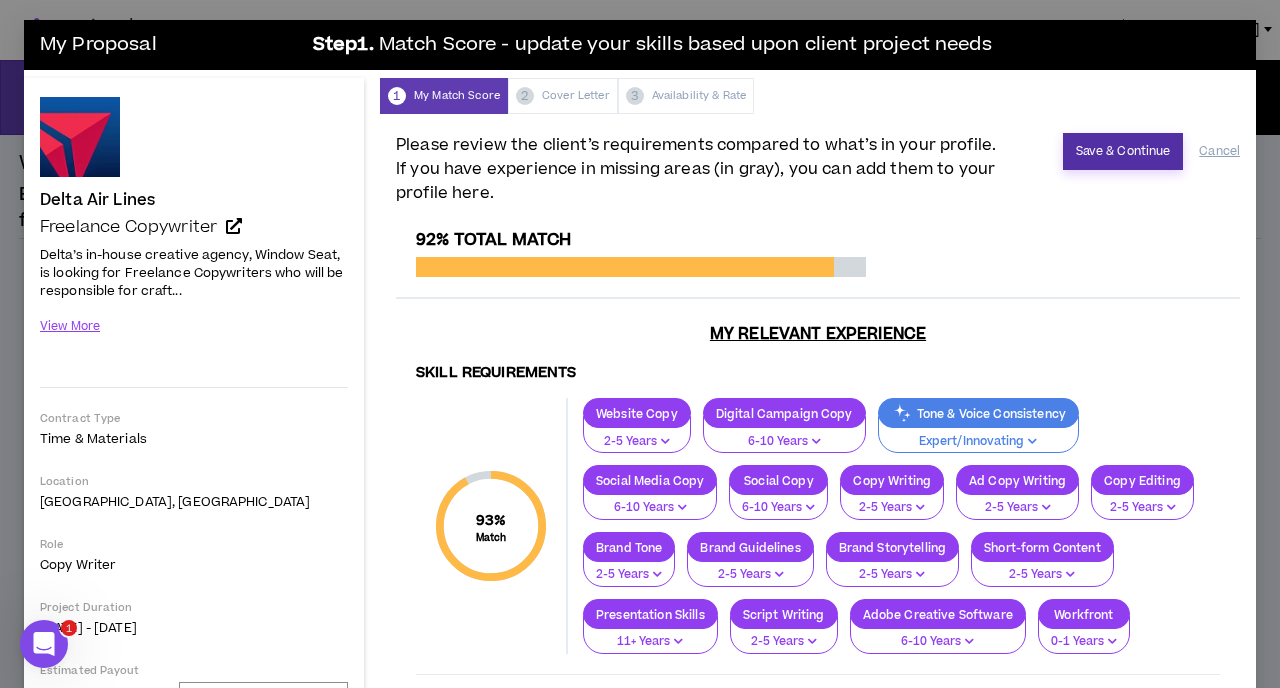 click on "Save & Continue" at bounding box center [1123, 151] 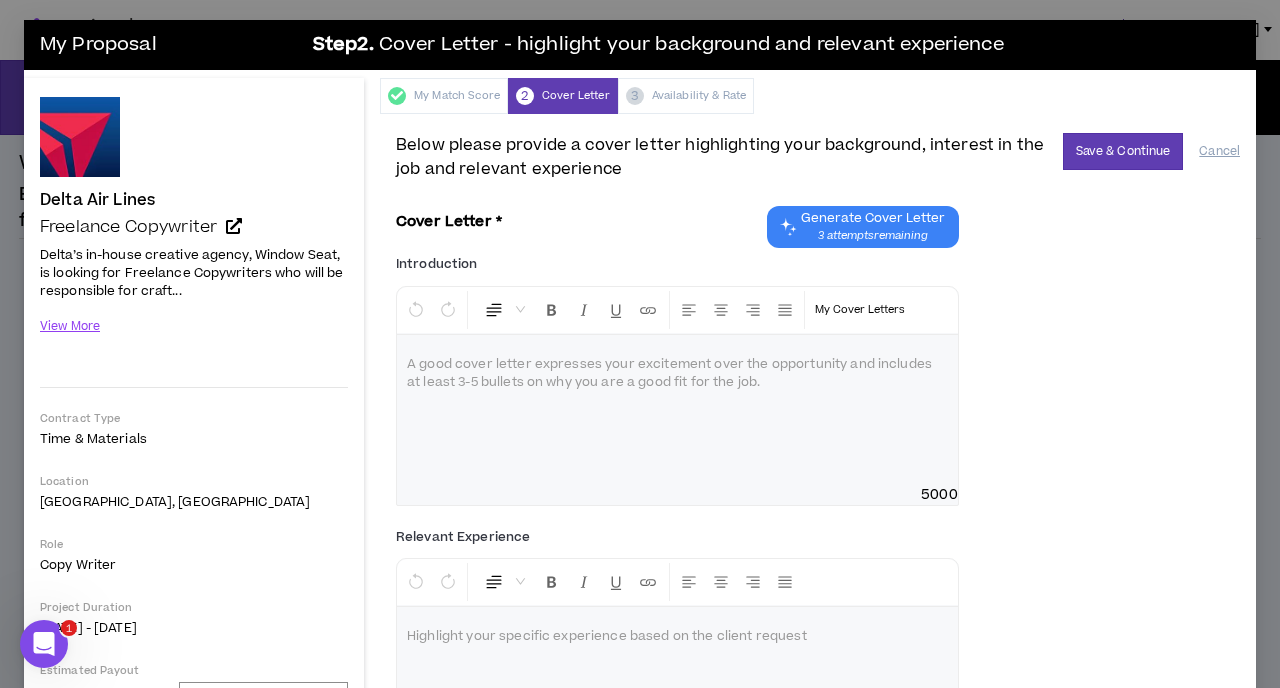 click at bounding box center (677, 410) 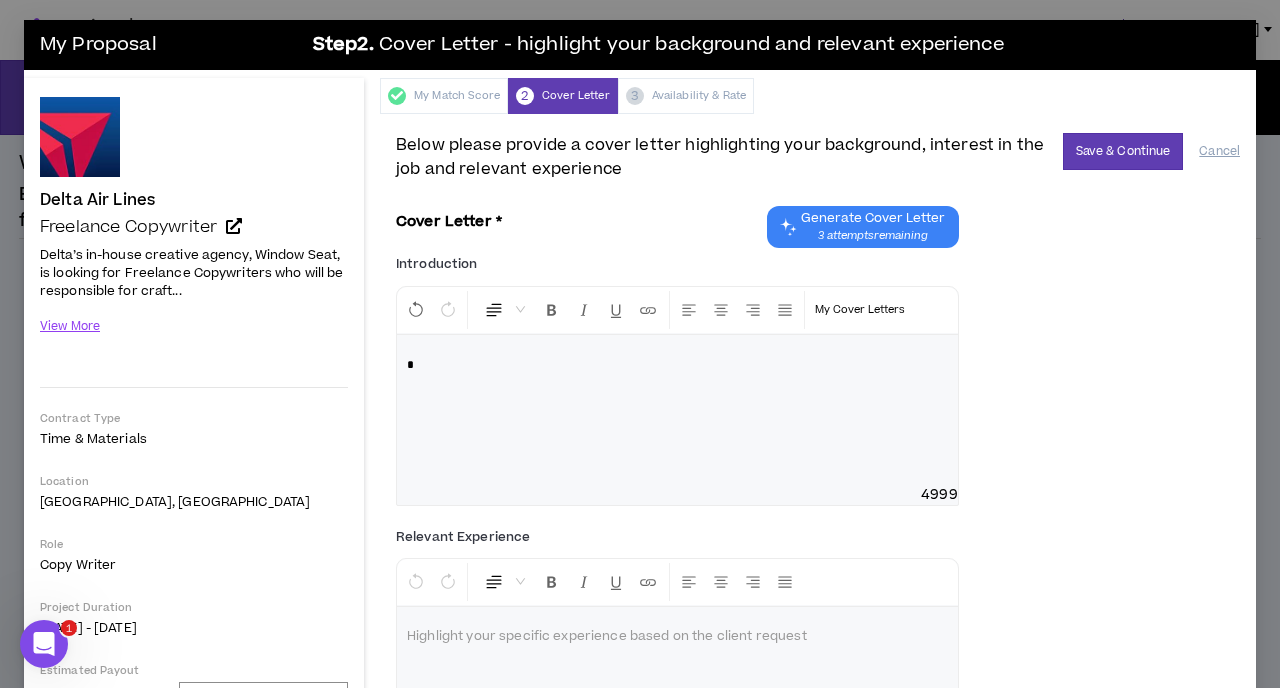 type 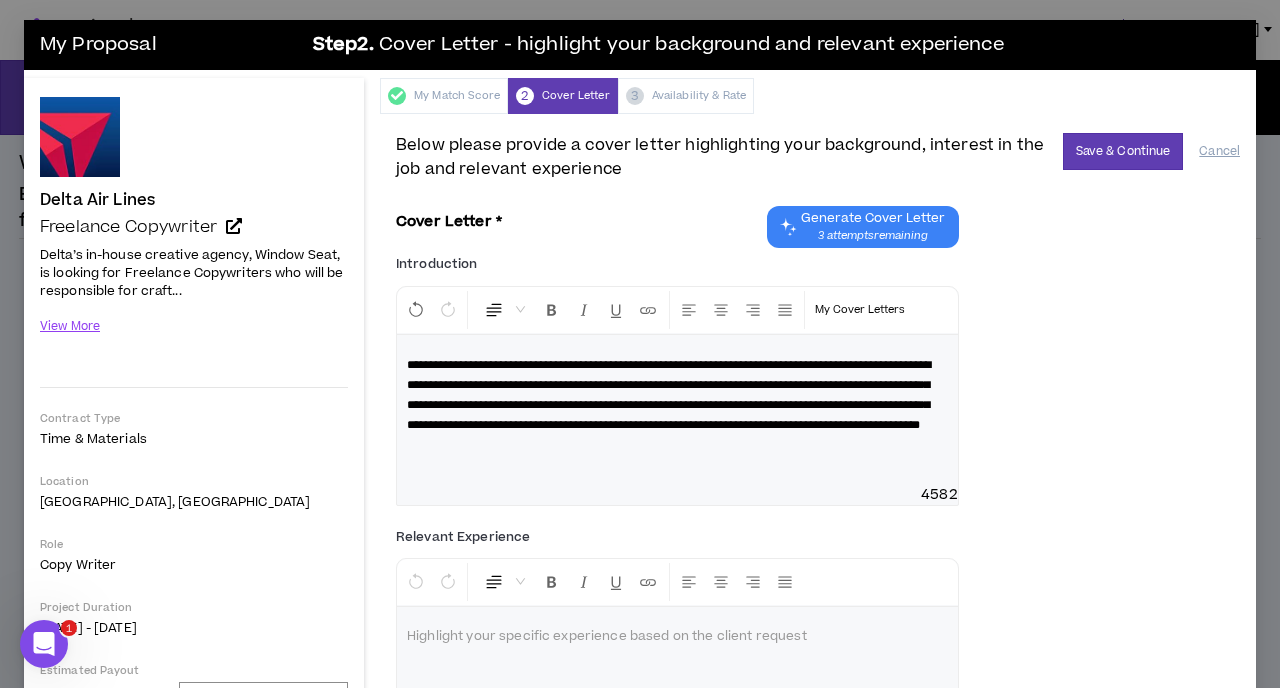 click on "**********" at bounding box center (677, 395) 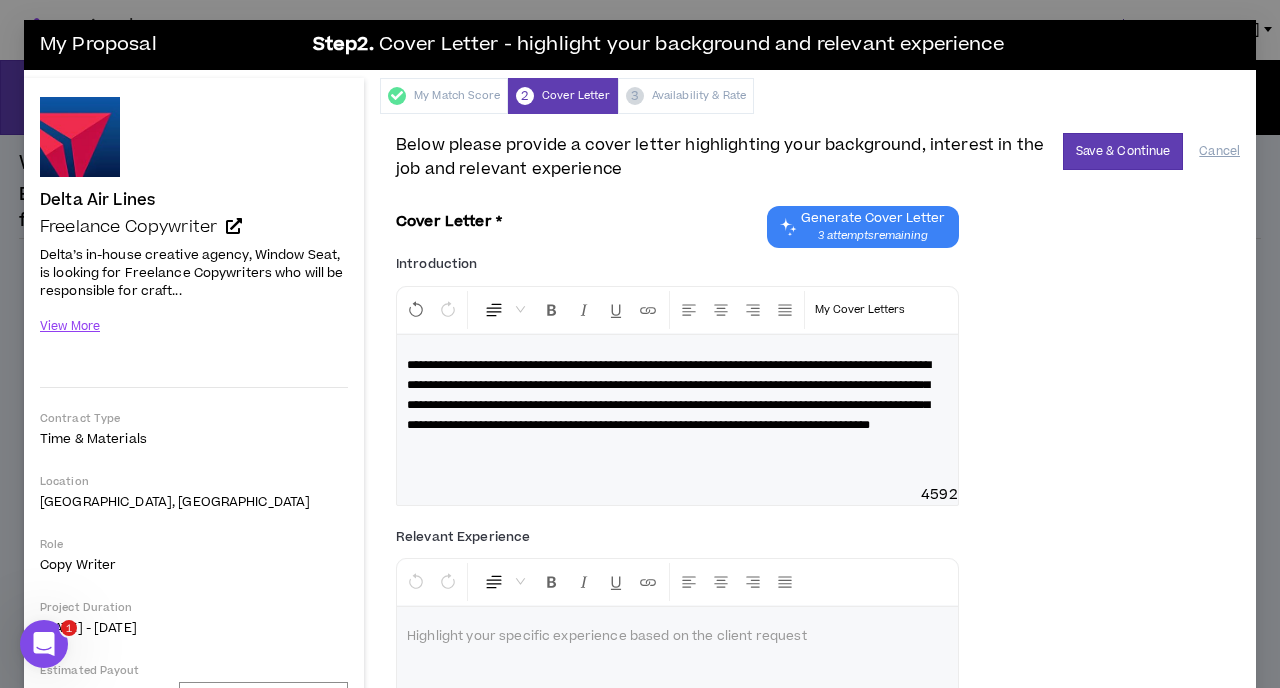 click on "**********" at bounding box center (669, 395) 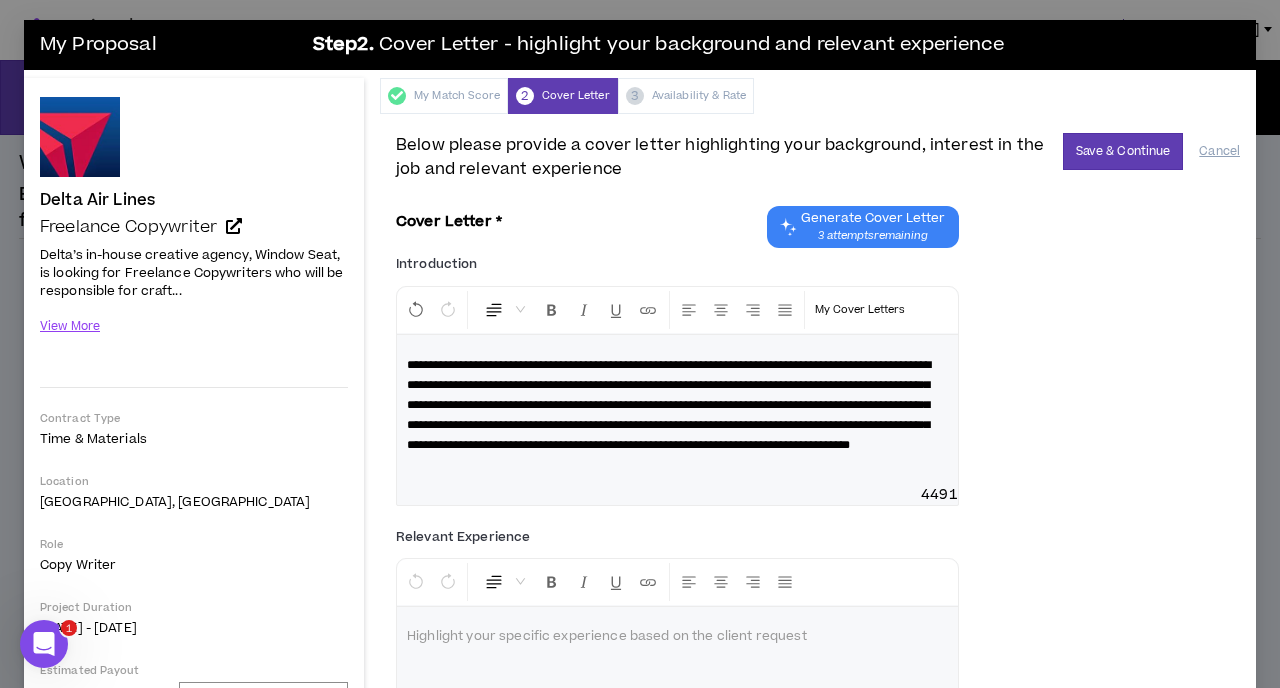 click on "**********" at bounding box center [669, 405] 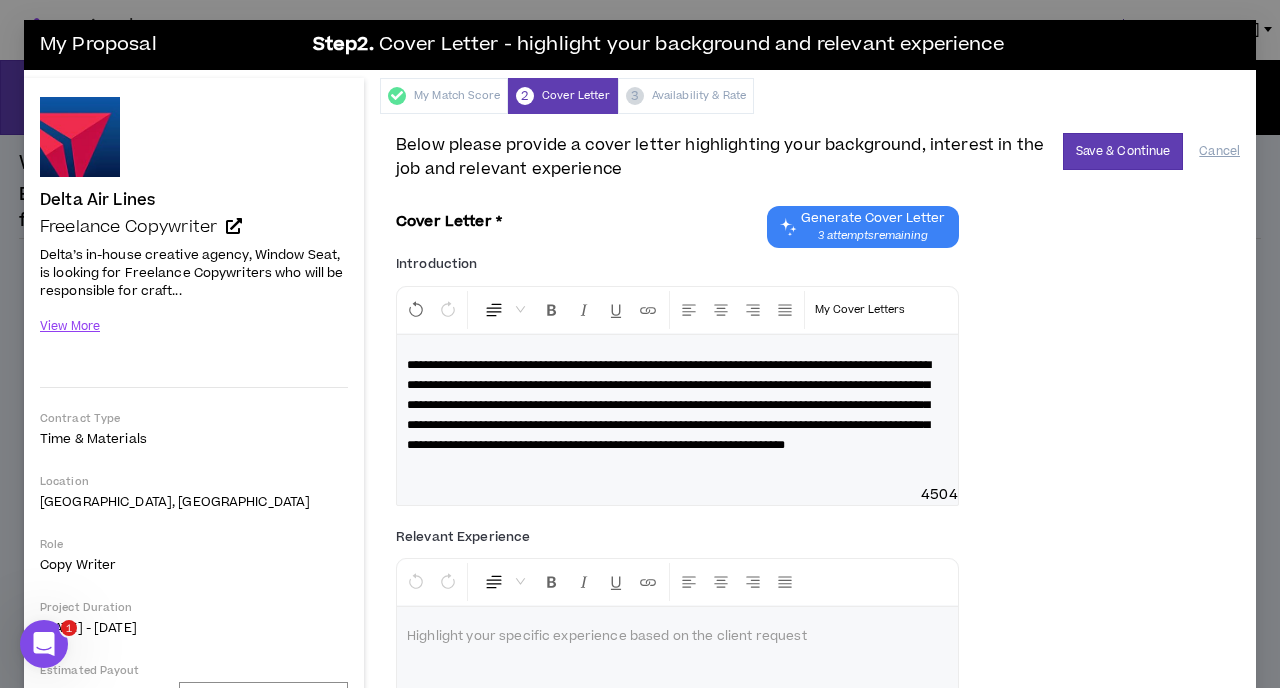 click on "**********" at bounding box center (677, 405) 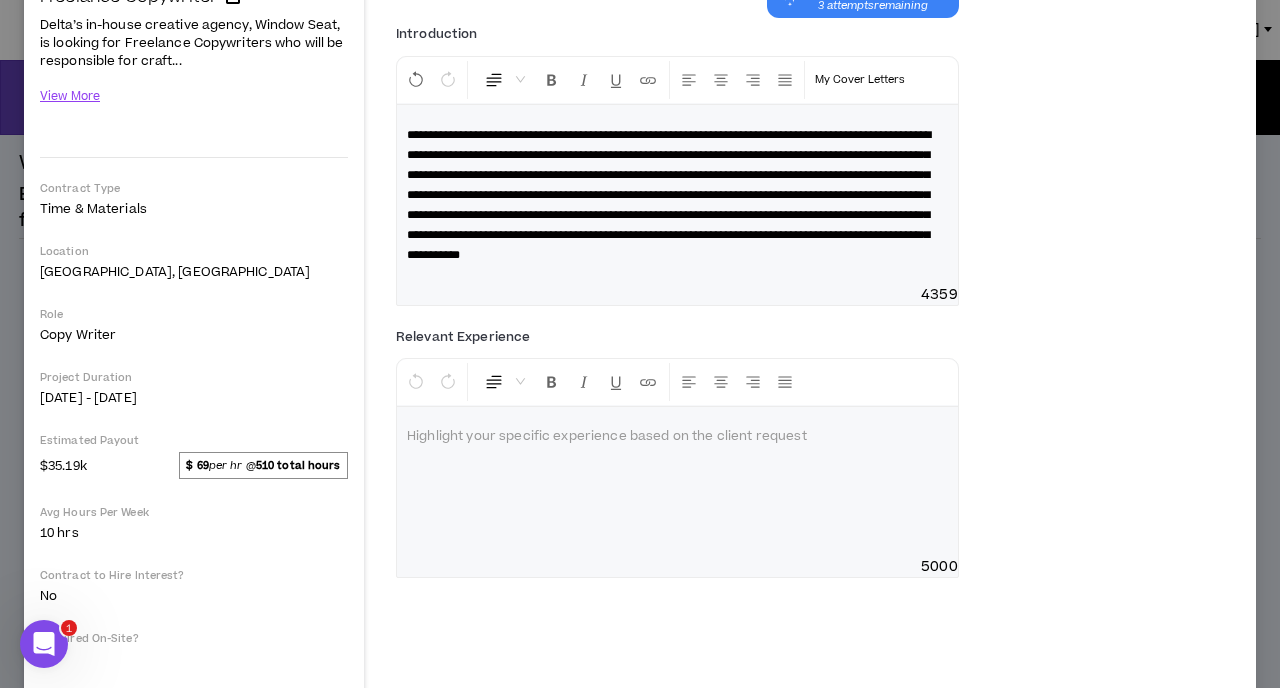 scroll, scrollTop: 231, scrollLeft: 0, axis: vertical 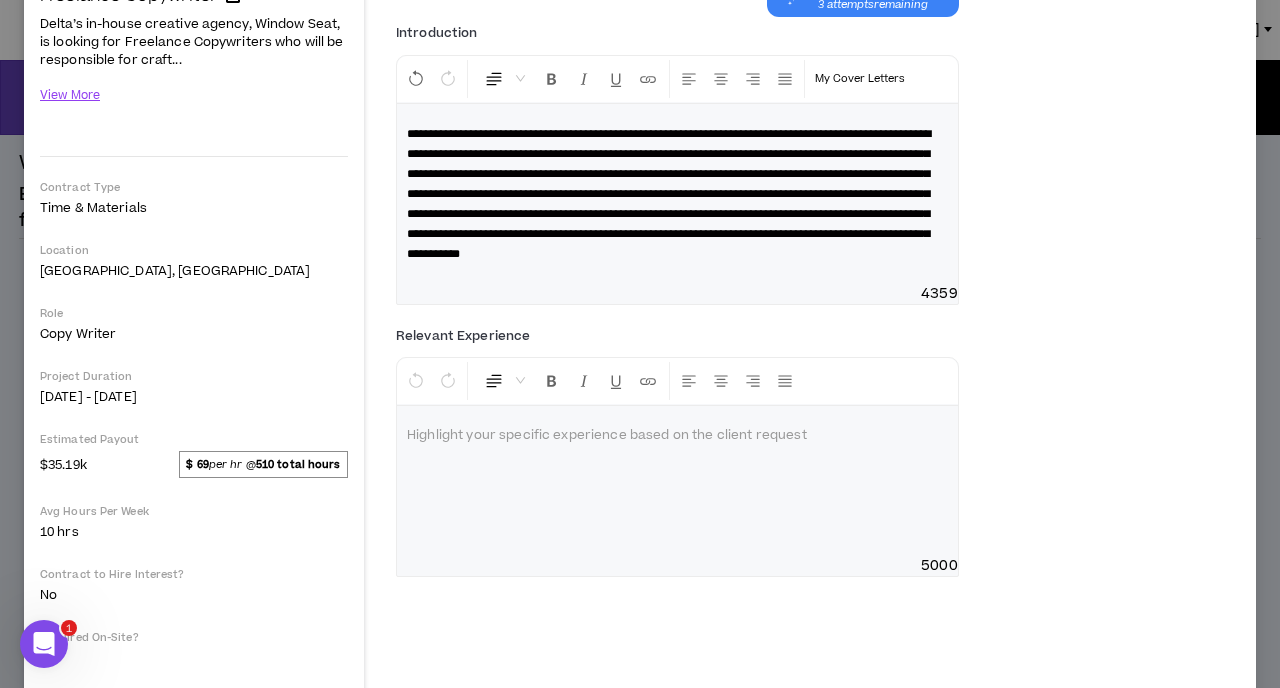 click at bounding box center [677, 436] 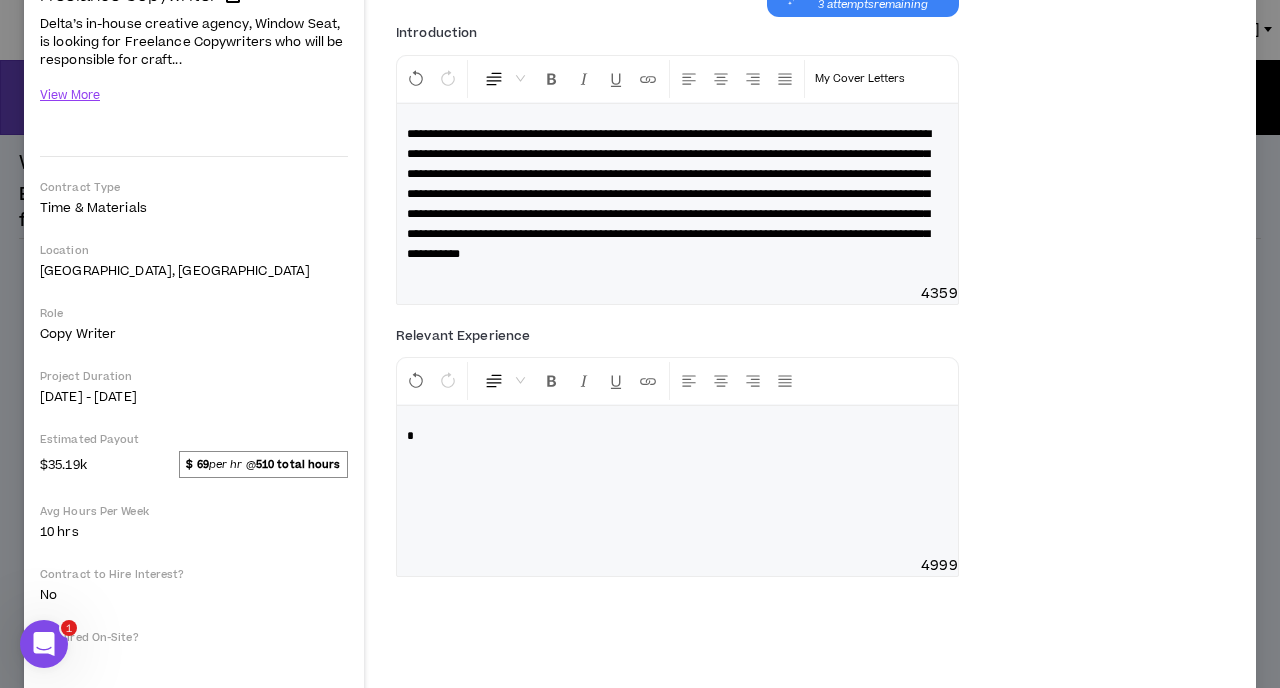type 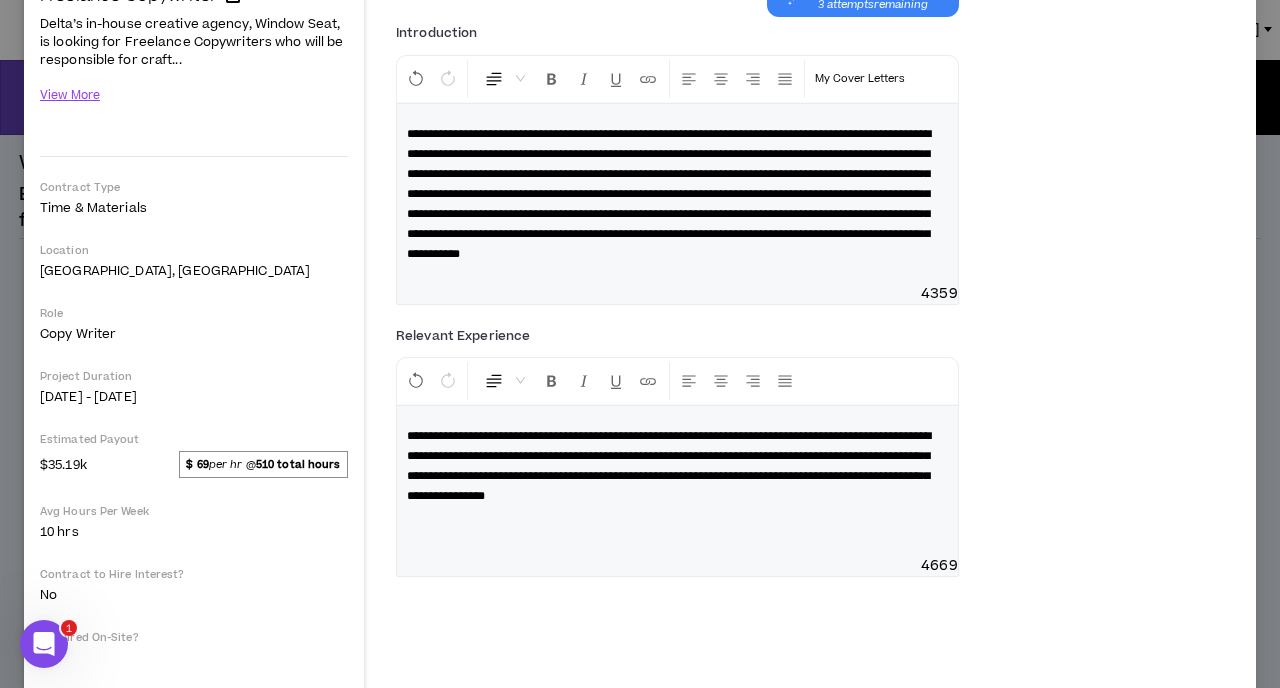 click on "**********" at bounding box center [669, 194] 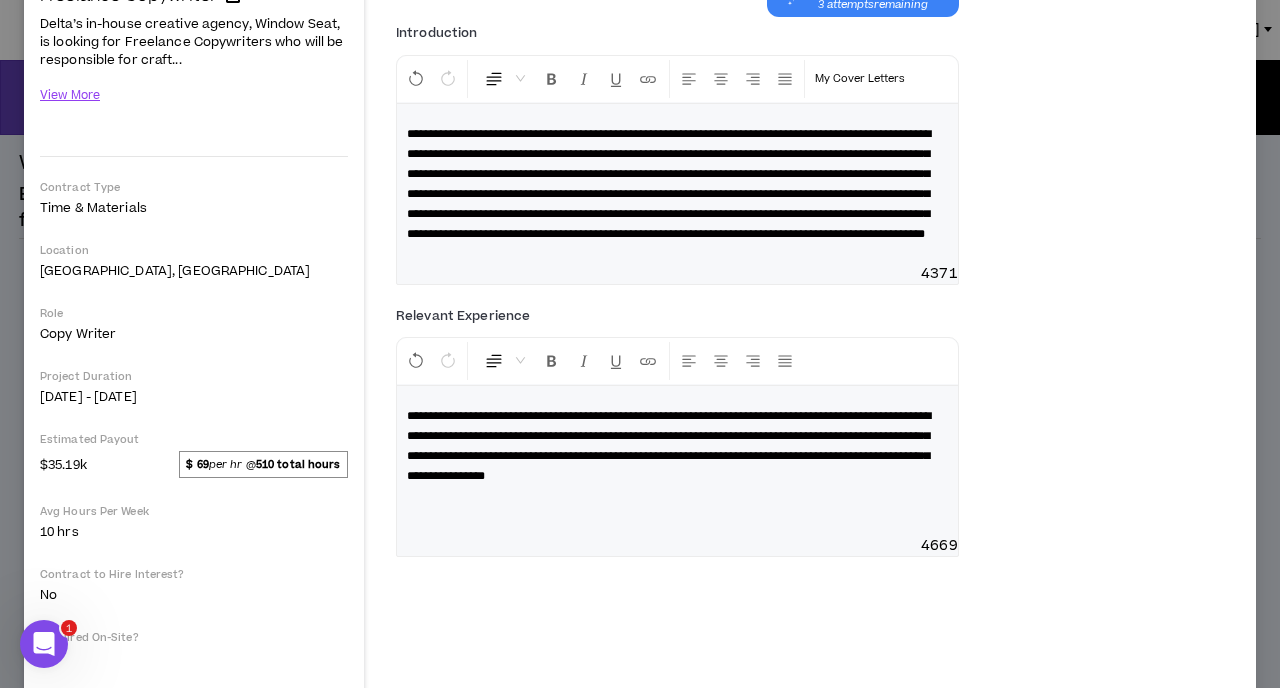 click on "**********" at bounding box center (669, 184) 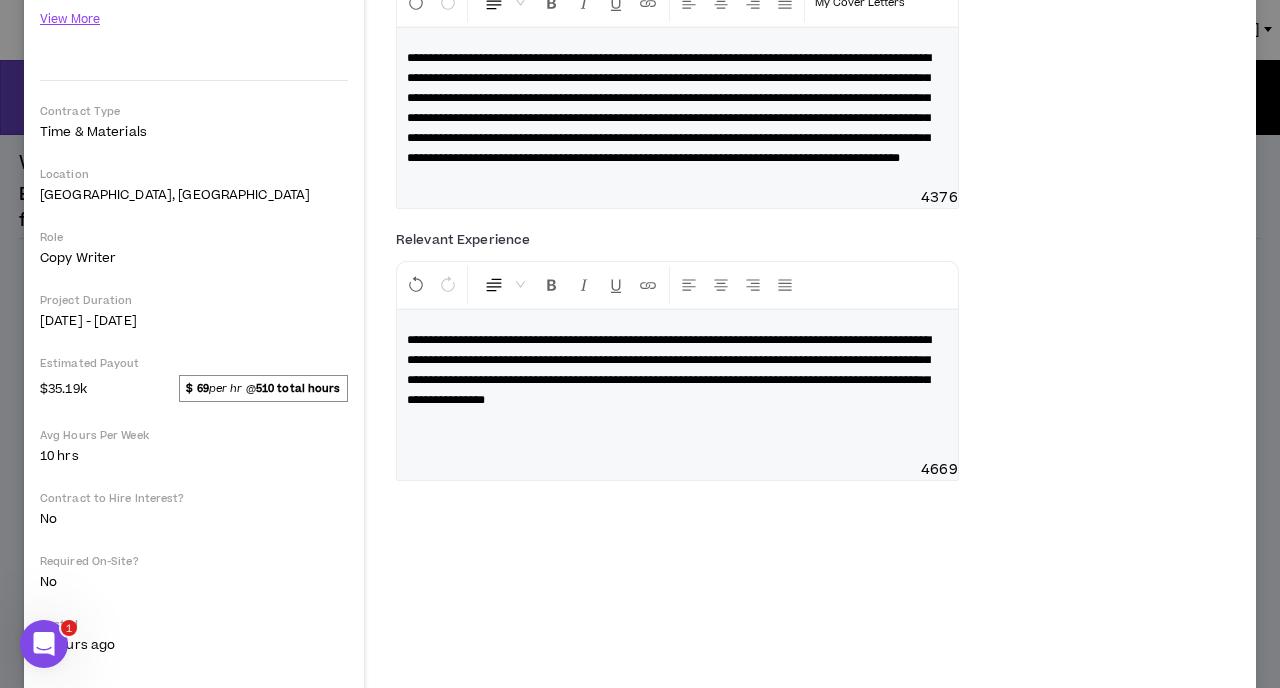 scroll, scrollTop: 313, scrollLeft: 0, axis: vertical 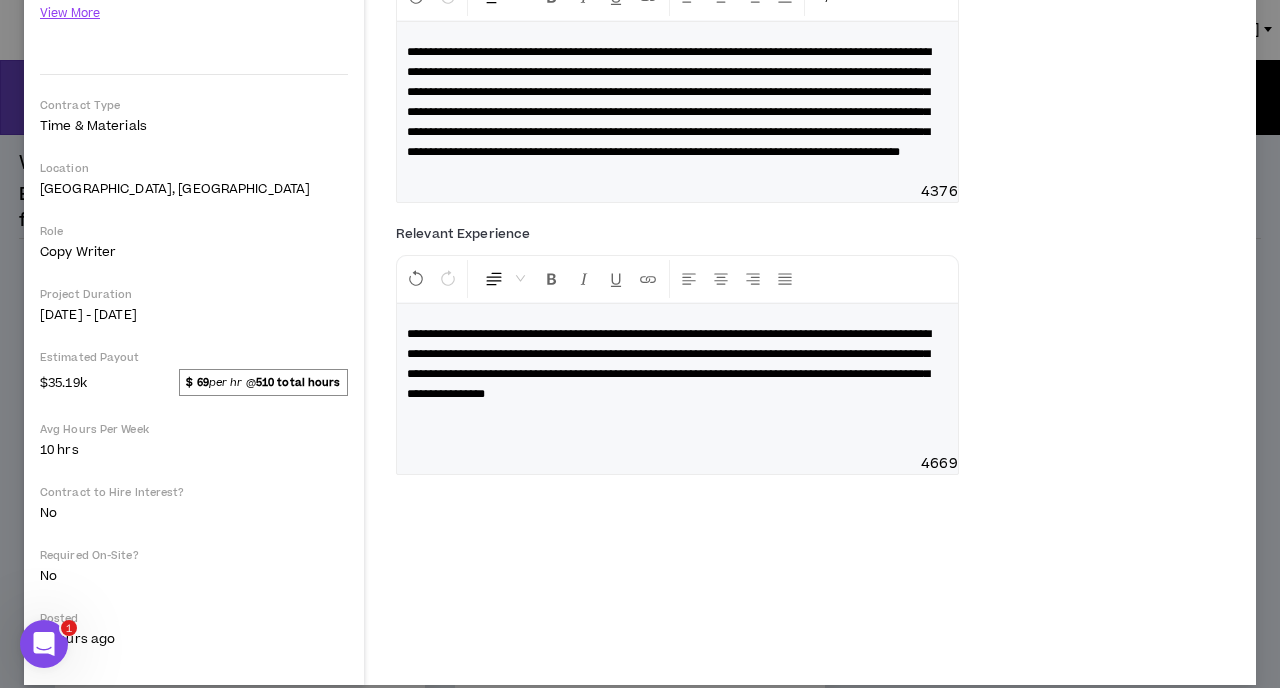 click on "**********" at bounding box center [669, 364] 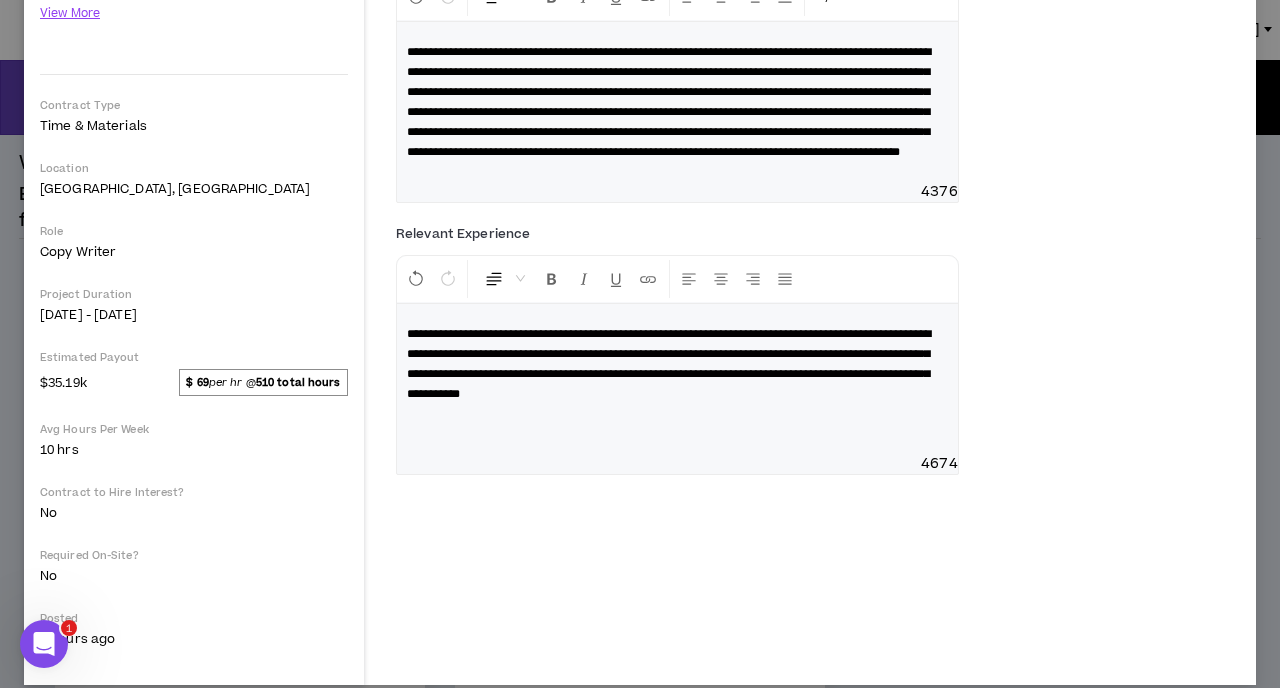 click on "**********" at bounding box center (677, 364) 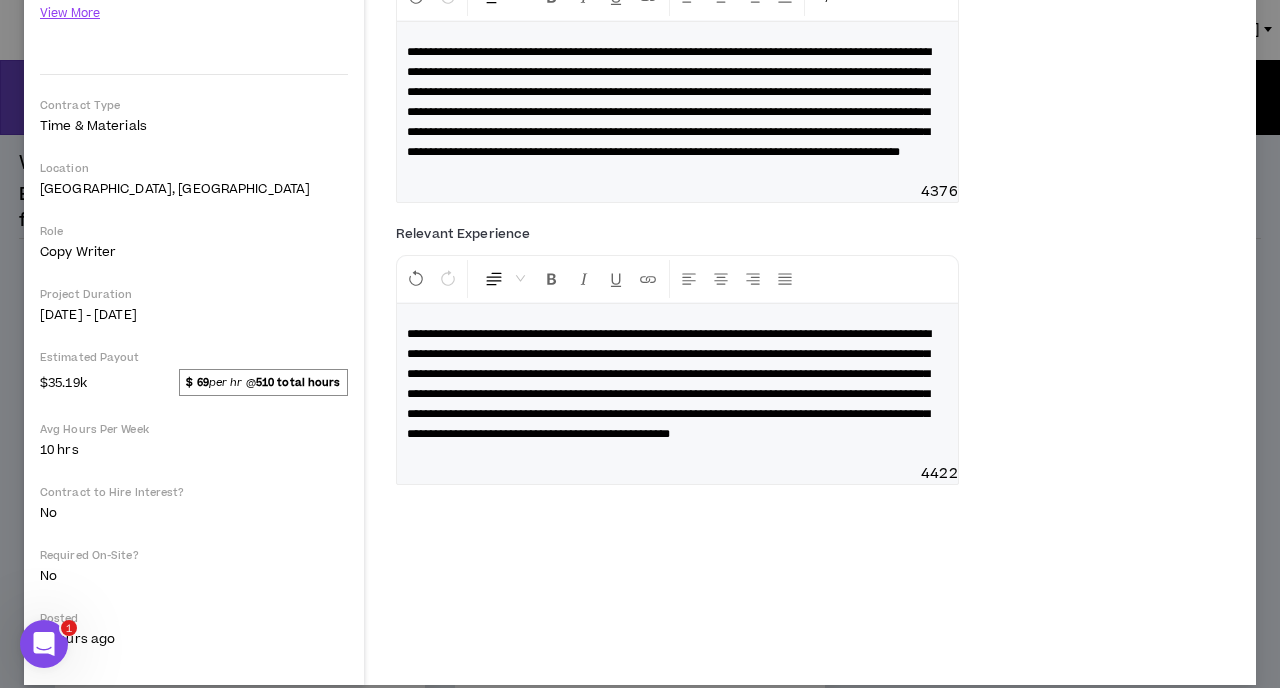 click on "**********" at bounding box center (669, 384) 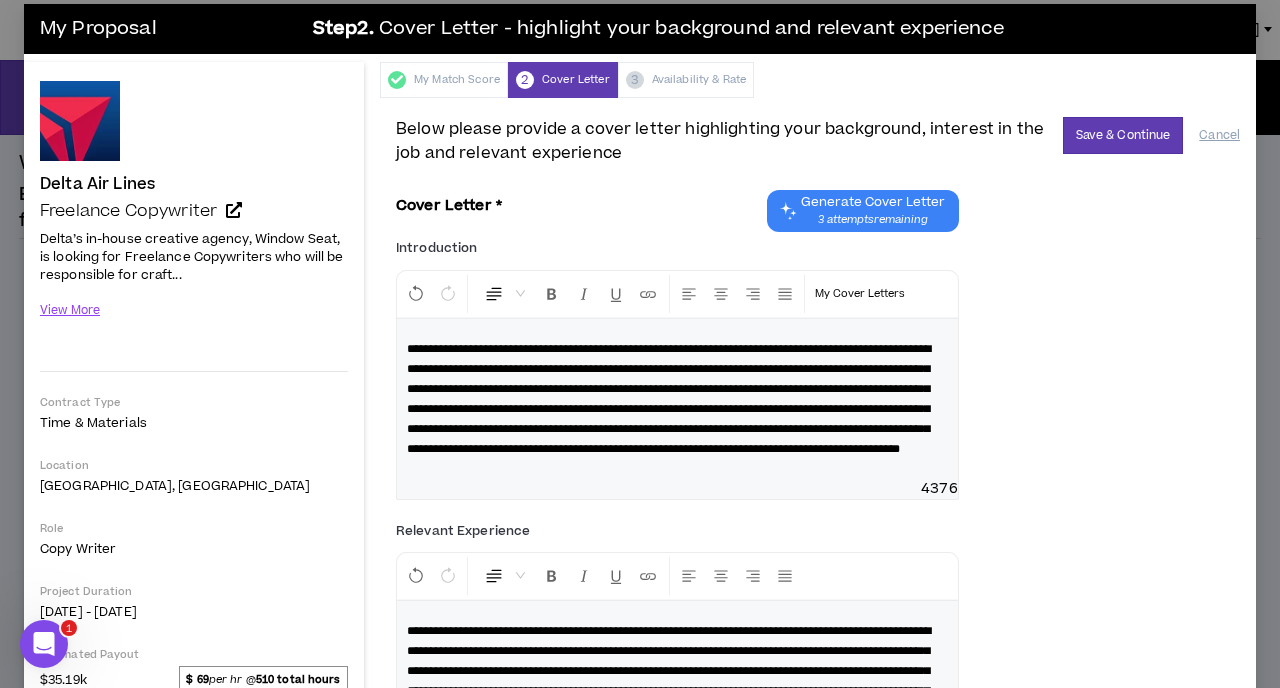 scroll, scrollTop: 0, scrollLeft: 0, axis: both 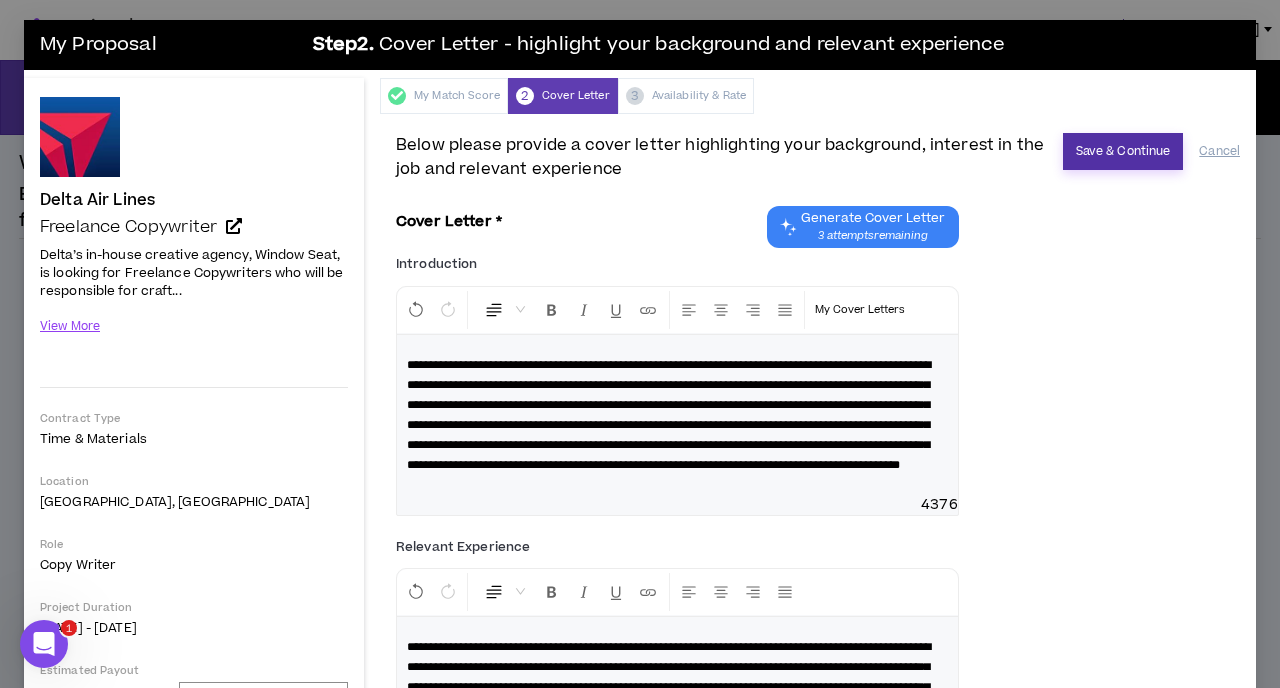 click on "Save & Continue" at bounding box center (1123, 151) 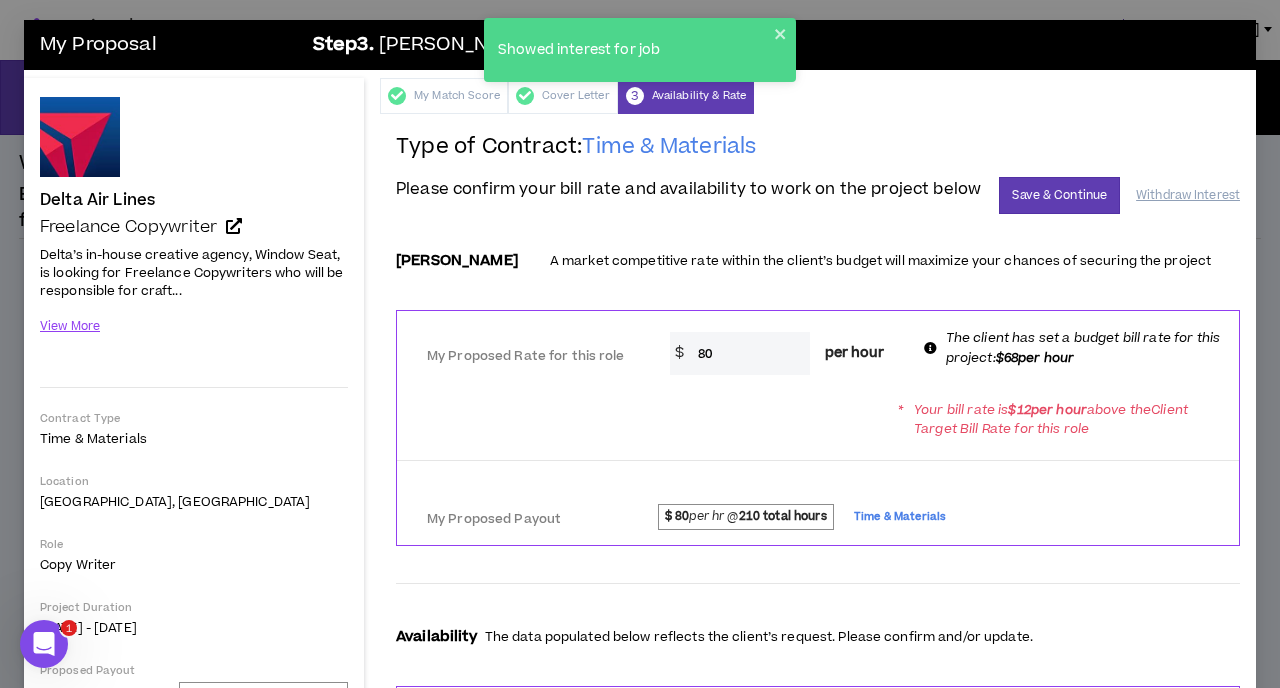 click on "80" at bounding box center (749, 353) 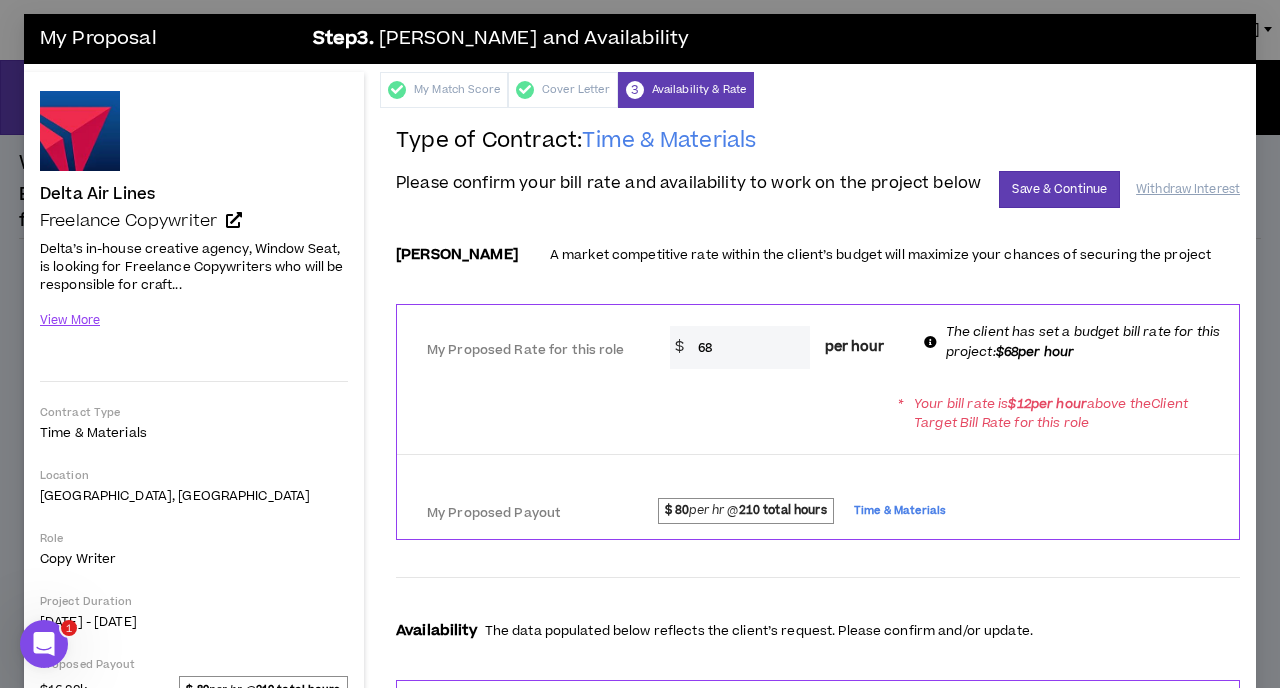 scroll, scrollTop: 0, scrollLeft: 0, axis: both 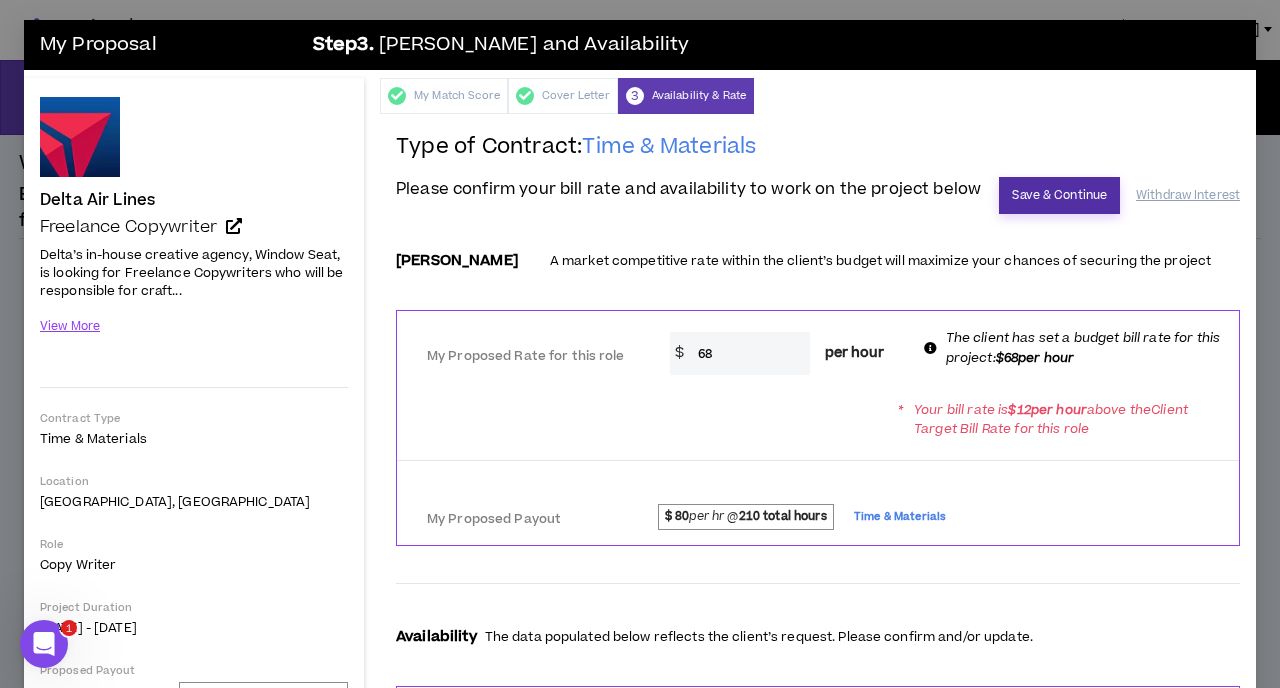 type on "68" 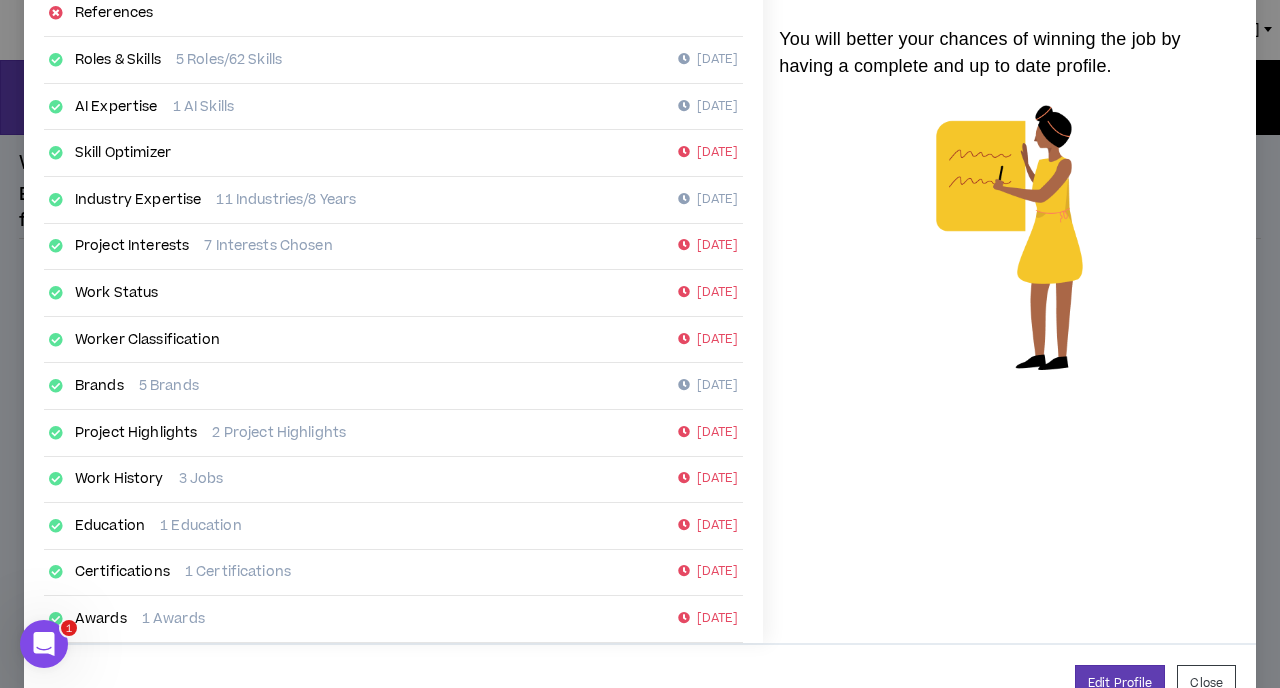 scroll, scrollTop: 337, scrollLeft: 0, axis: vertical 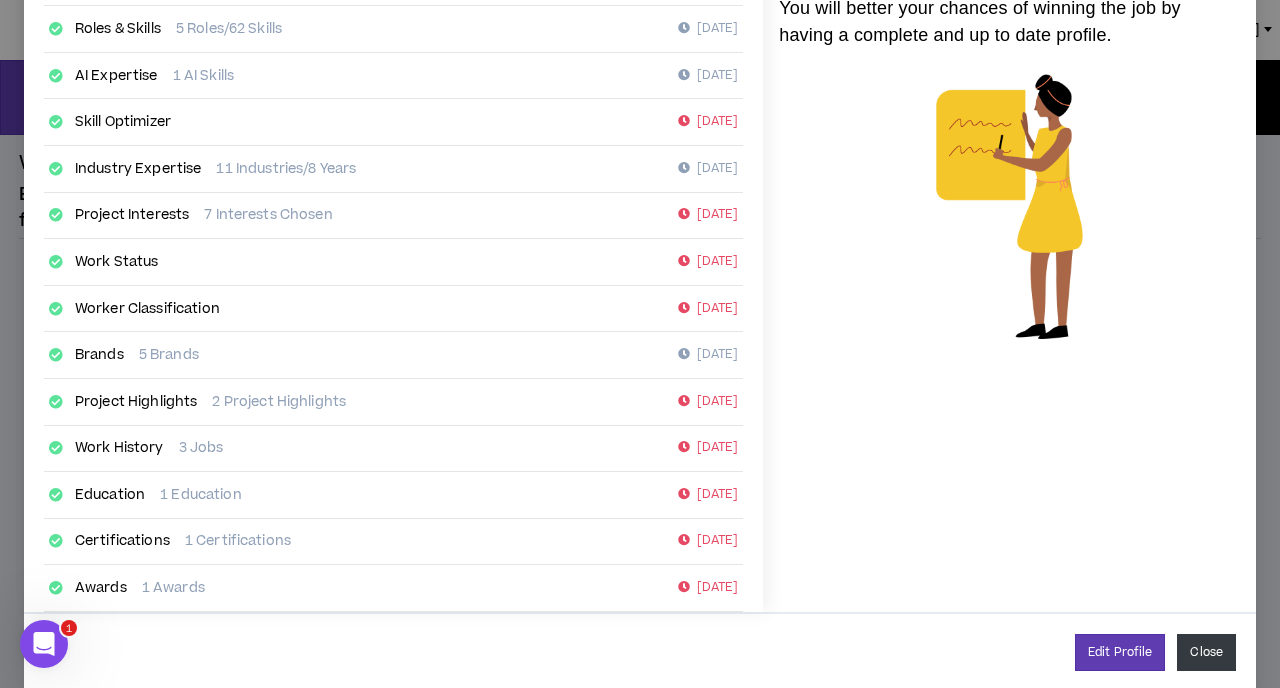 click on "Close" at bounding box center (1206, 652) 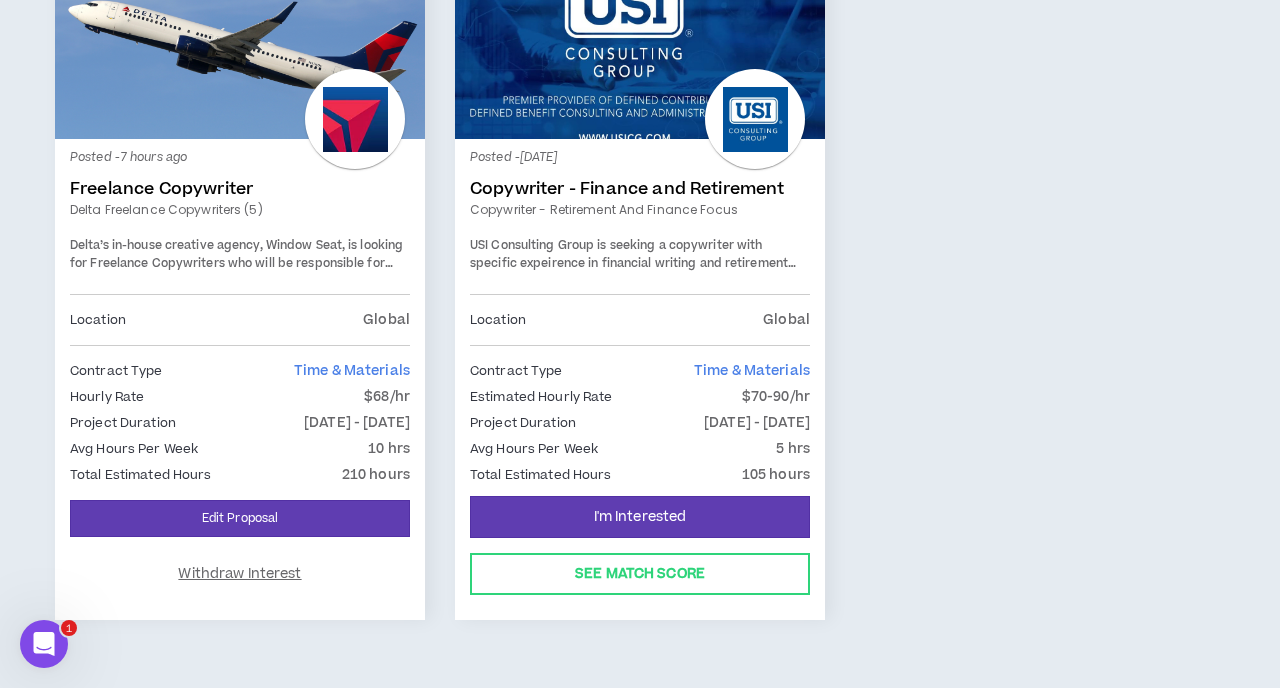 scroll, scrollTop: 0, scrollLeft: 0, axis: both 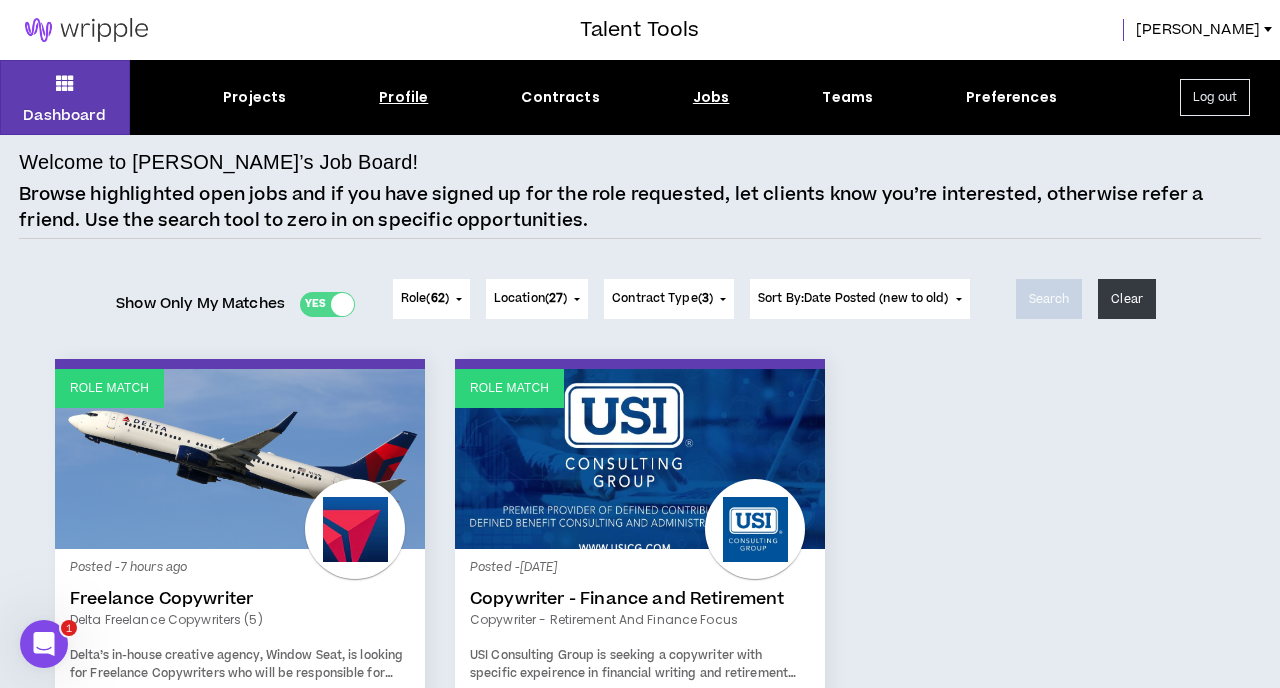 click on "Profile" at bounding box center [403, 97] 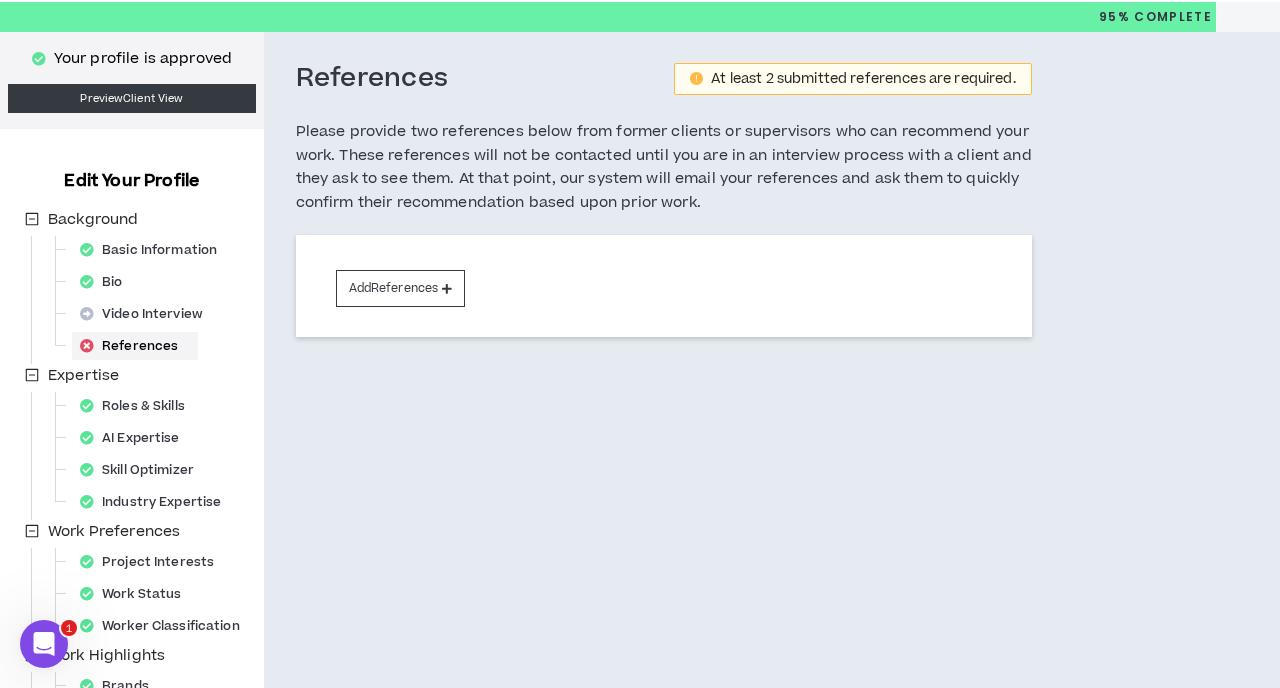 scroll, scrollTop: 0, scrollLeft: 0, axis: both 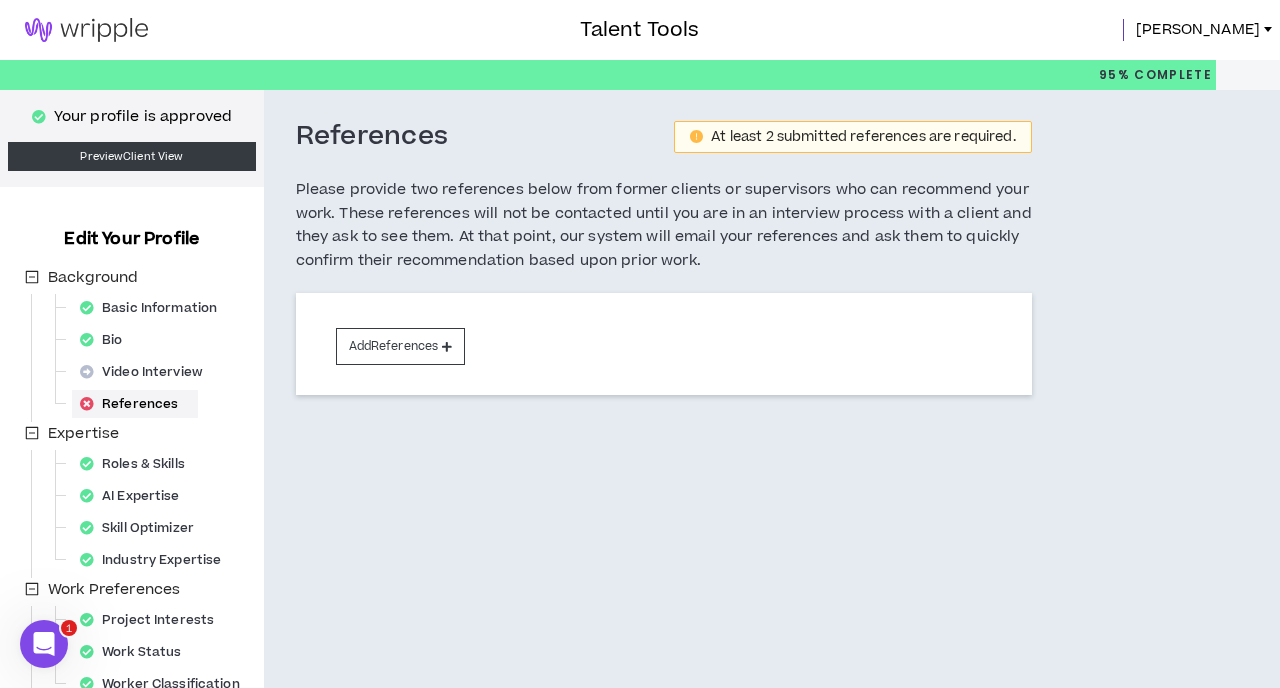 click at bounding box center (86, 30) 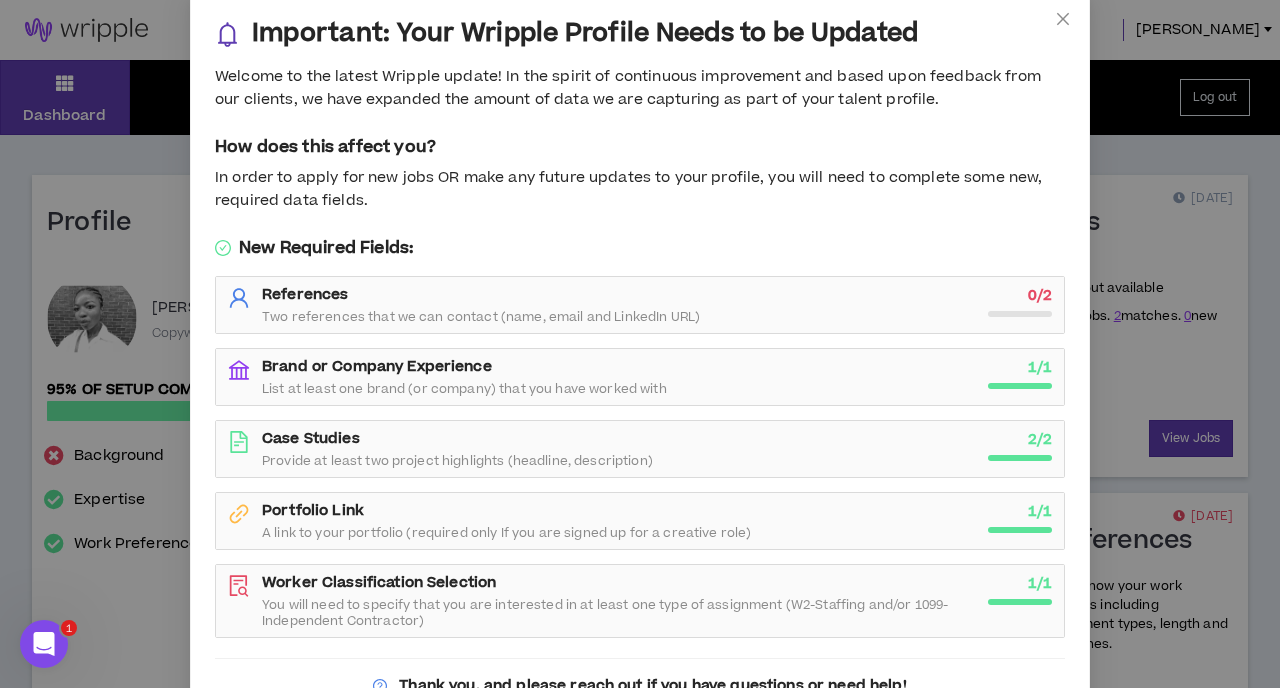 scroll, scrollTop: 23, scrollLeft: 0, axis: vertical 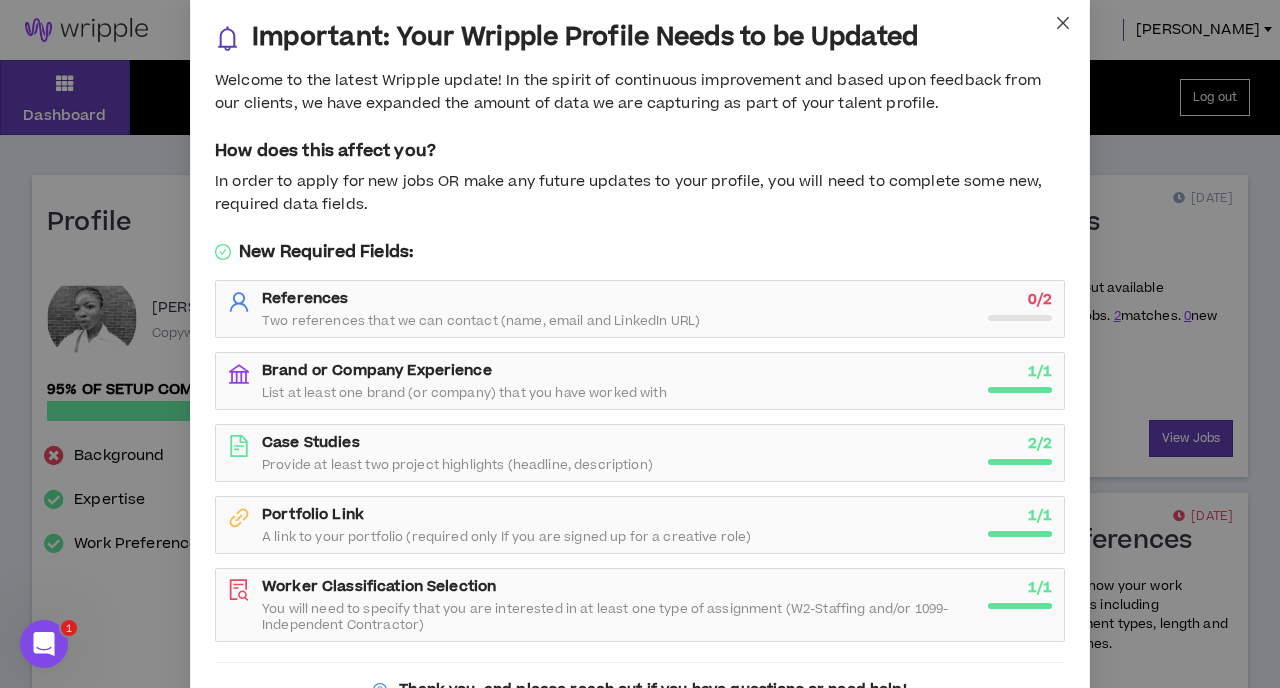 click 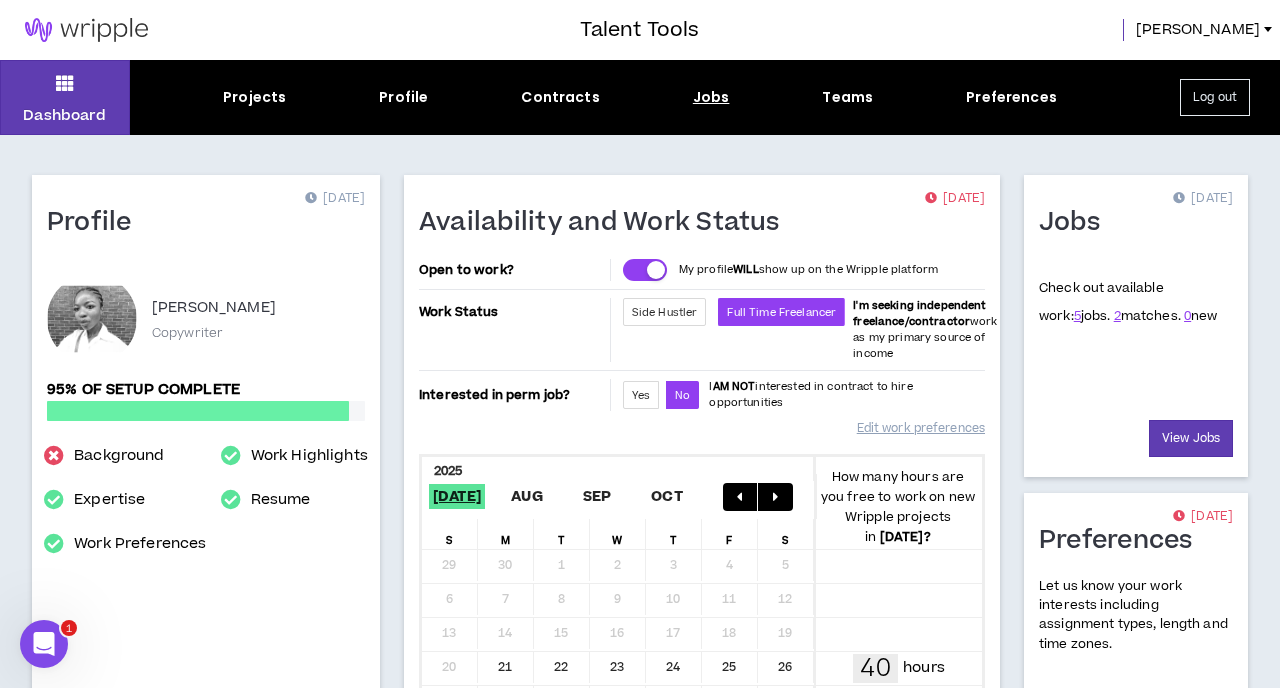 click on "Jobs" at bounding box center (711, 97) 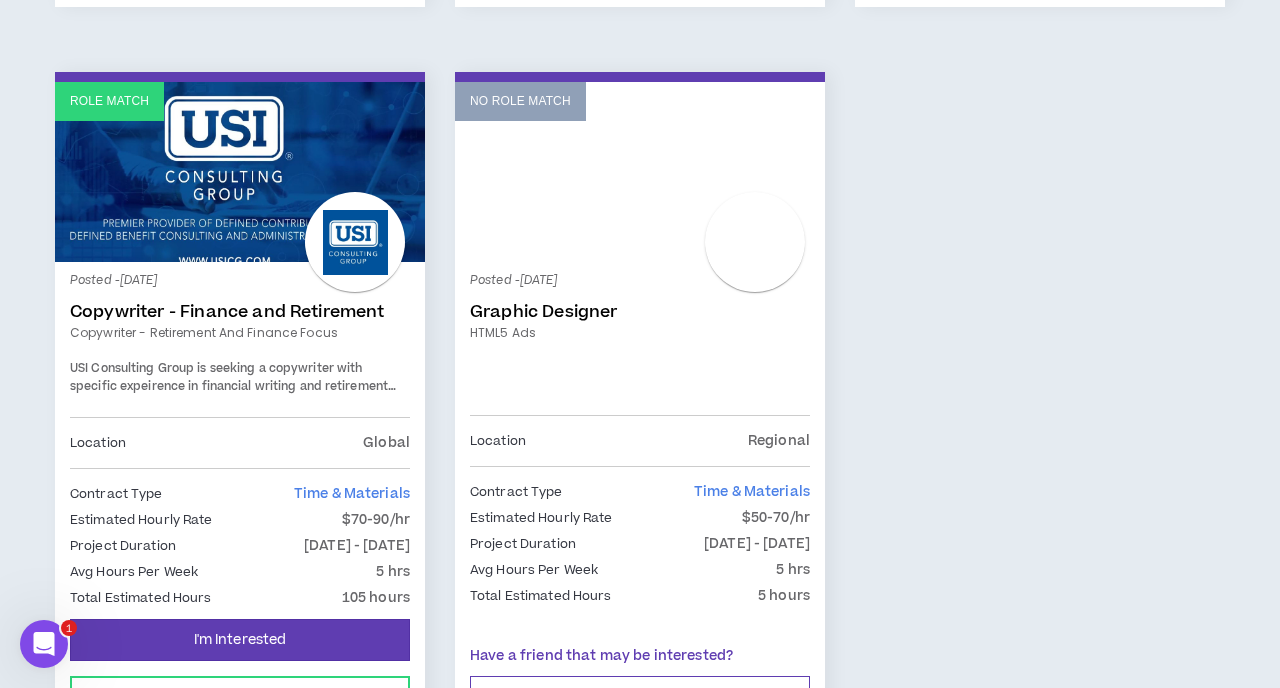 scroll, scrollTop: 1179, scrollLeft: 0, axis: vertical 